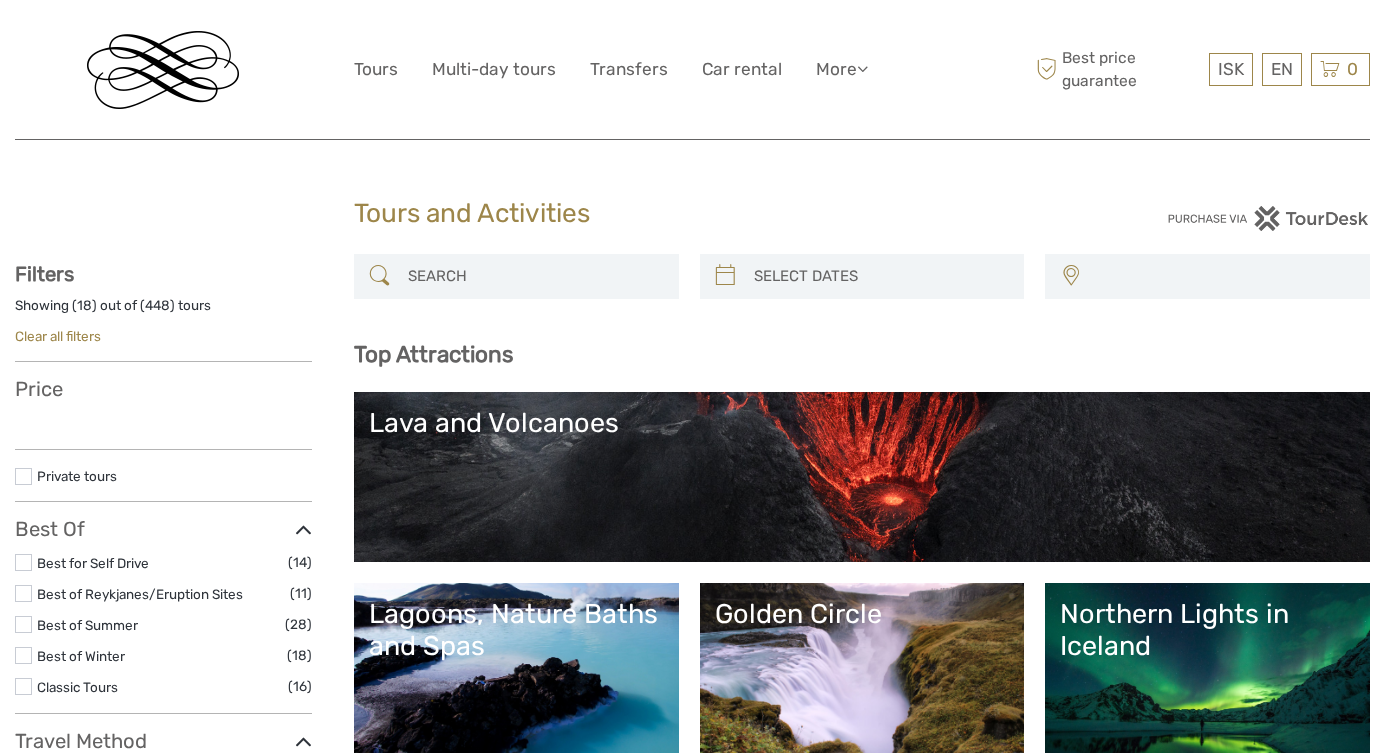select 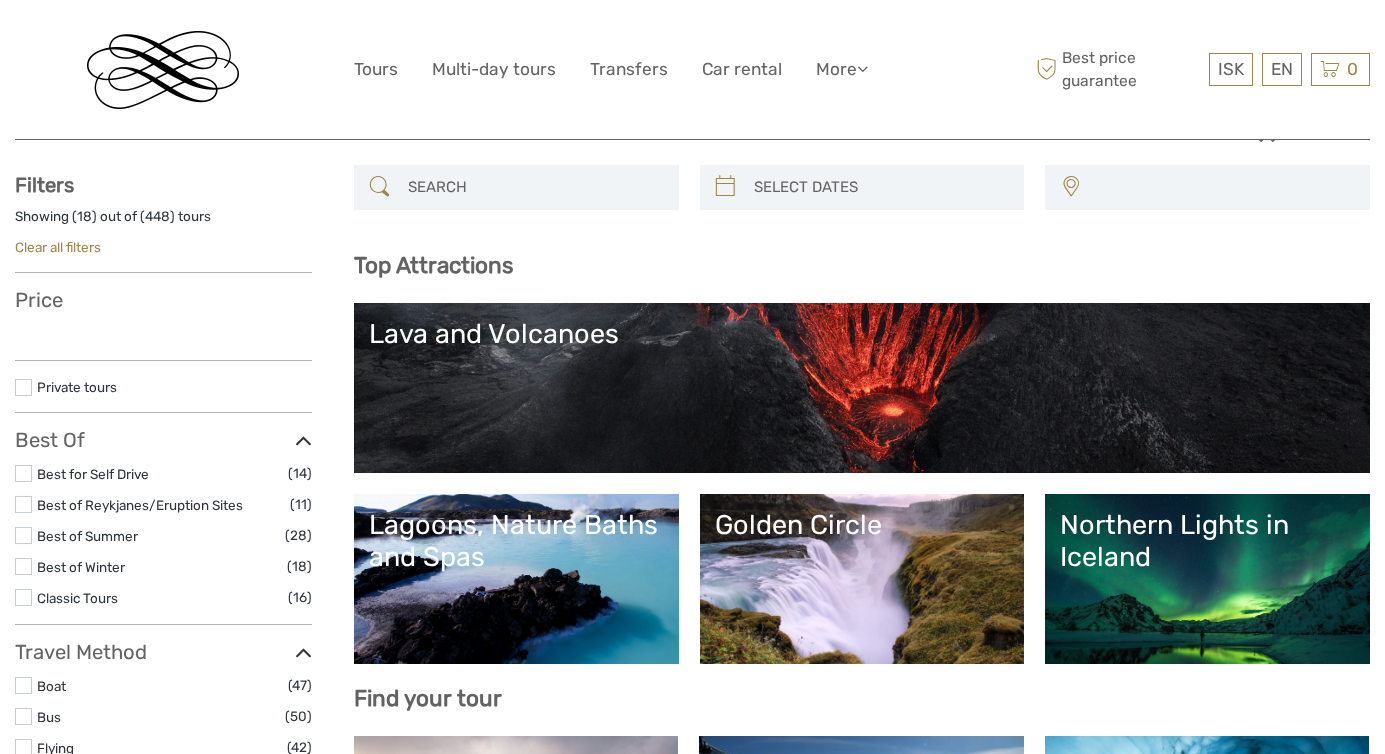 scroll, scrollTop: 89, scrollLeft: 0, axis: vertical 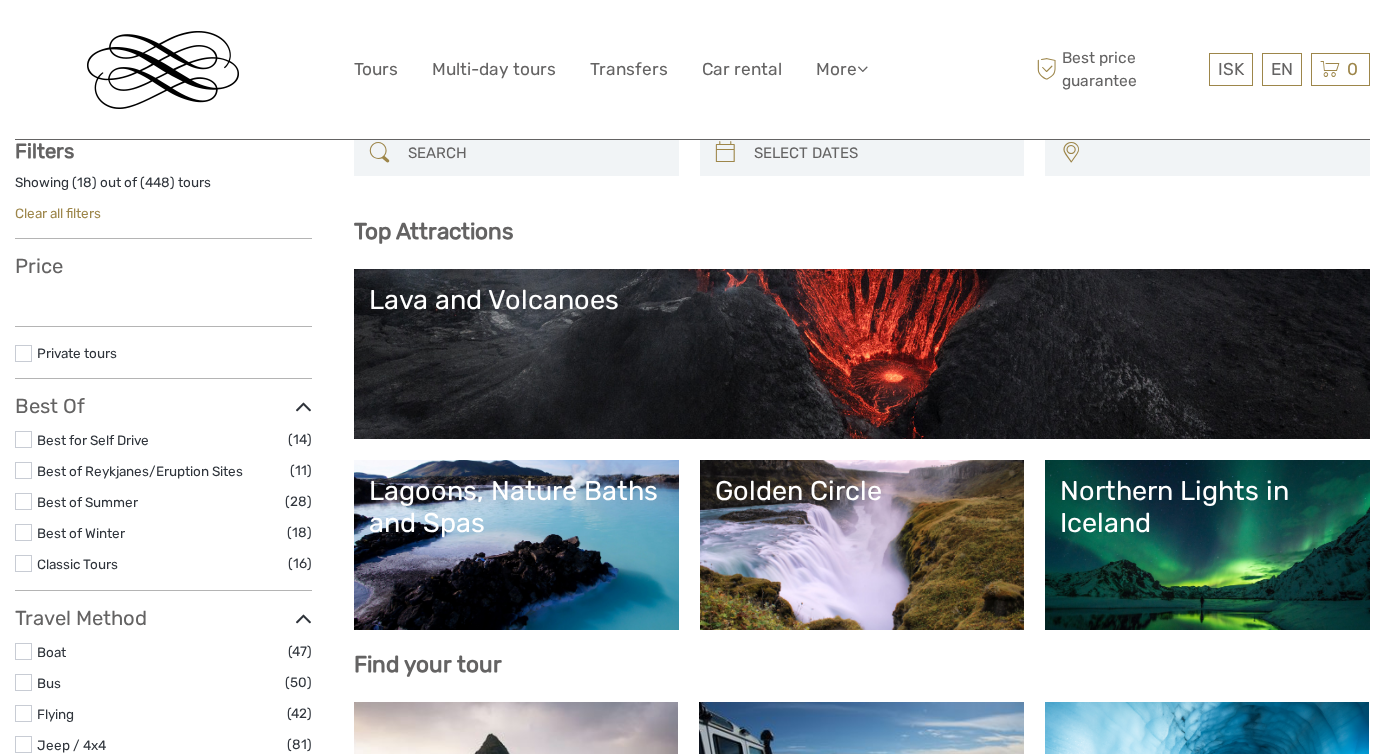 select 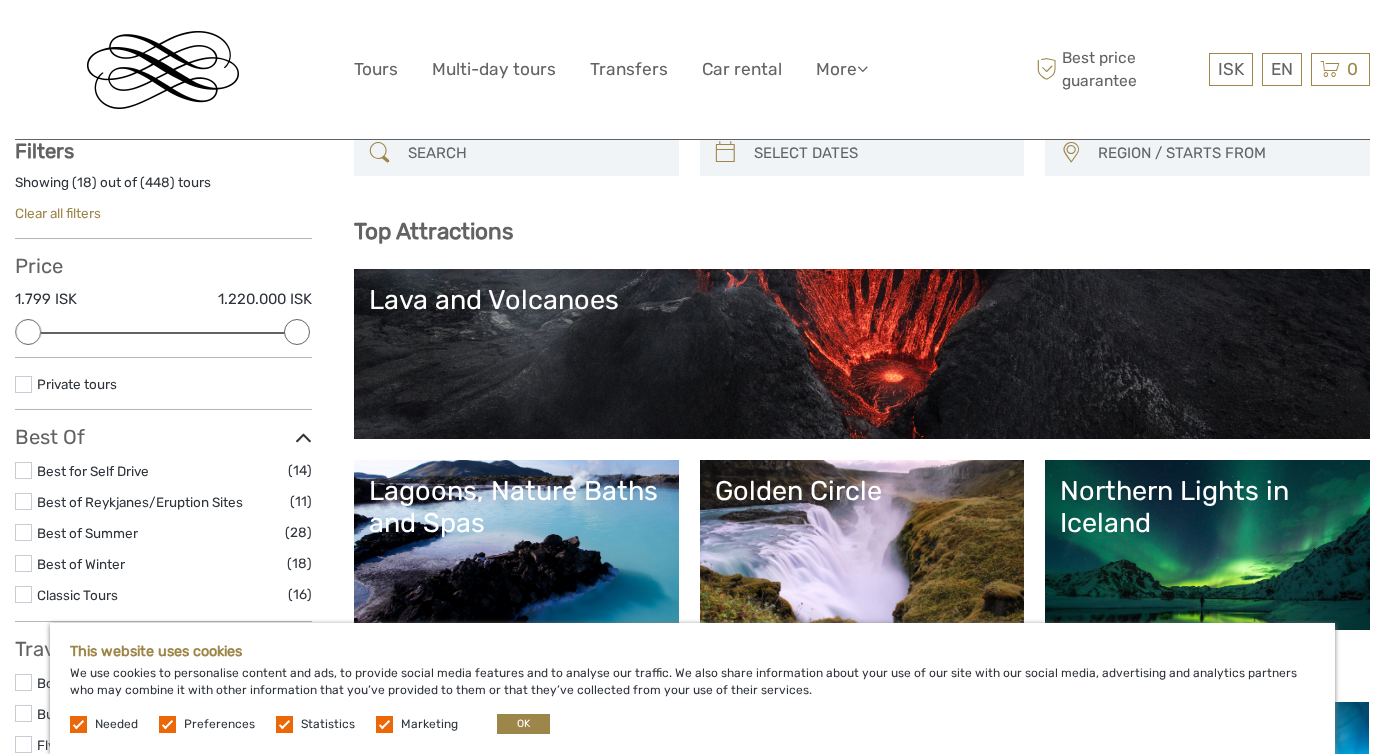 scroll, scrollTop: 162, scrollLeft: 0, axis: vertical 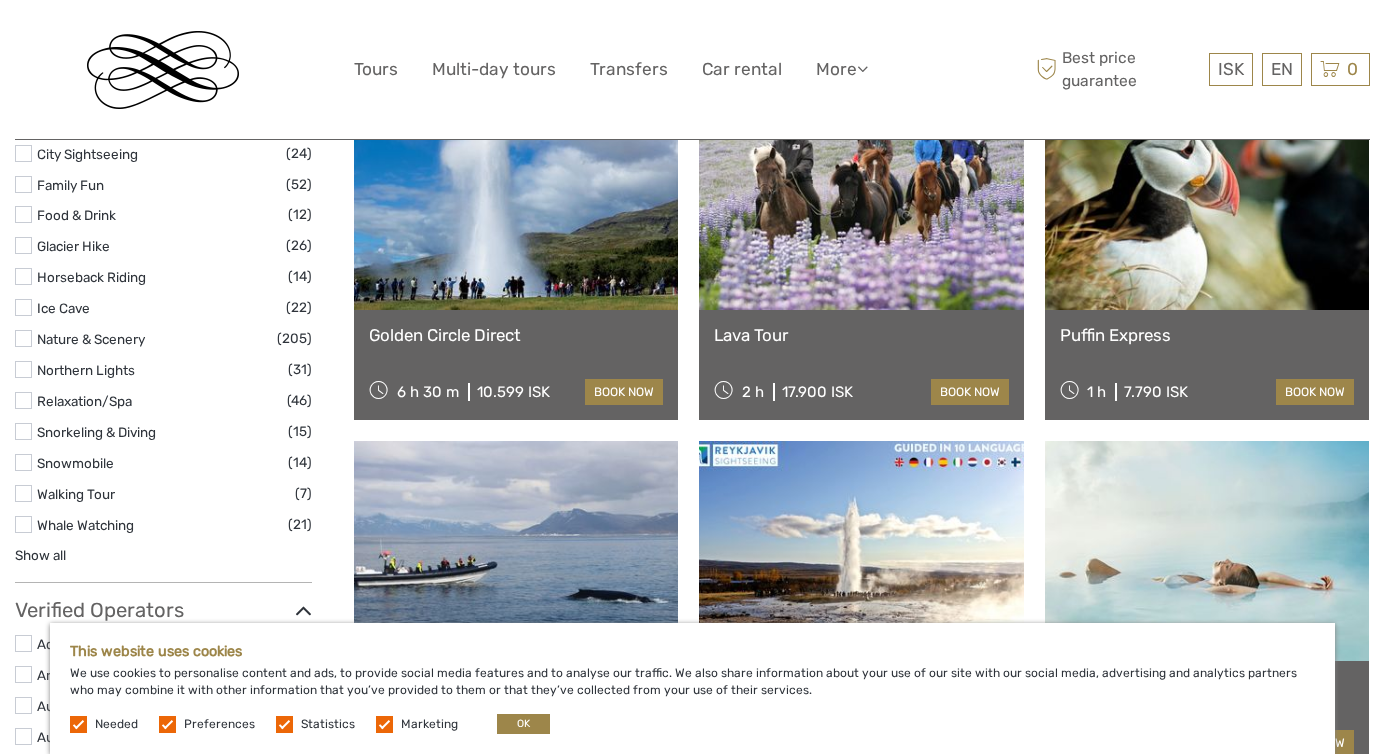 click on "Golden Circle Direct" at bounding box center [516, 335] 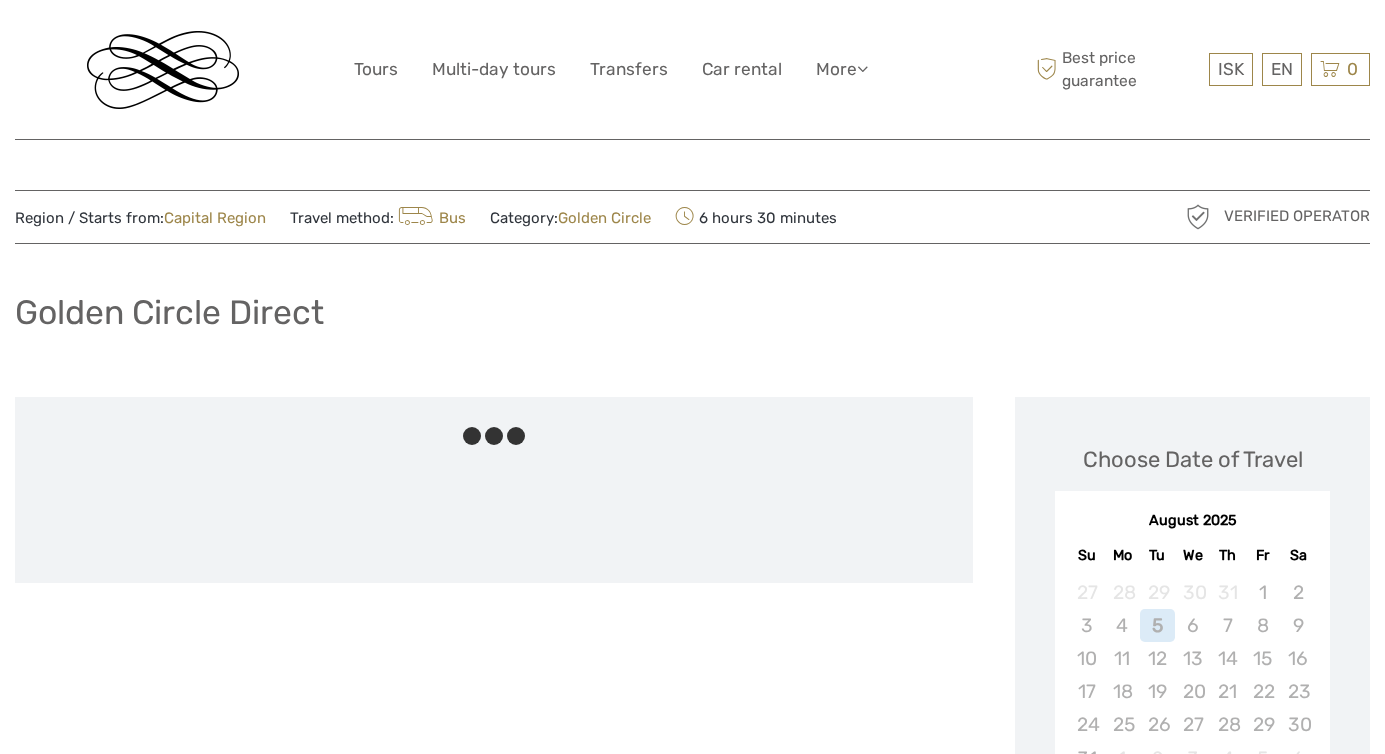 scroll, scrollTop: 0, scrollLeft: 0, axis: both 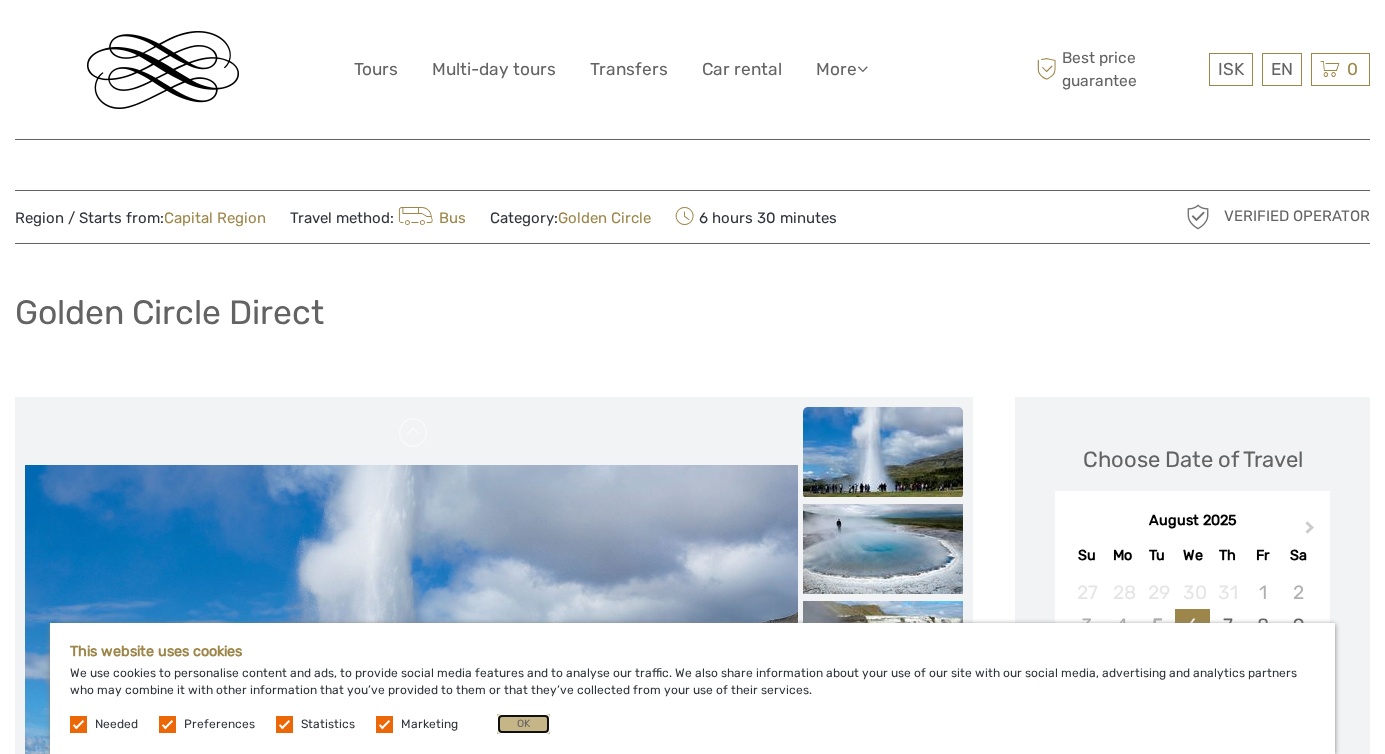 click on "OK" at bounding box center (523, 724) 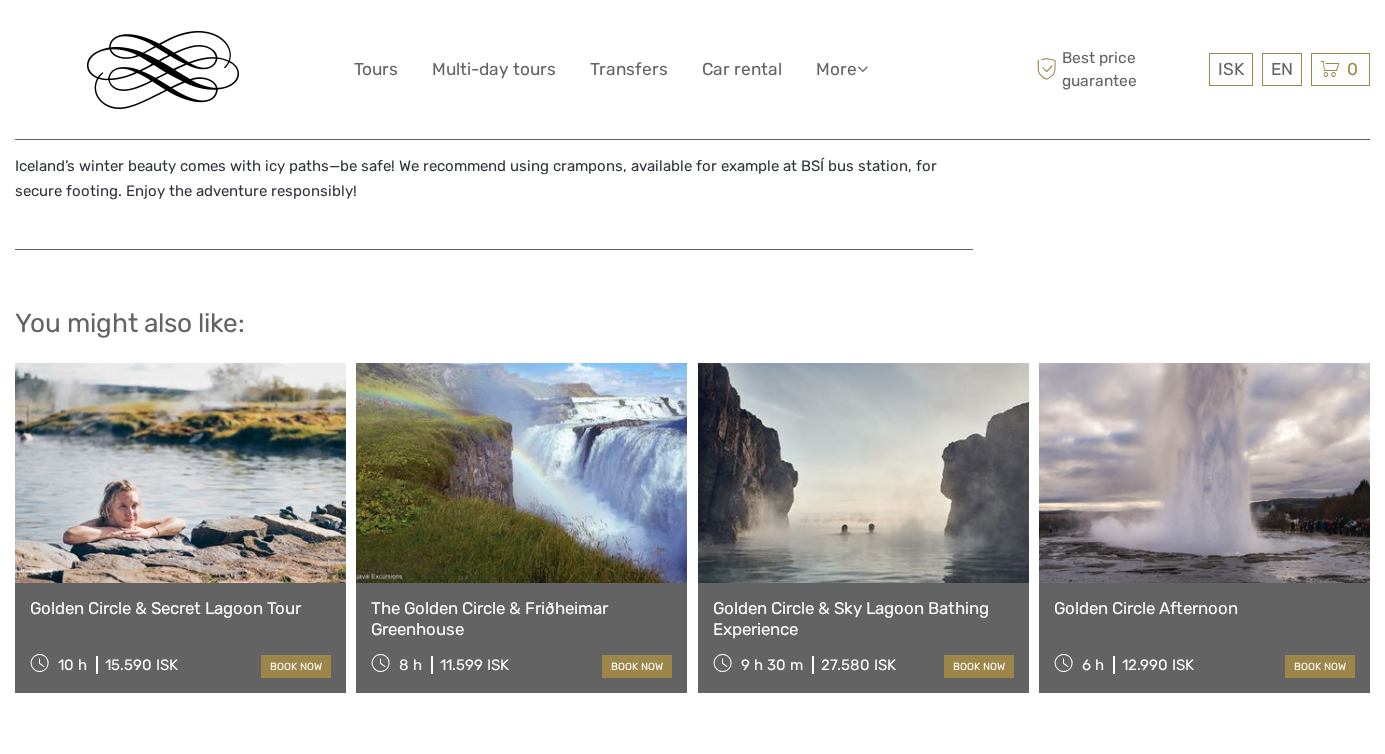 scroll, scrollTop: 2025, scrollLeft: 0, axis: vertical 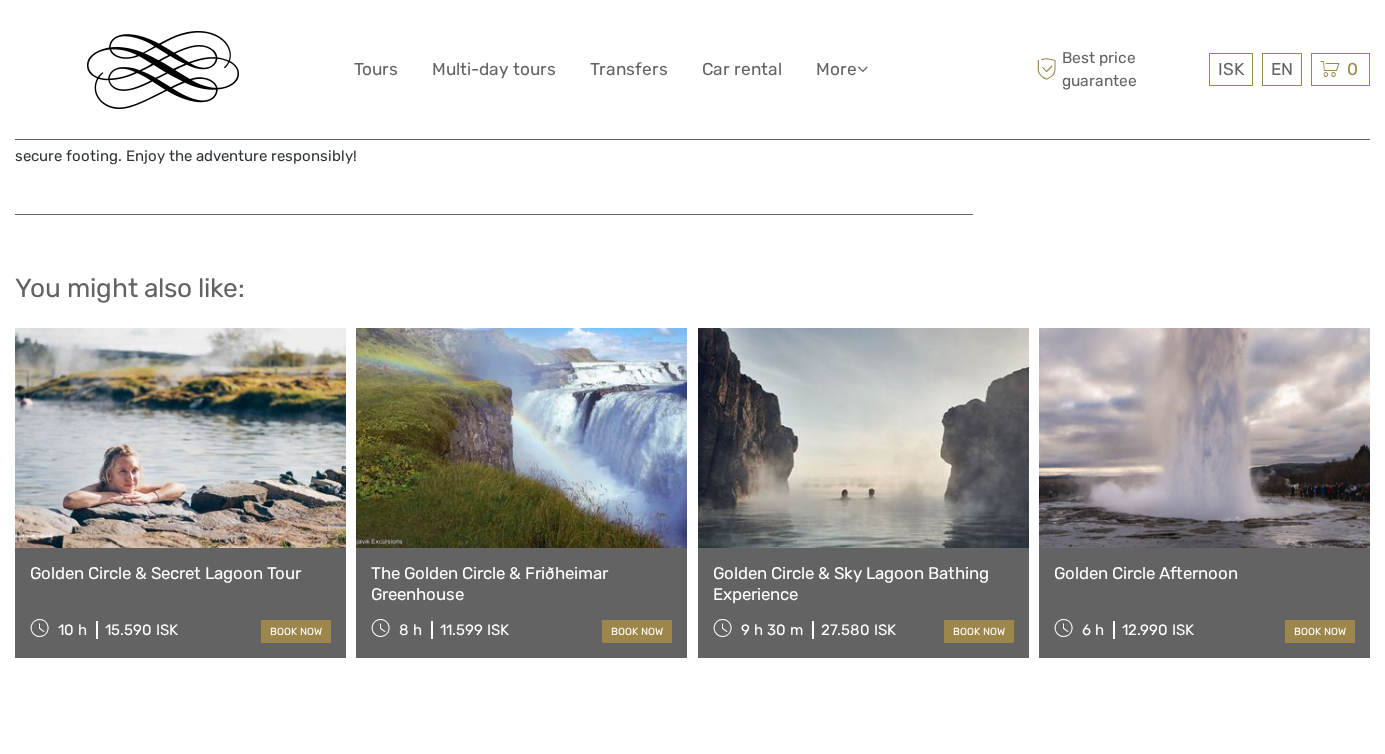 click on "Golden Circle Afternoon" at bounding box center (1204, 573) 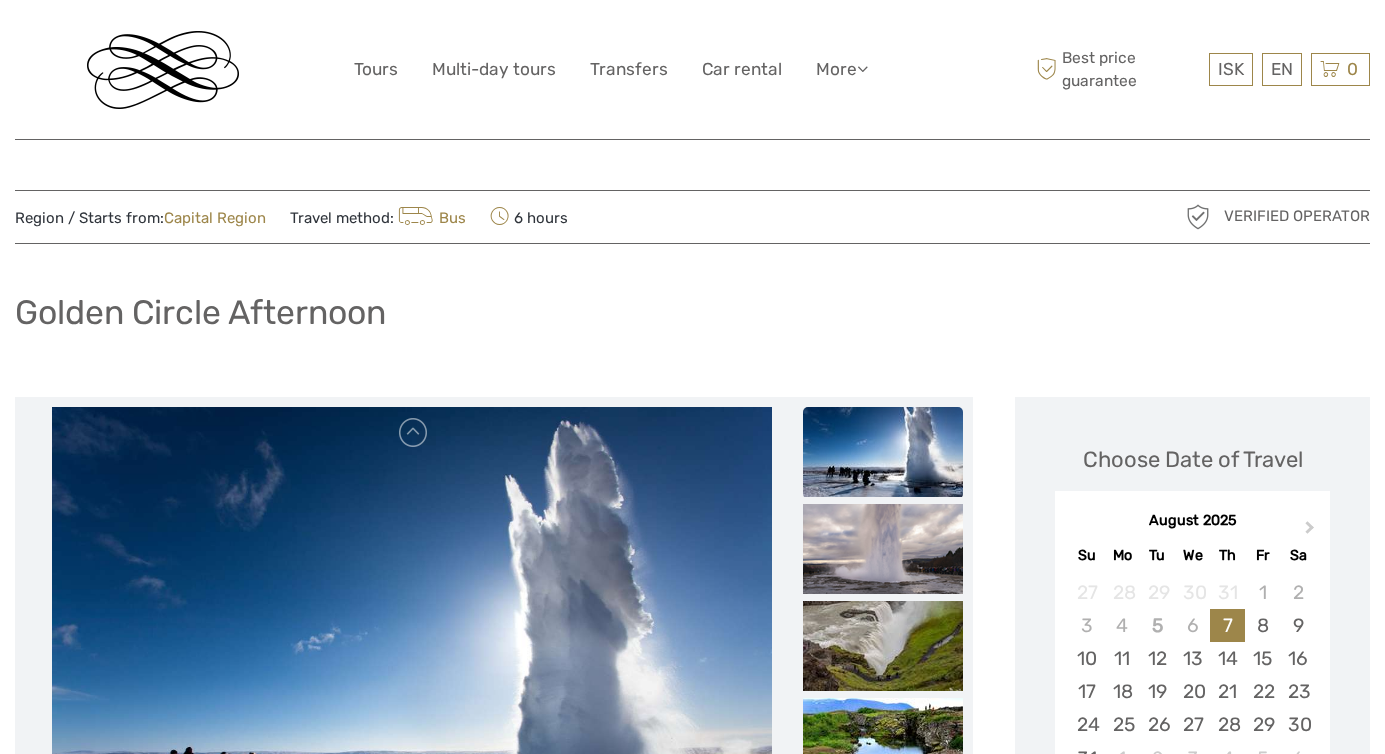 scroll, scrollTop: 34, scrollLeft: 0, axis: vertical 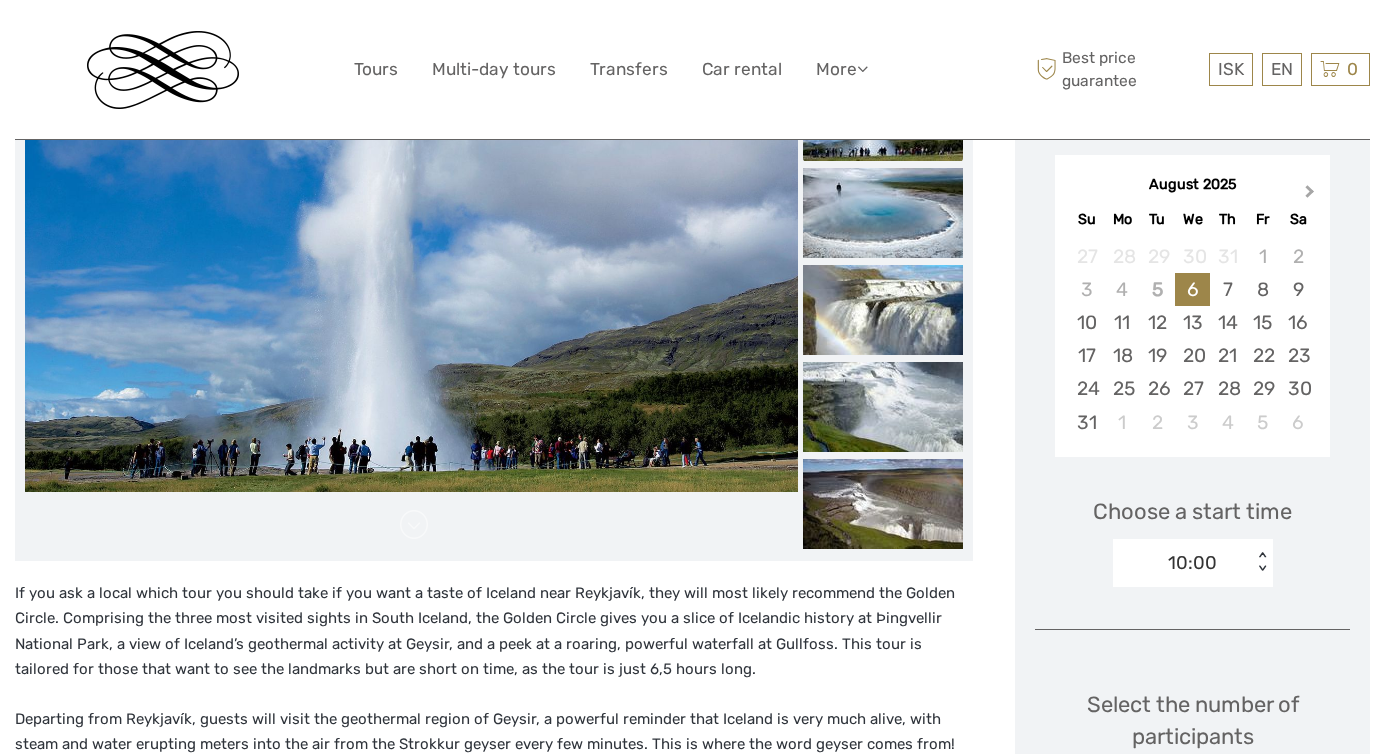click on "Next Month" at bounding box center [1310, 195] 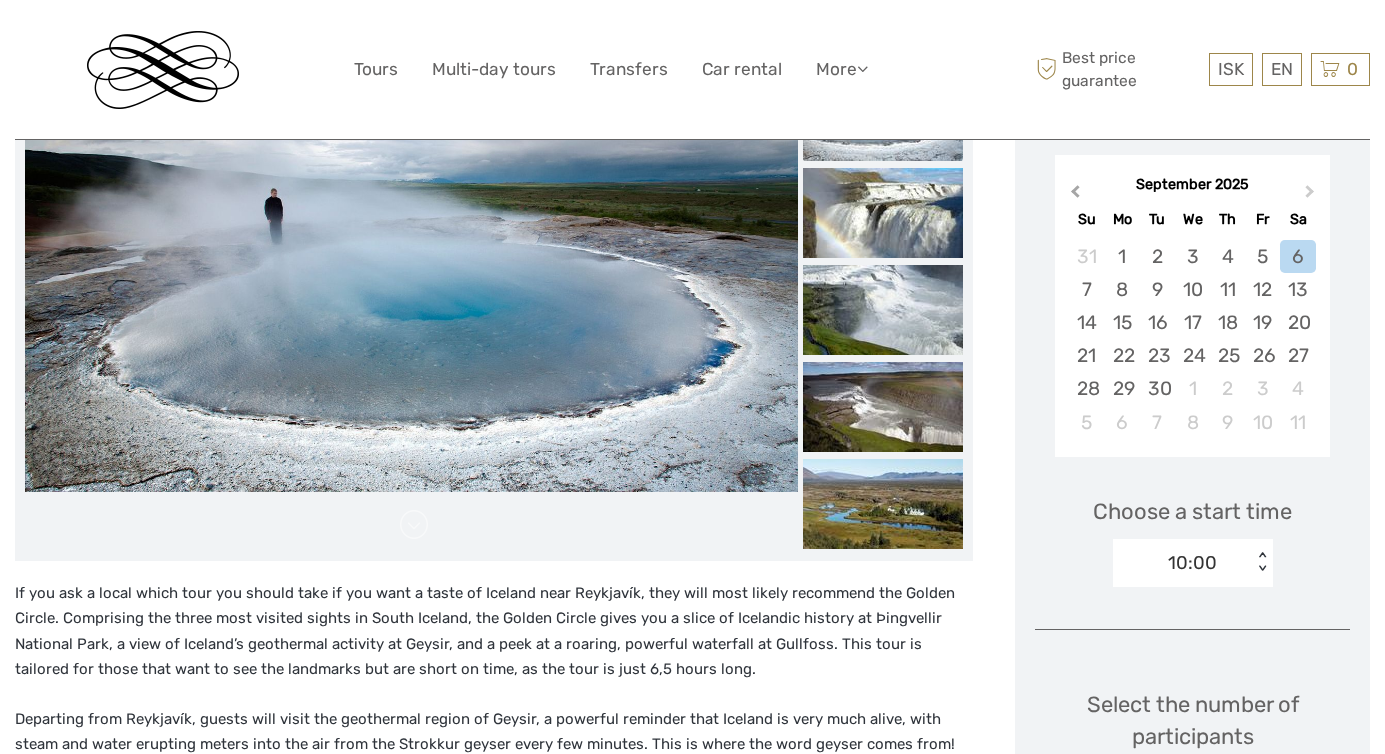 click on "Previous Month" at bounding box center (1075, 195) 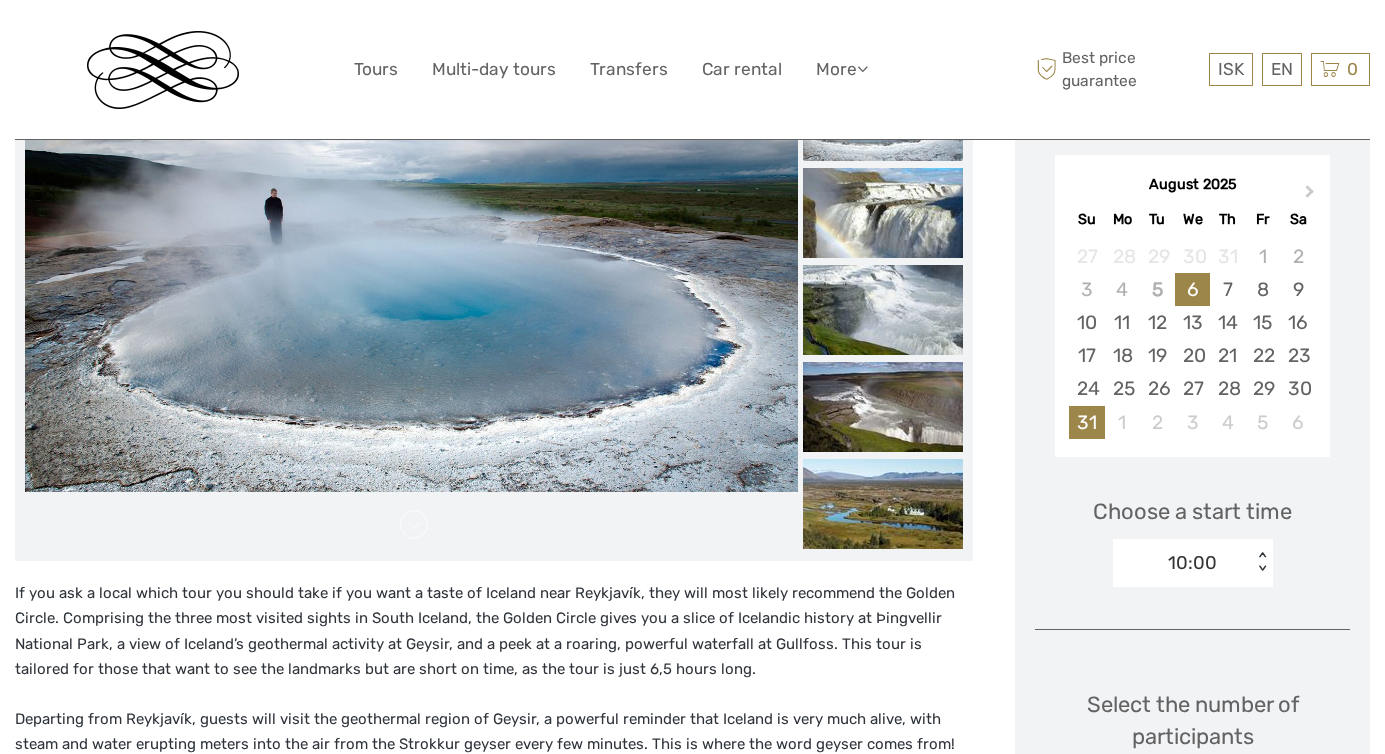 click on "31" at bounding box center (1086, 422) 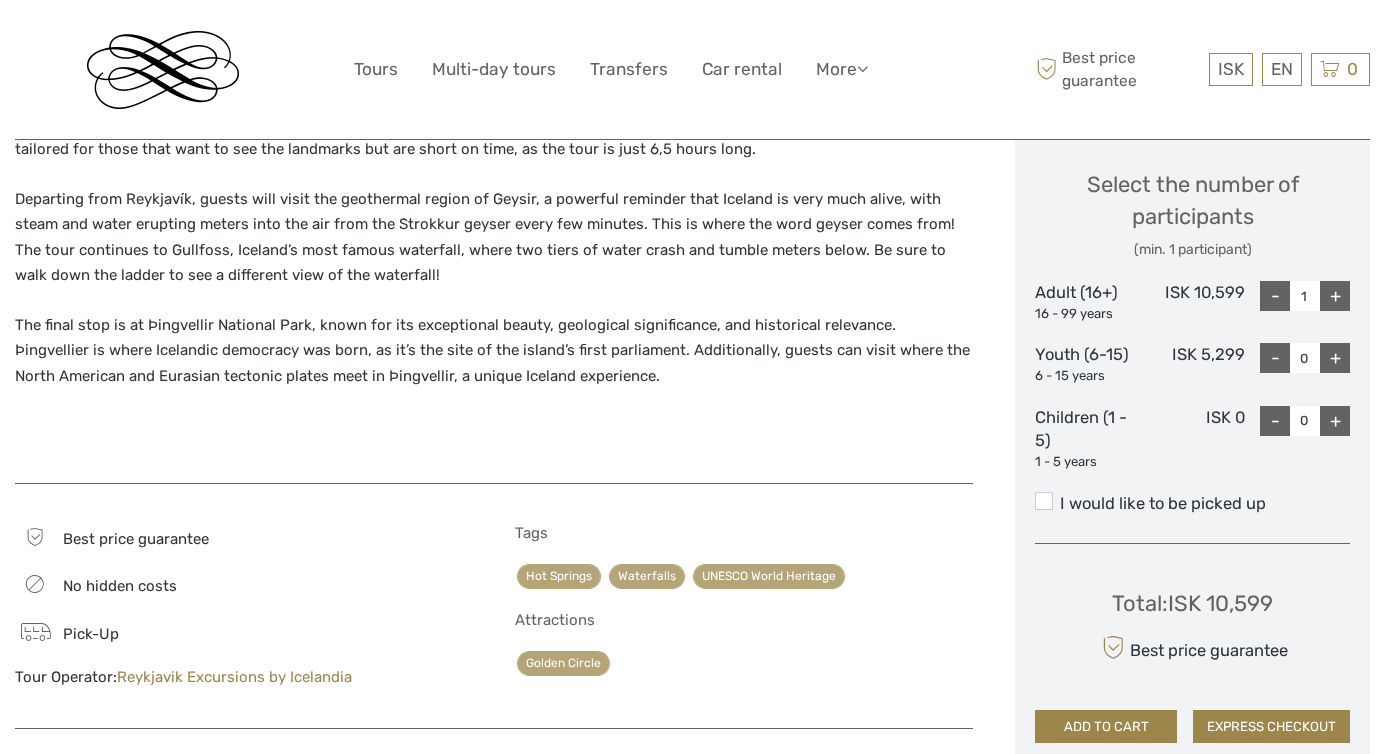 scroll, scrollTop: 836, scrollLeft: 0, axis: vertical 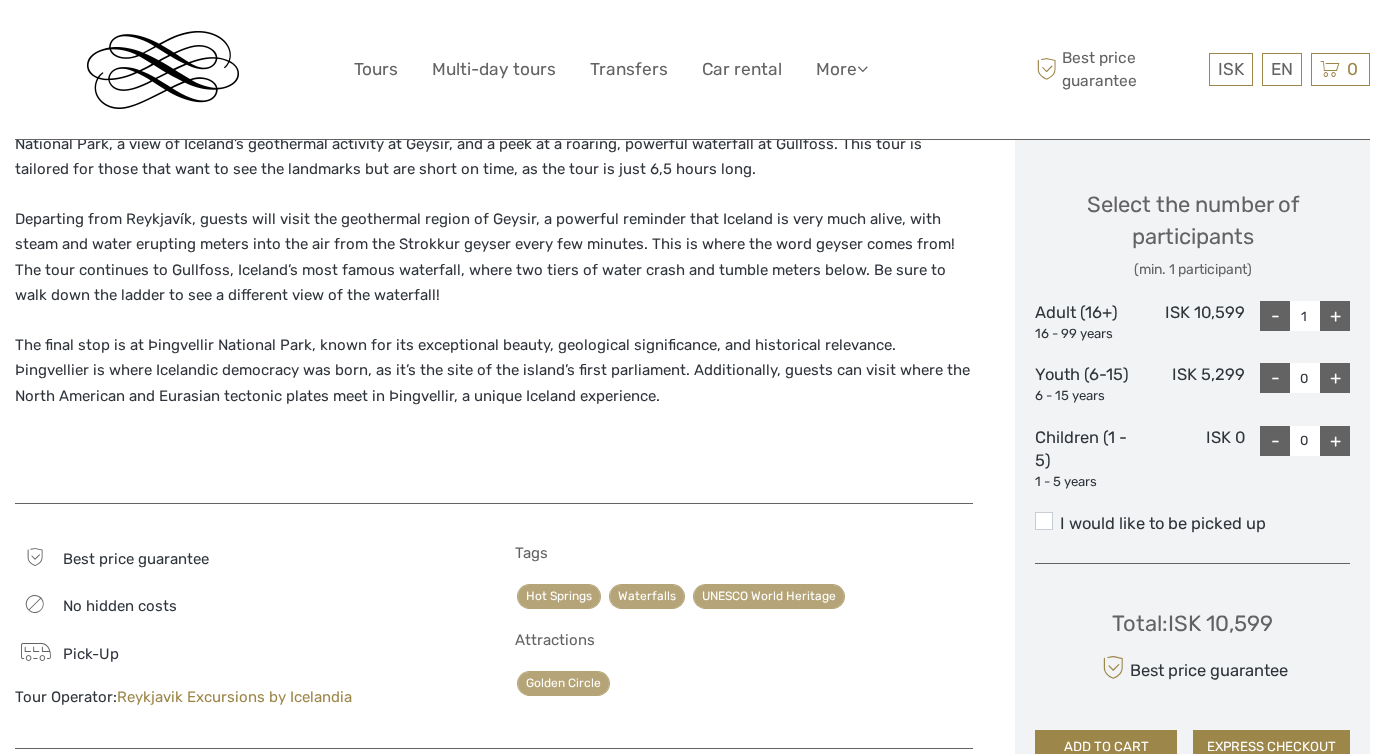 click on "+" at bounding box center [1335, 316] 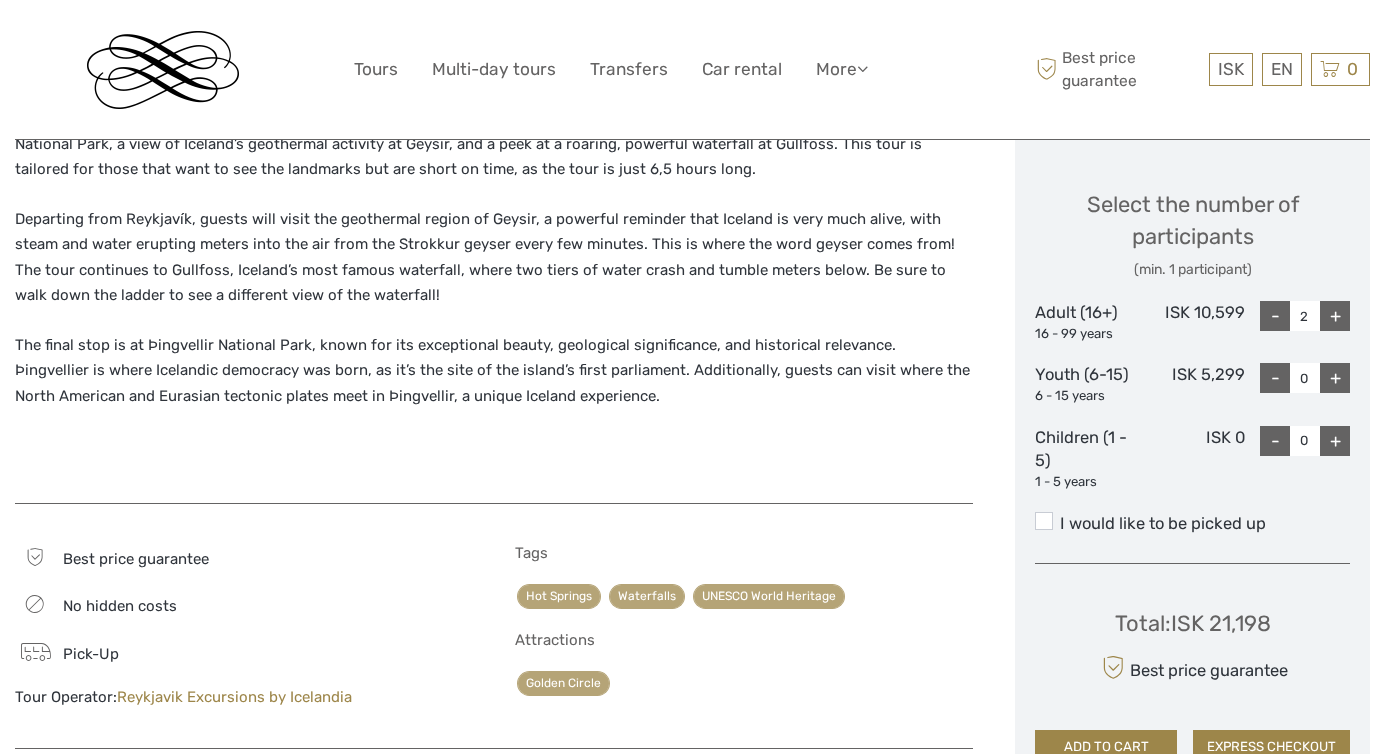 click on "+" at bounding box center (1335, 316) 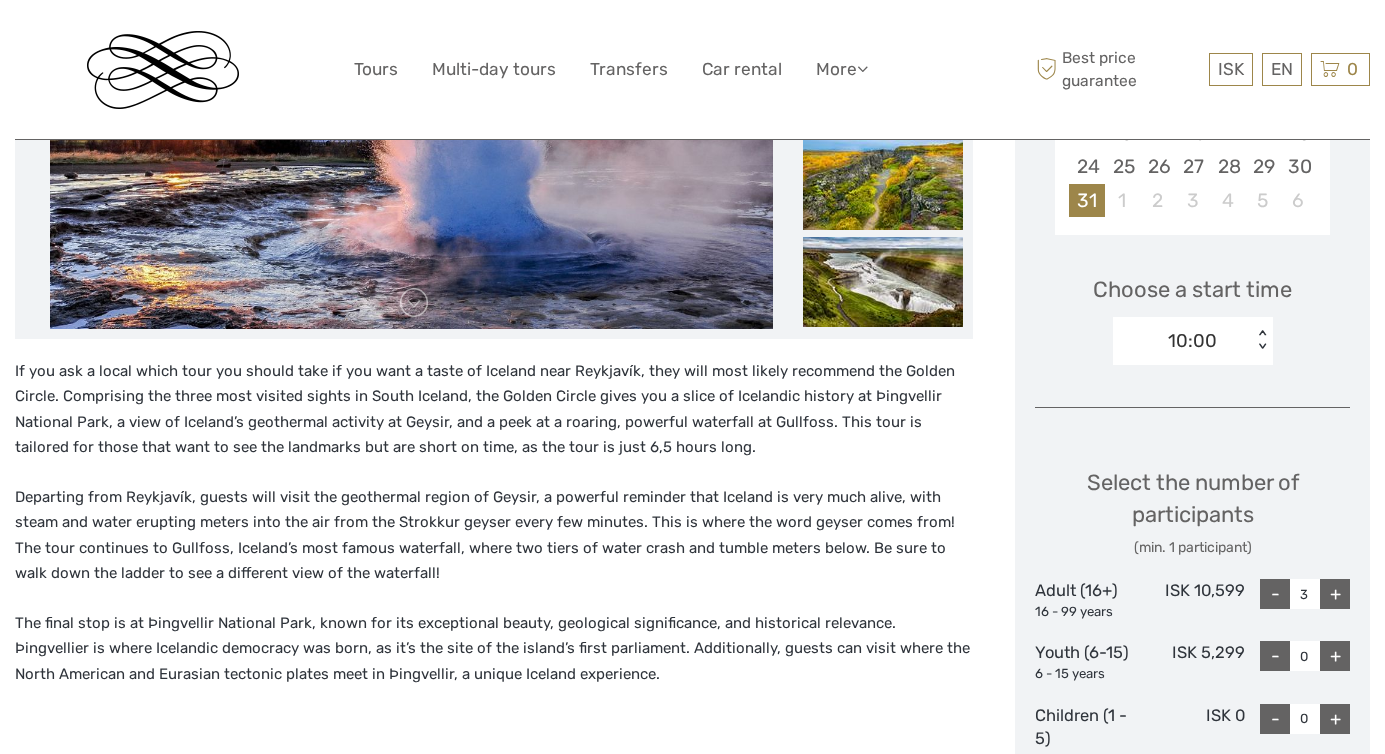 scroll, scrollTop: 534, scrollLeft: 0, axis: vertical 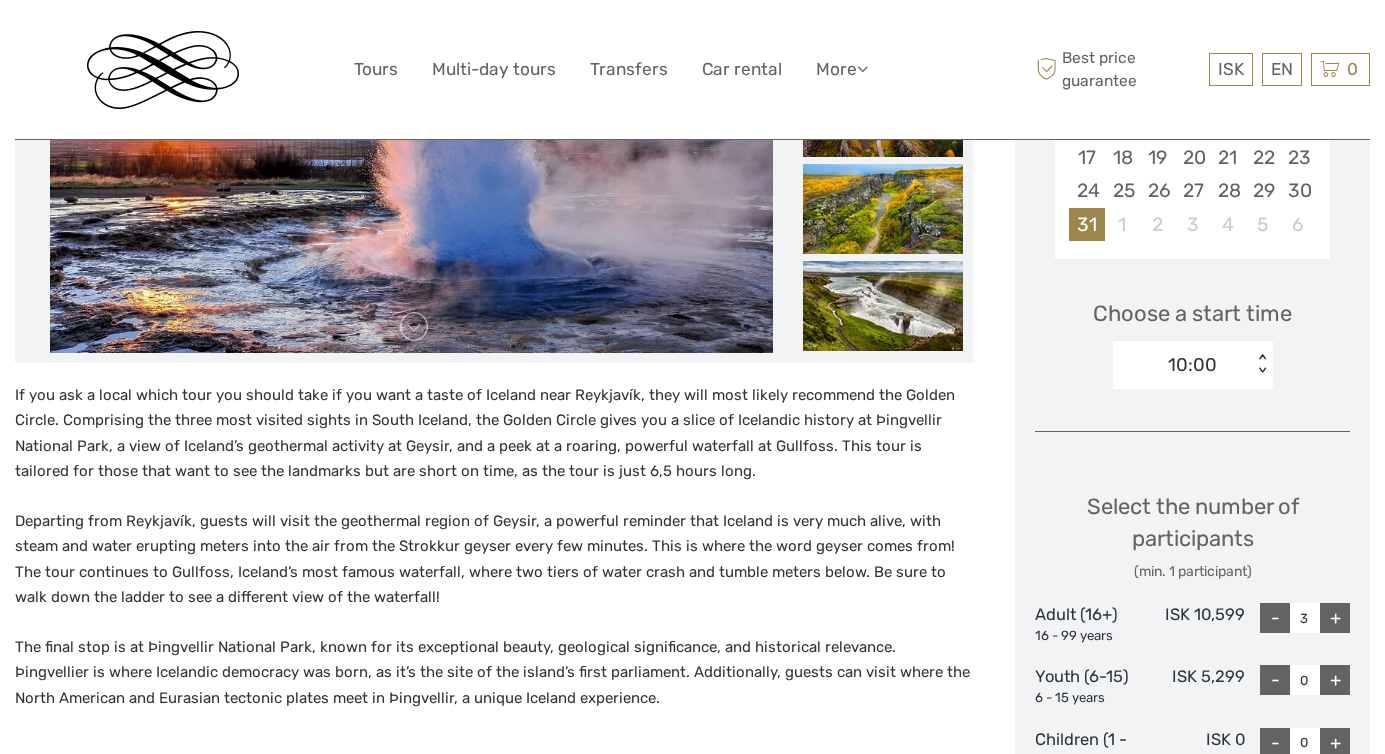 click on "< >" at bounding box center [1261, 364] 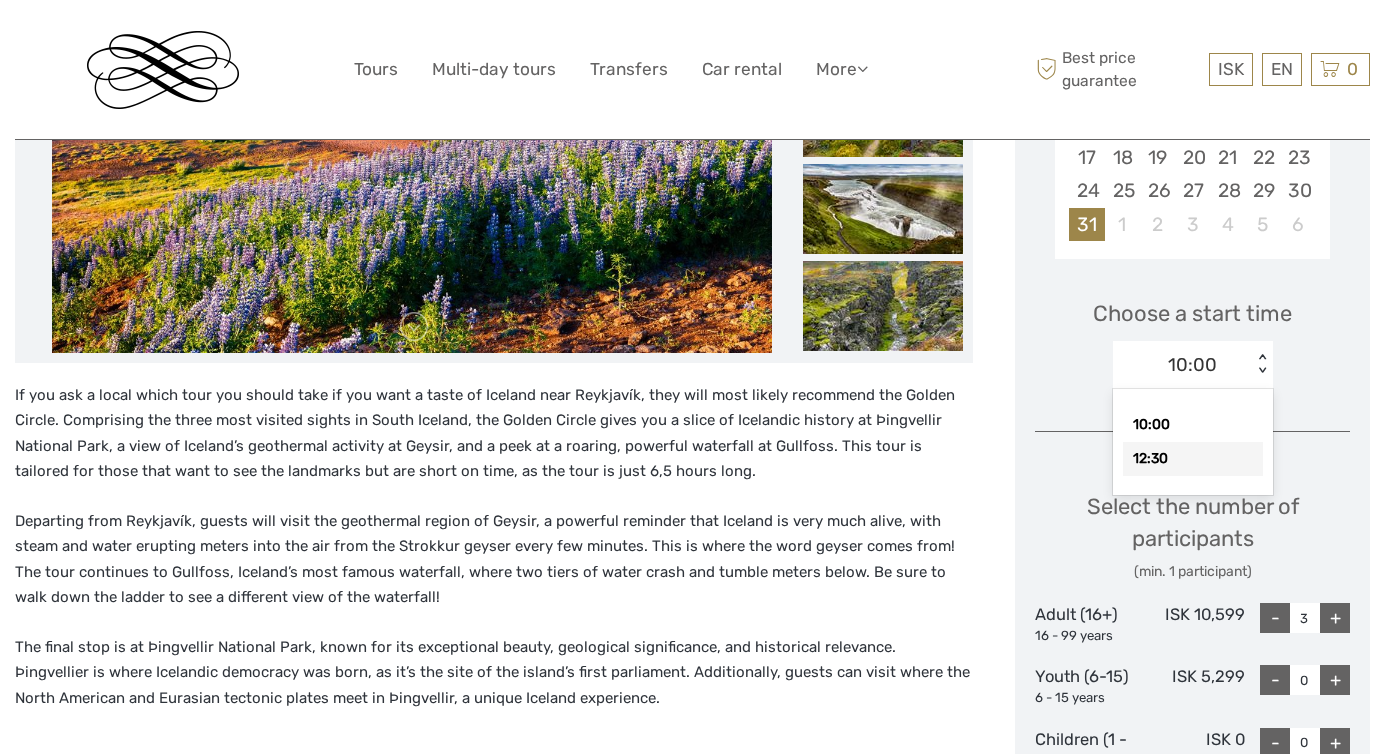 click on "12:30" at bounding box center (1193, 459) 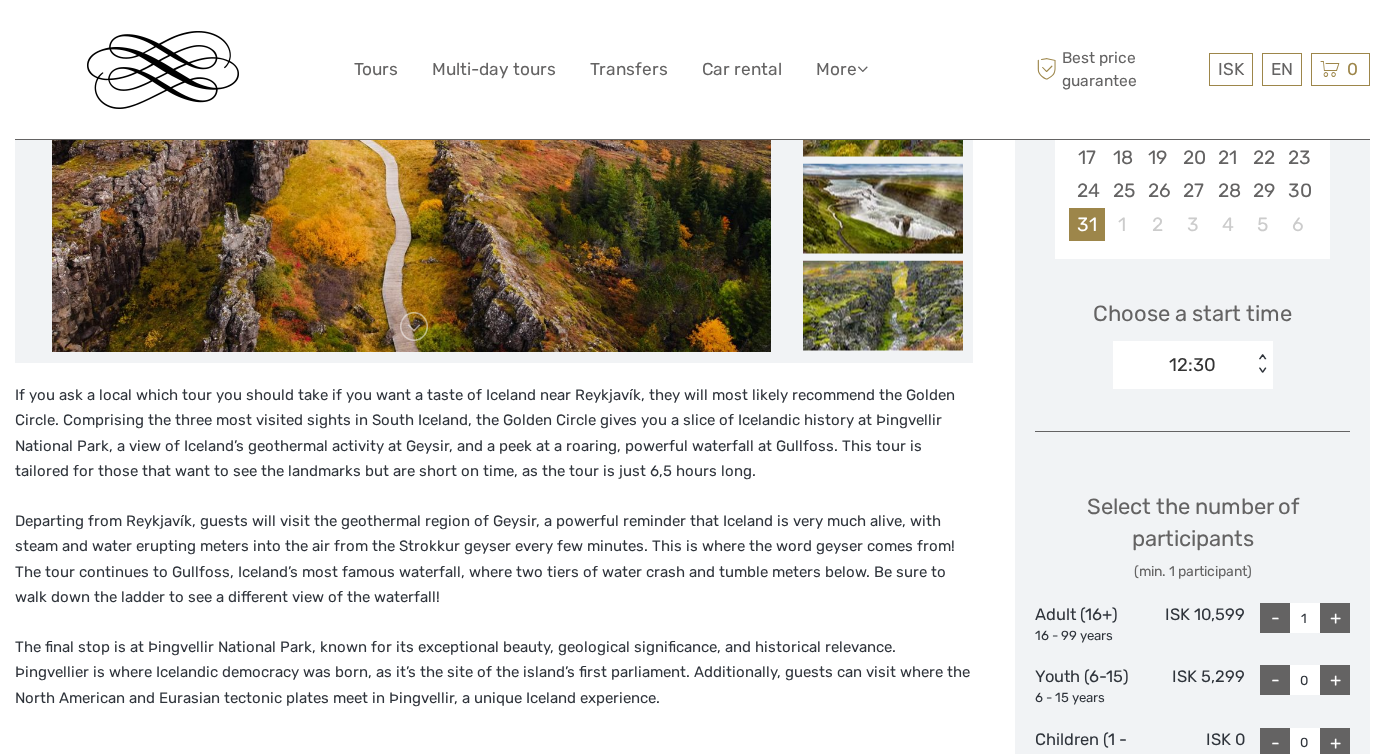 click on "Choose Date of Travel August 2025 Next Month August 2025 Su Mo Tu We Th Fr Sa 27 28 29 30 31 1 2 3 4 5 6 7 8 9 10 11 12 13 14 15 16 17 18 19 20 21 22 23 24 25 26 27 28 29 30 31 1 2 3 4 5 6 Choose a start time 12:30 < > Select the number of participants (min. 1 participant) Adult (16+) 16 - 99 years ISK 10,599 - 1 + Youth (6-15) 6 - 15 years ISK 5,299 - 0 + Children (1 - 5) 1 - 5 years ISK 0 - 0 + I would like to be picked up Total :  ISK 10,599 Best price guarantee ADD TO CART EXPRESS CHECKOUT" at bounding box center (1192, 474) 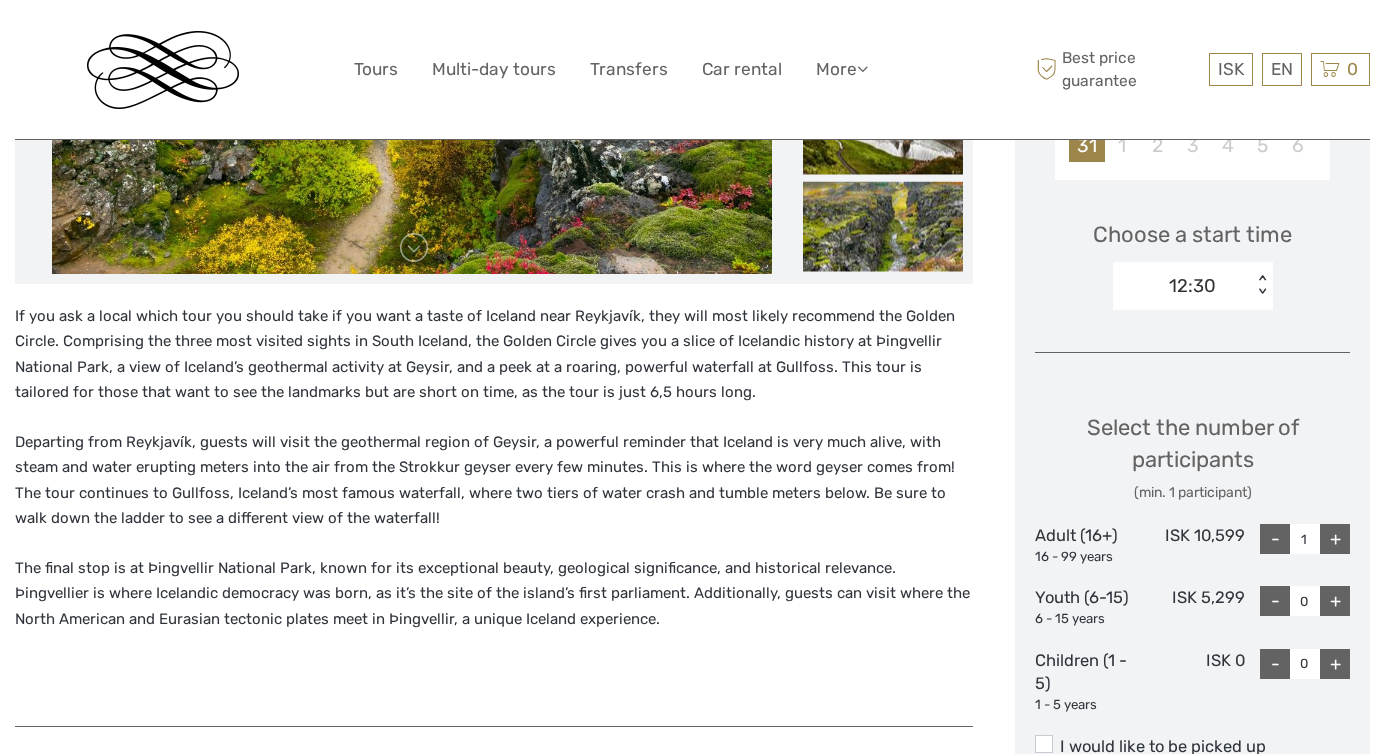 scroll, scrollTop: 619, scrollLeft: 0, axis: vertical 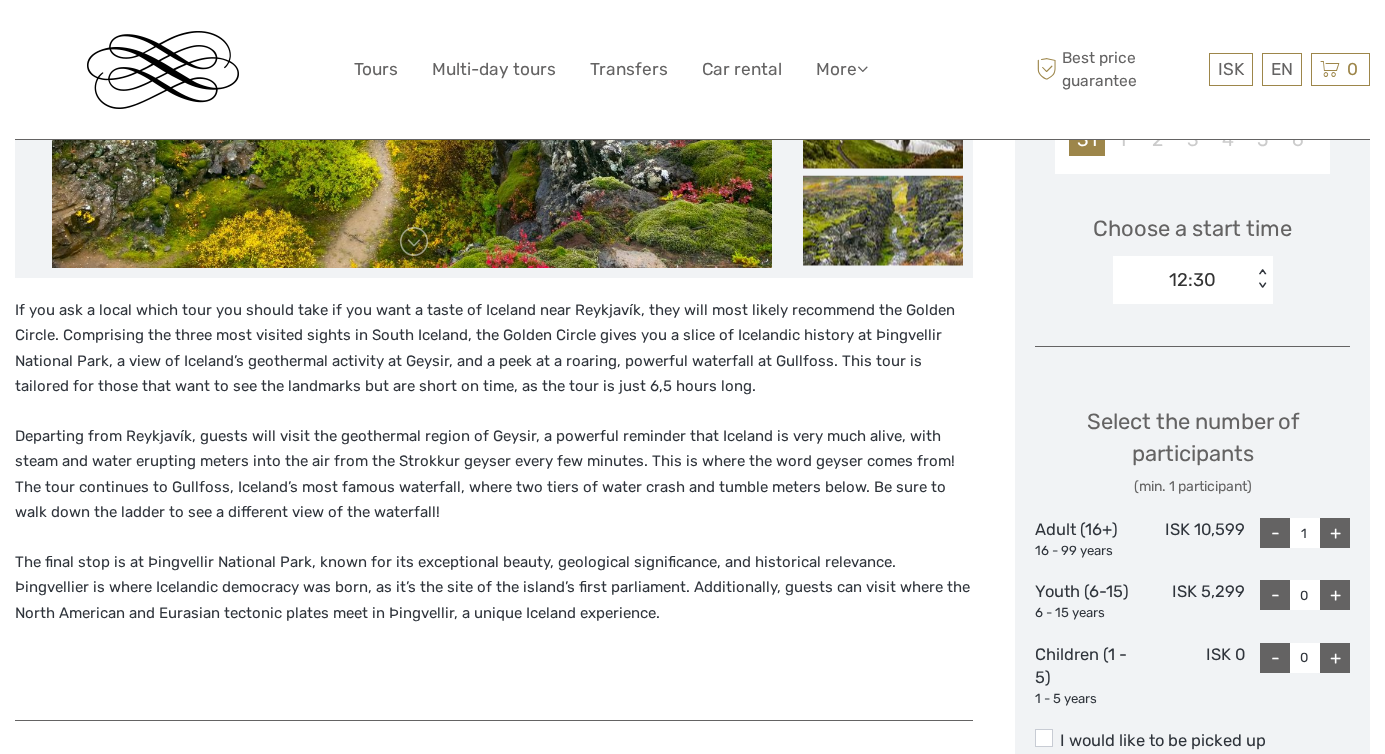 click on "+" at bounding box center [1335, 533] 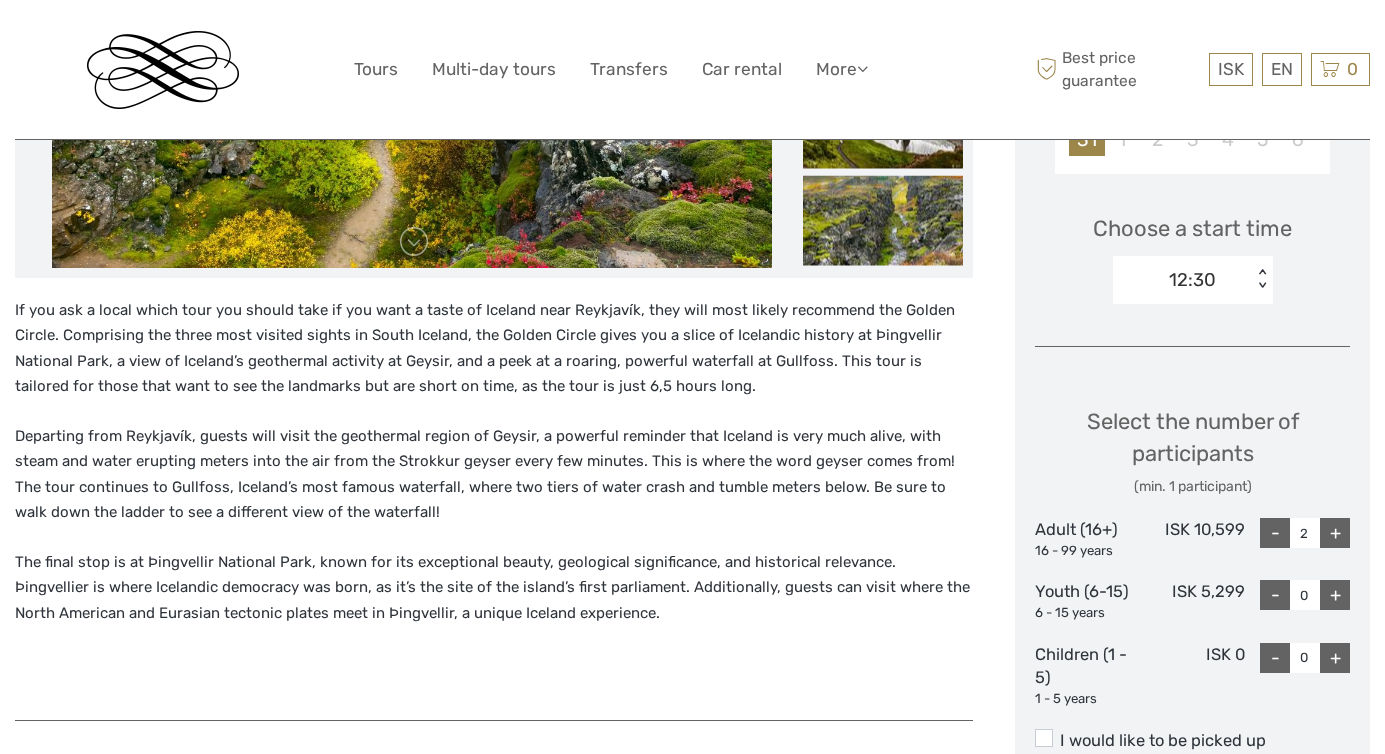 click on "+" at bounding box center [1335, 533] 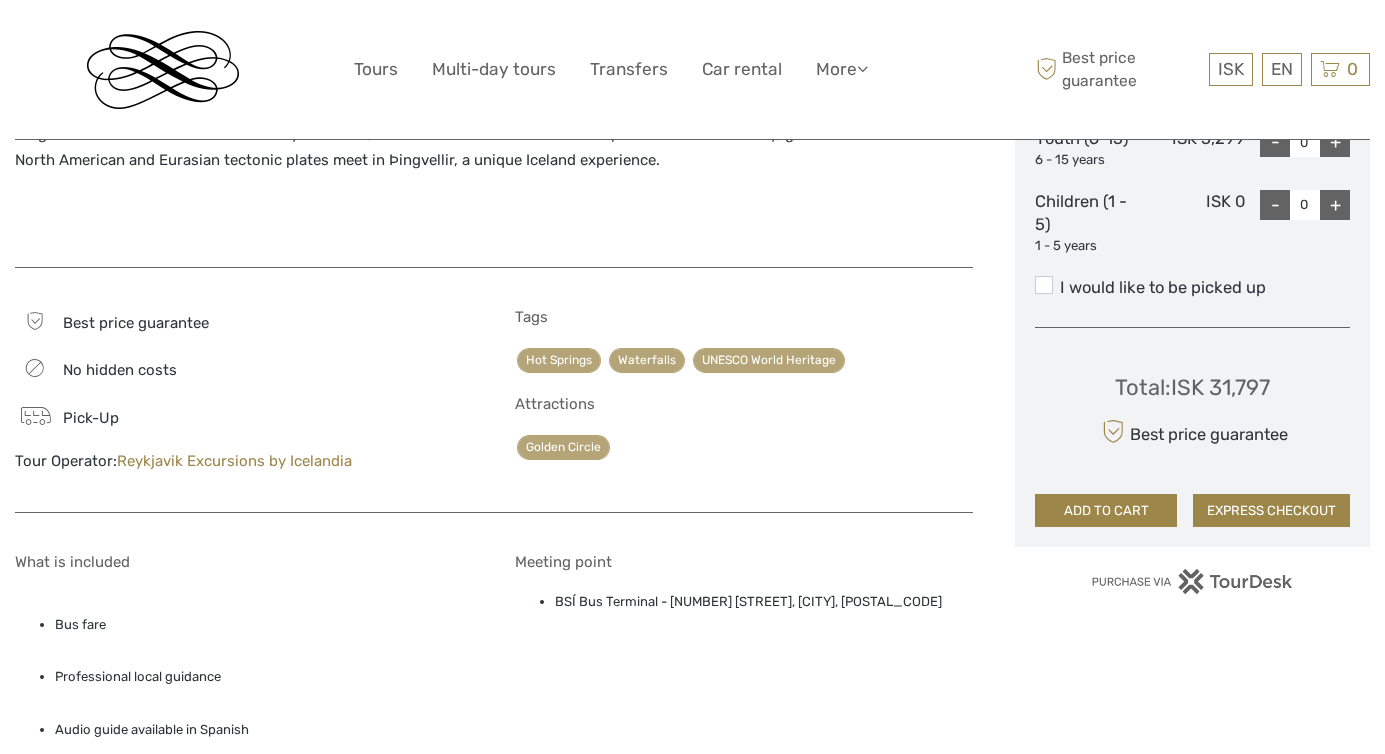 scroll, scrollTop: 1122, scrollLeft: 0, axis: vertical 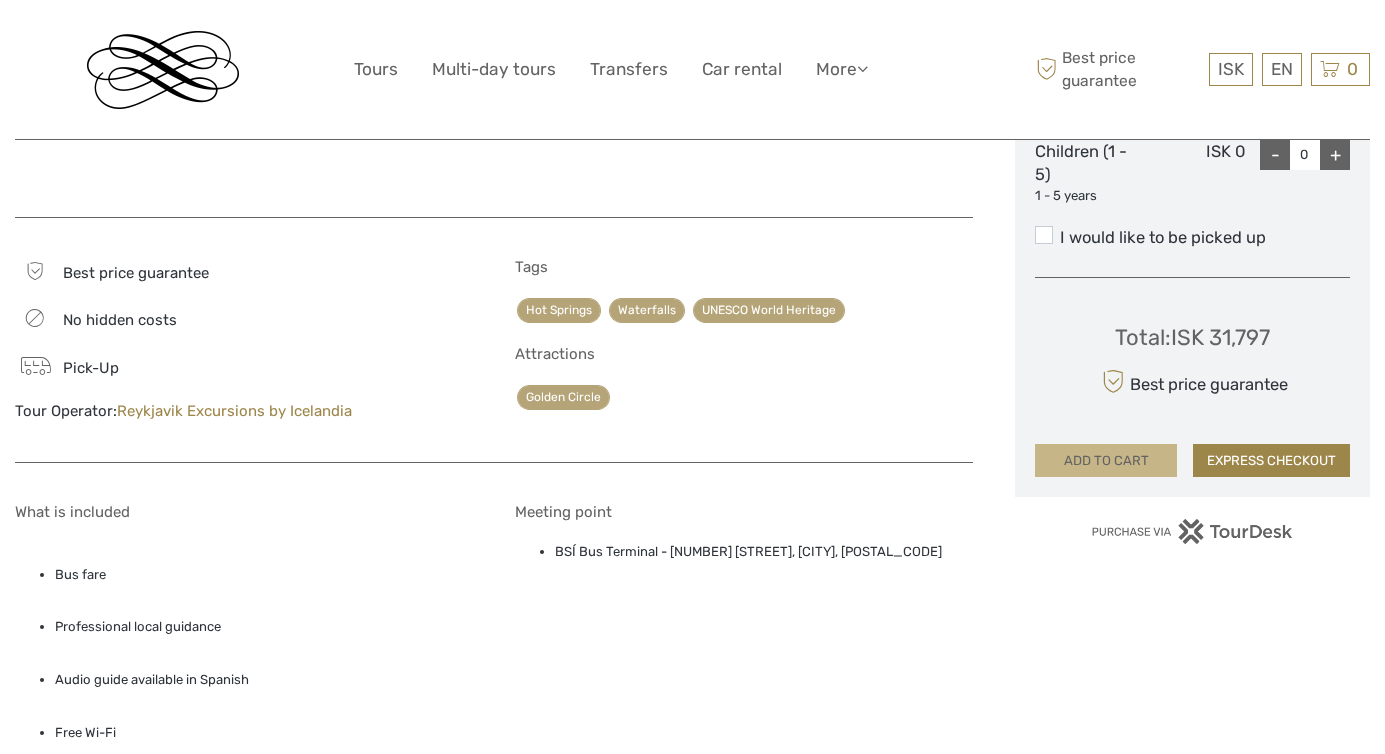 click on "ADD TO CART" at bounding box center [1106, 461] 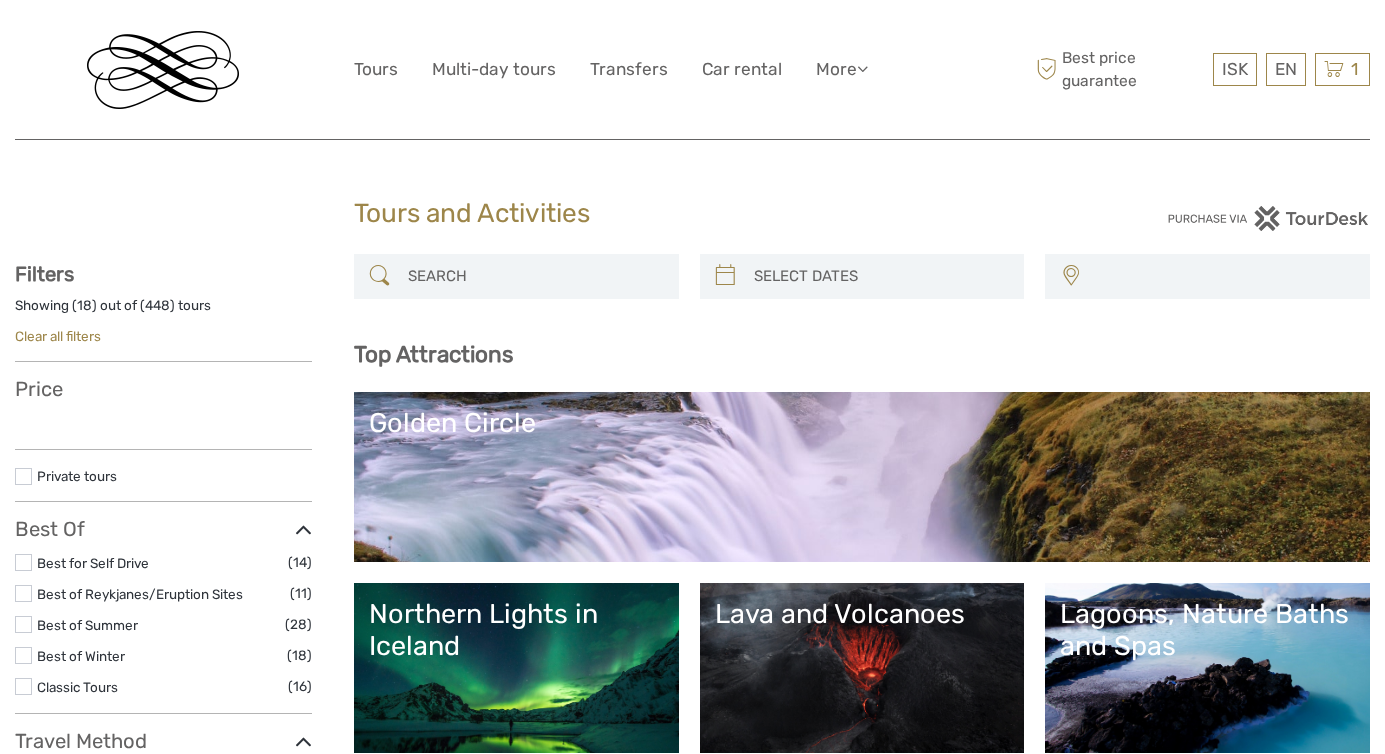 select 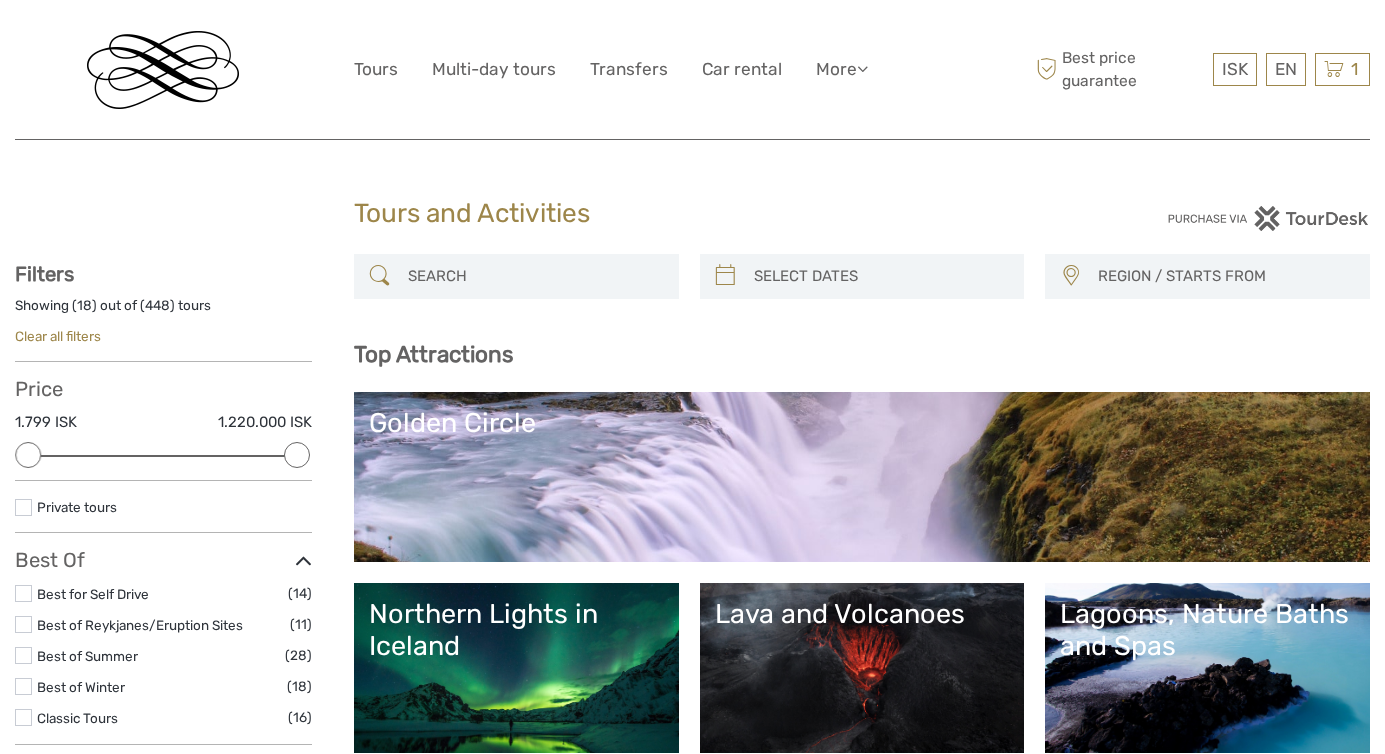 scroll, scrollTop: 0, scrollLeft: 0, axis: both 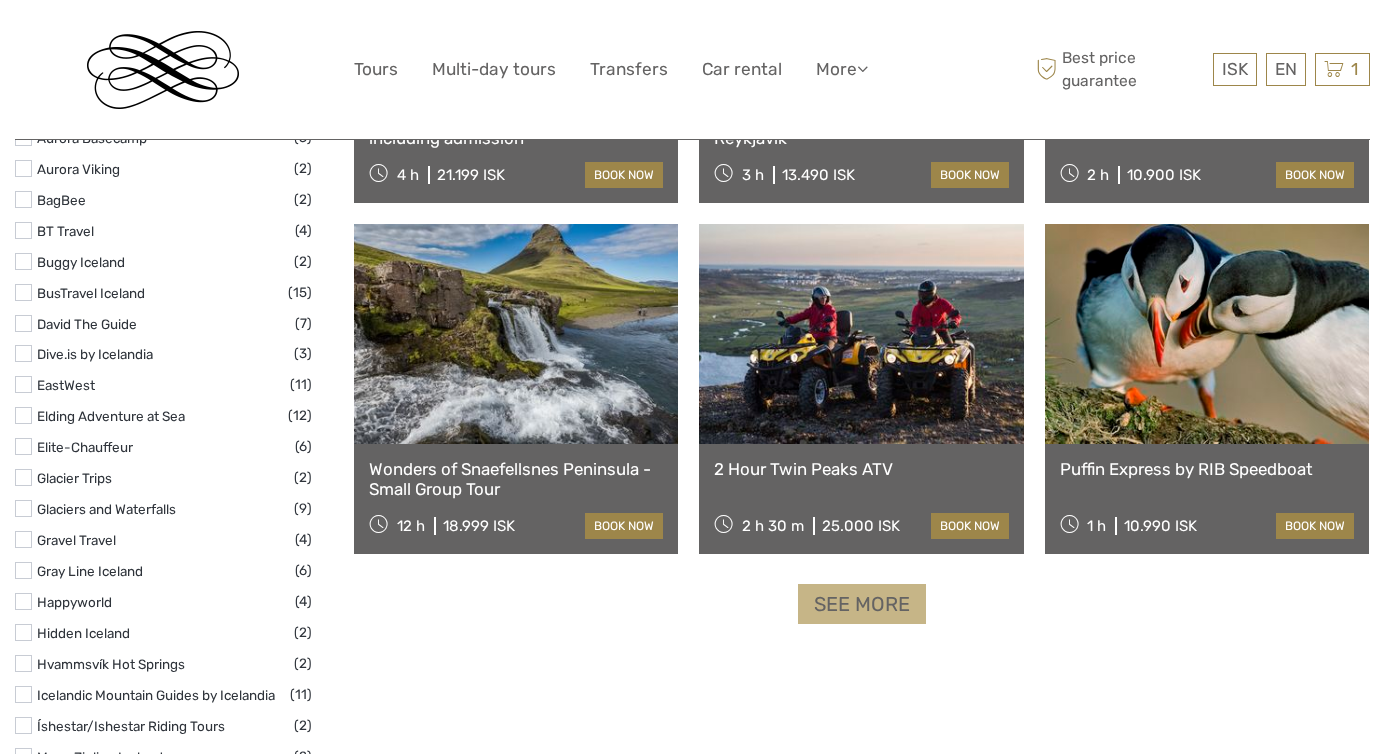 click on "See more" at bounding box center [862, 604] 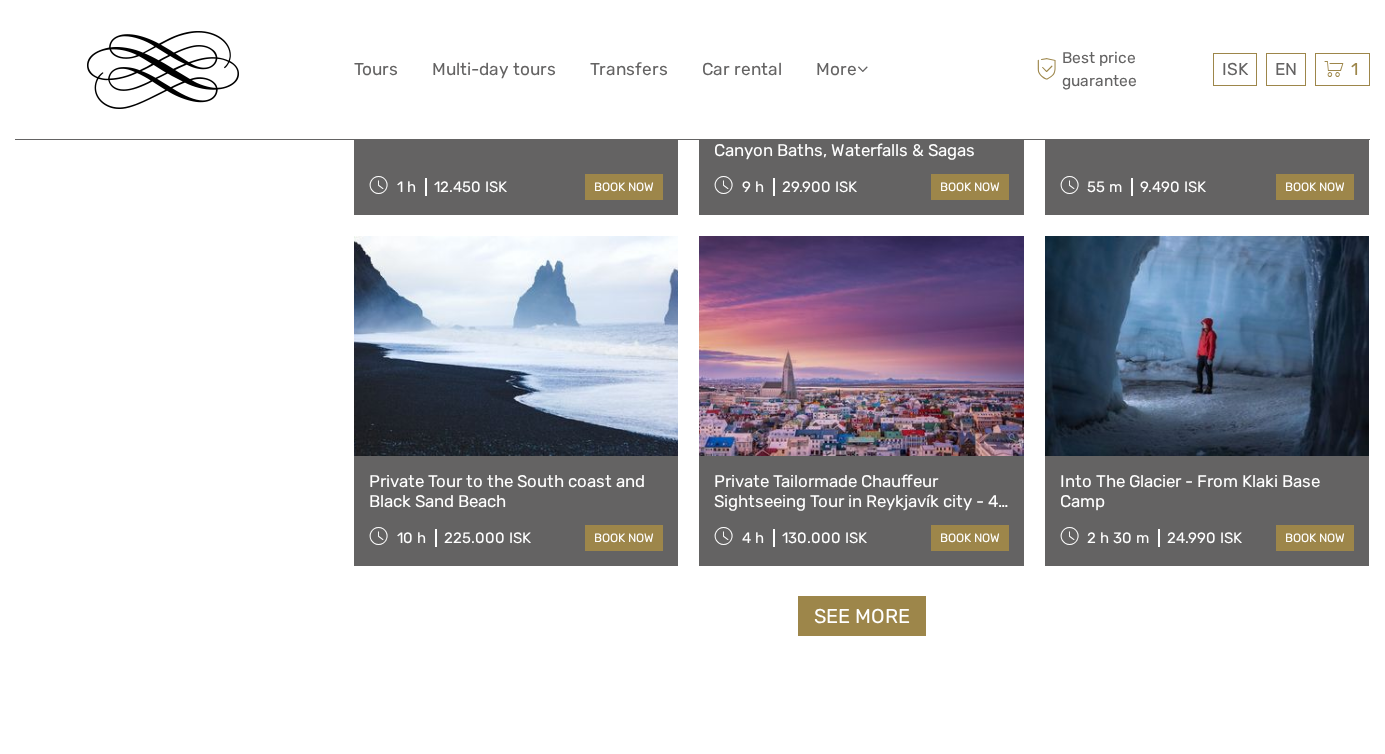 scroll, scrollTop: 3968, scrollLeft: 0, axis: vertical 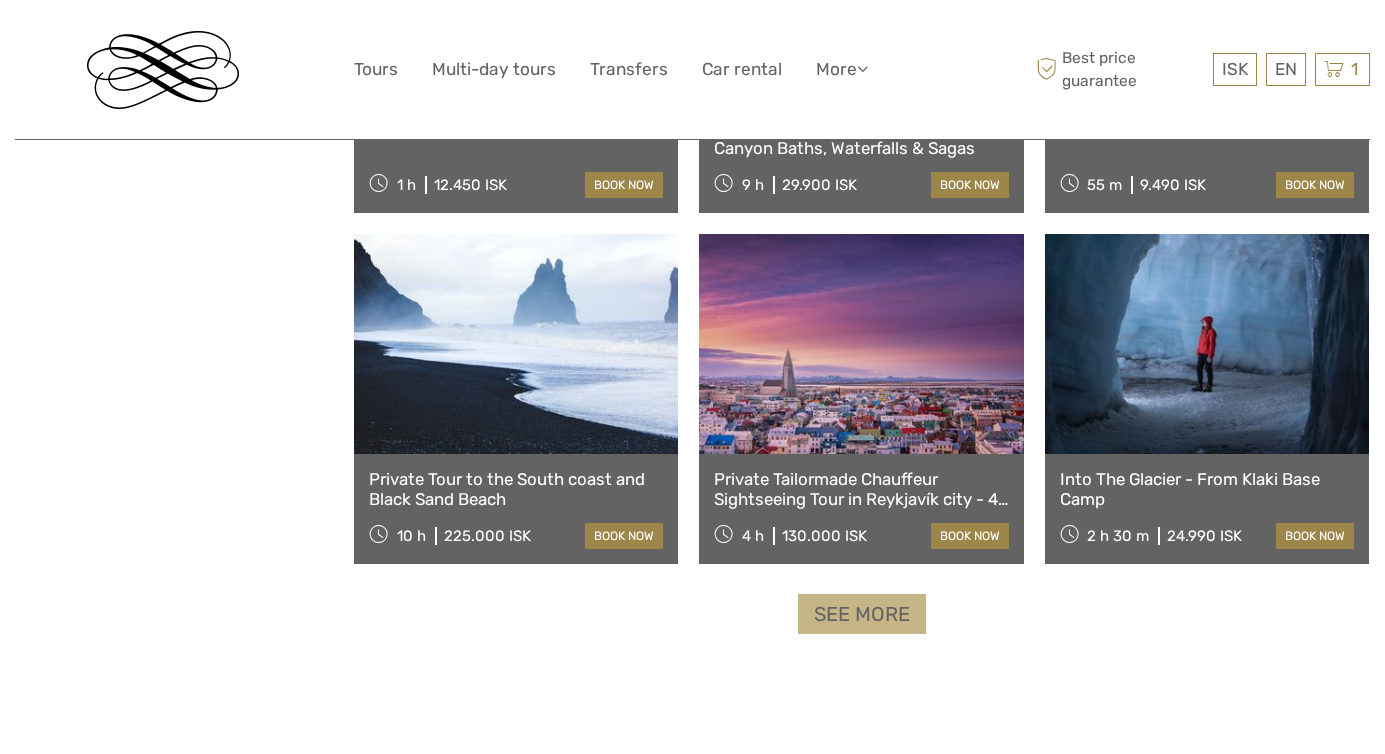 click on "See more" at bounding box center (862, 614) 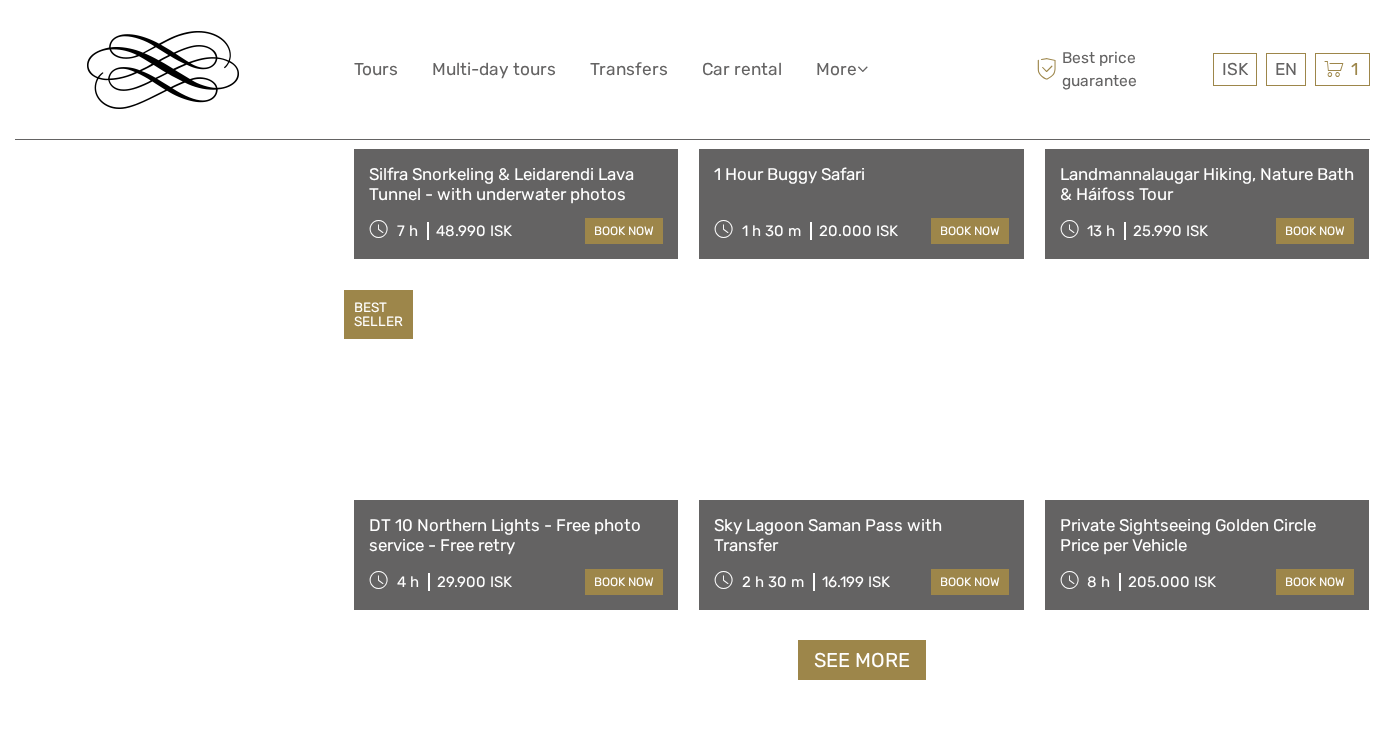 scroll, scrollTop: 6049, scrollLeft: 0, axis: vertical 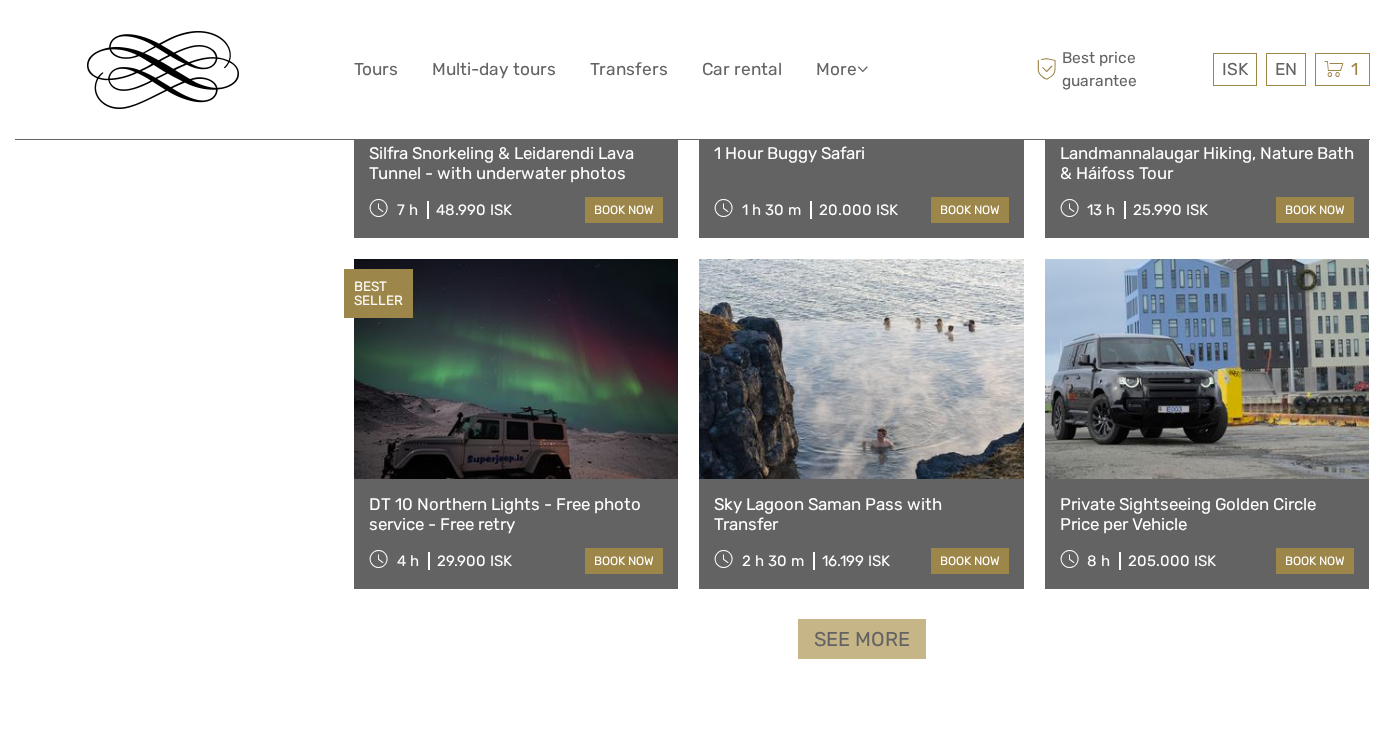 click on "See more" at bounding box center [862, 639] 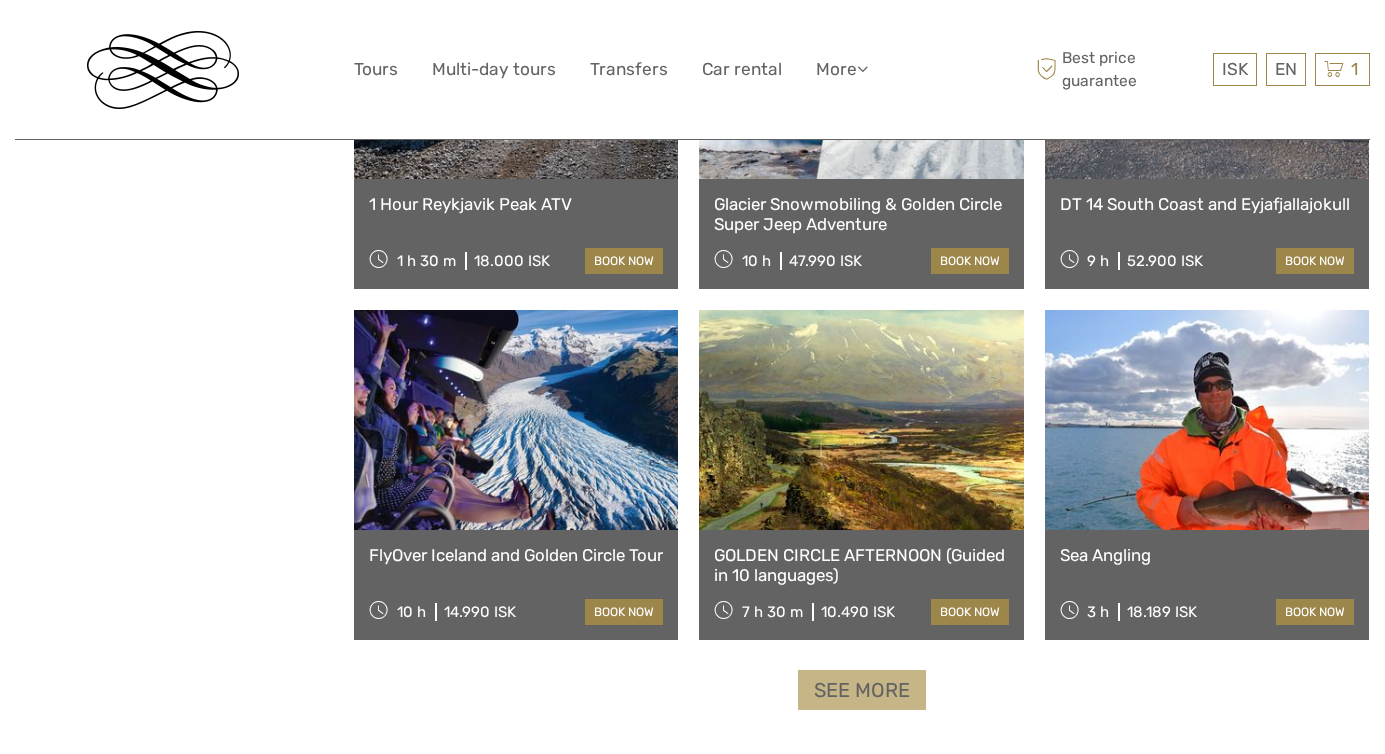 scroll, scrollTop: 8106, scrollLeft: 0, axis: vertical 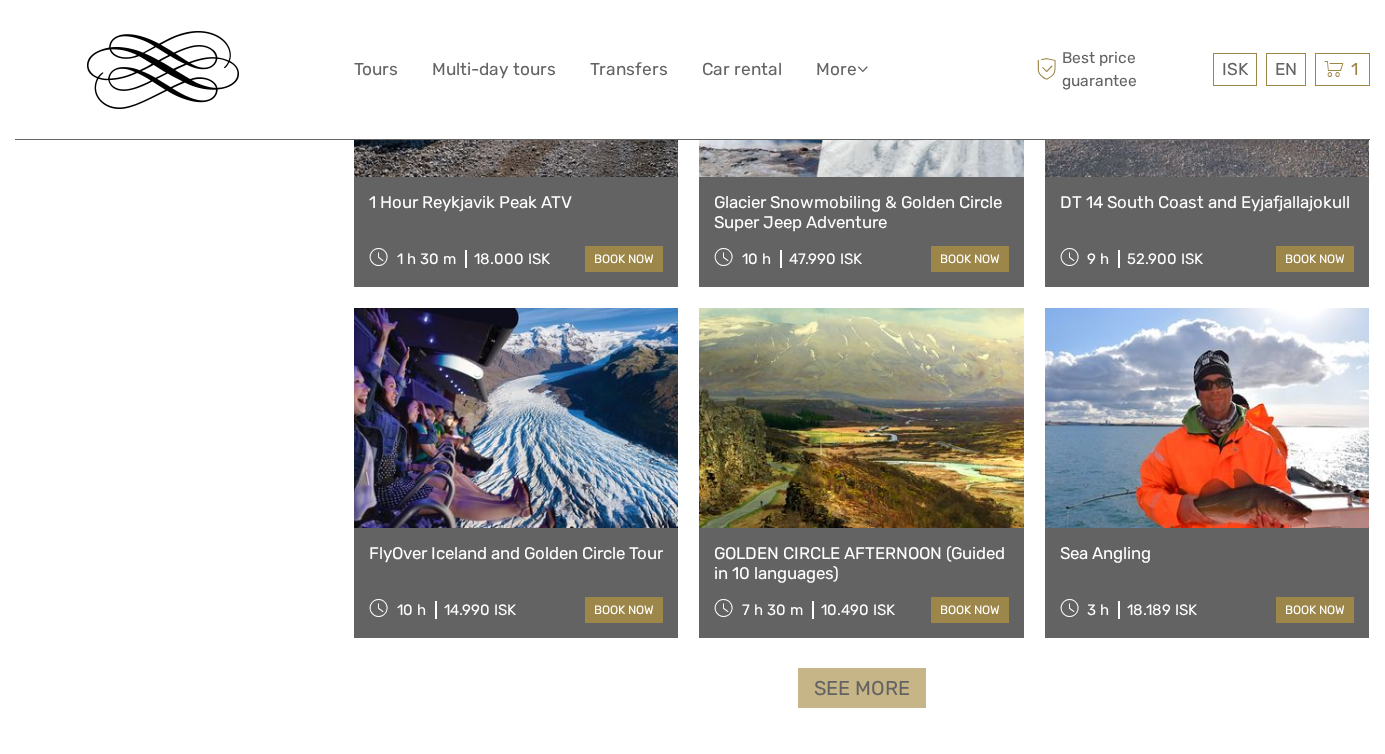 click on "See more" at bounding box center [862, 688] 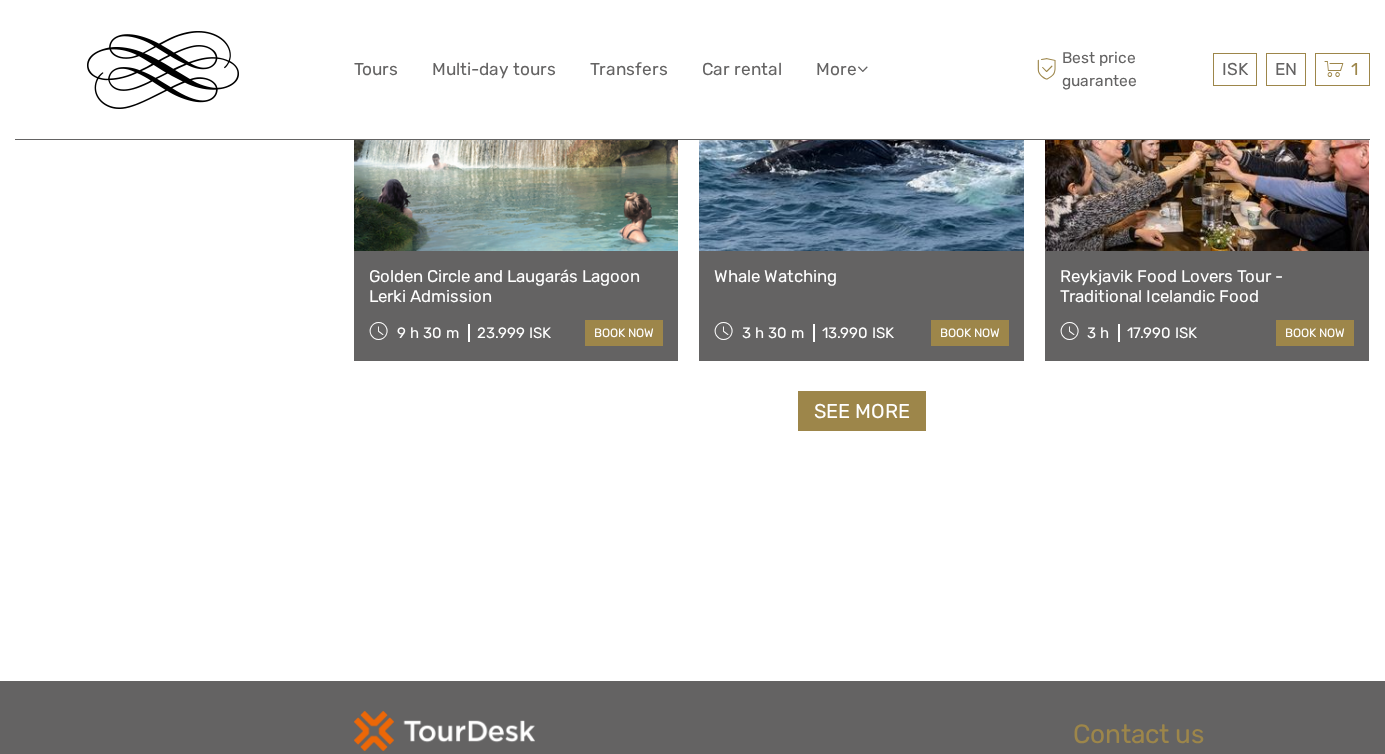 scroll, scrollTop: 10512, scrollLeft: 0, axis: vertical 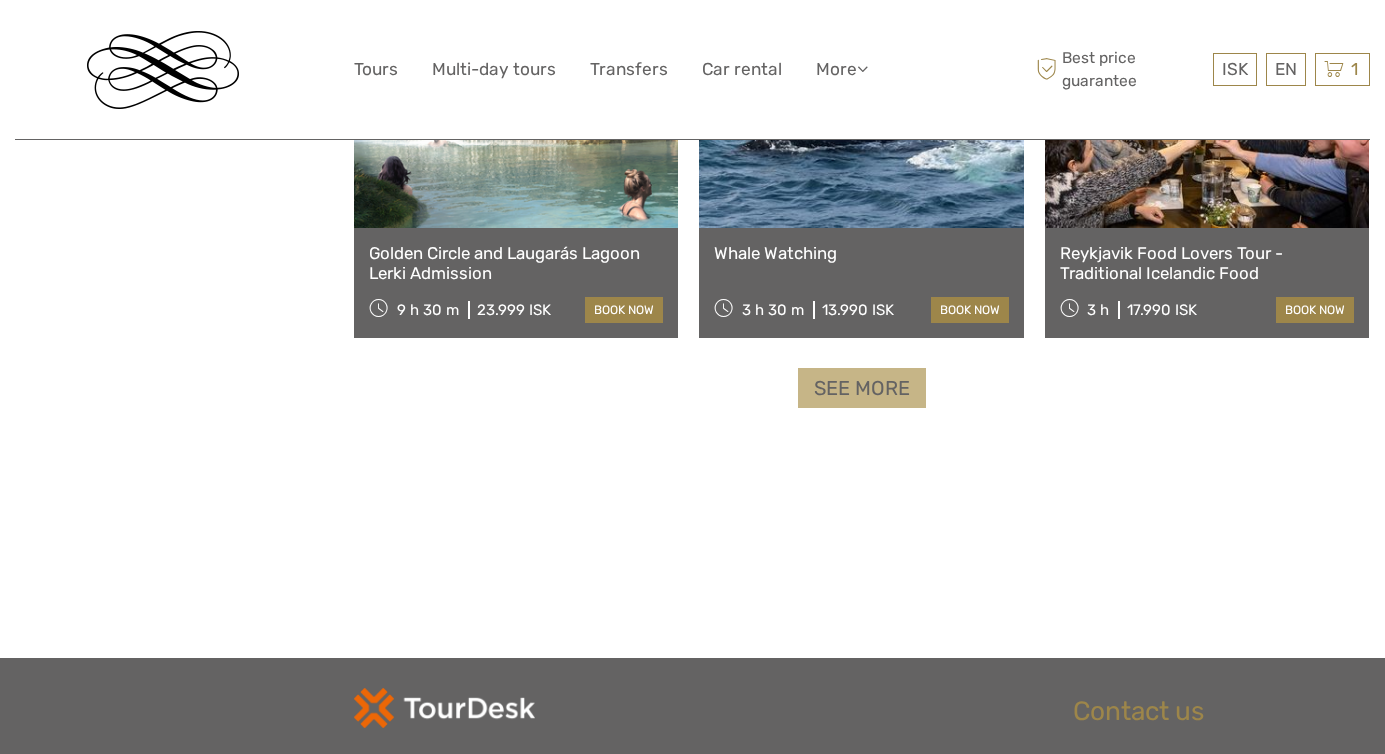 click on "See more" at bounding box center (862, 388) 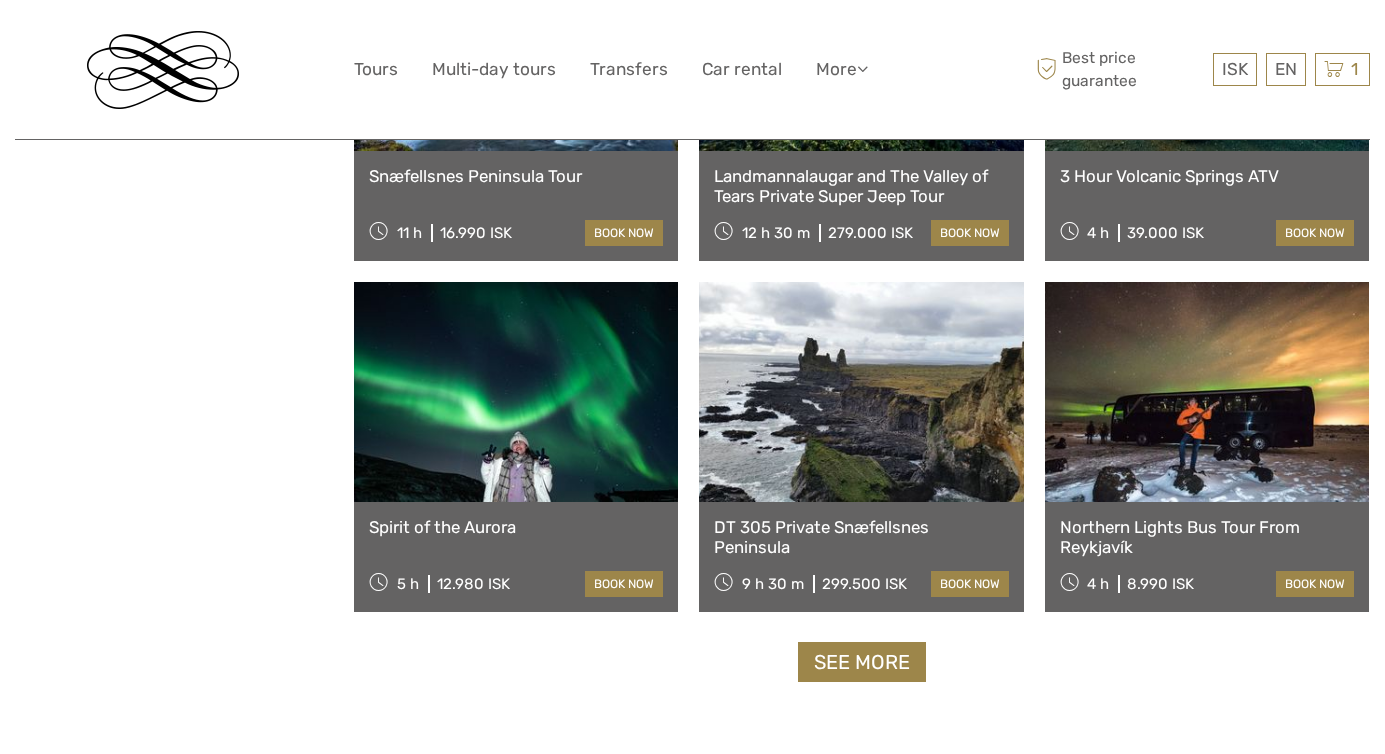 scroll, scrollTop: 12381, scrollLeft: 0, axis: vertical 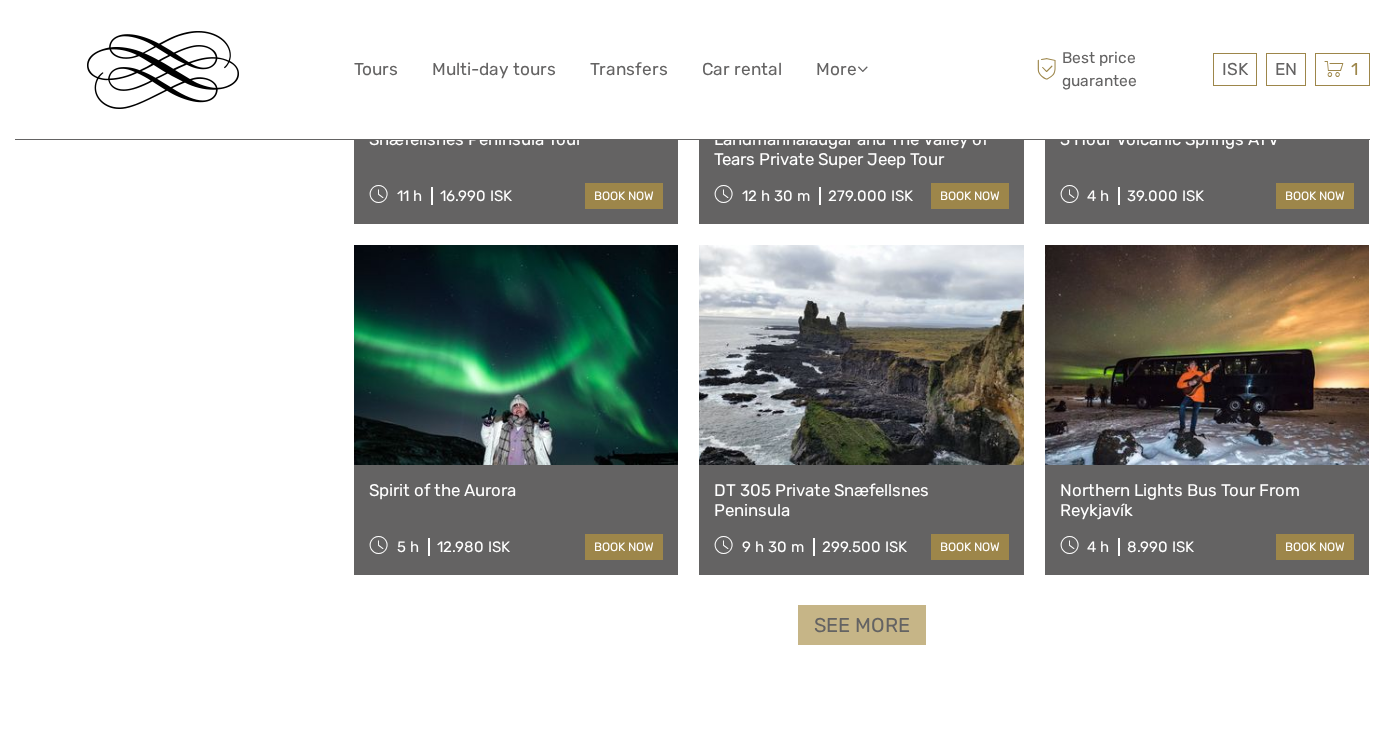 click on "See more" at bounding box center [862, 625] 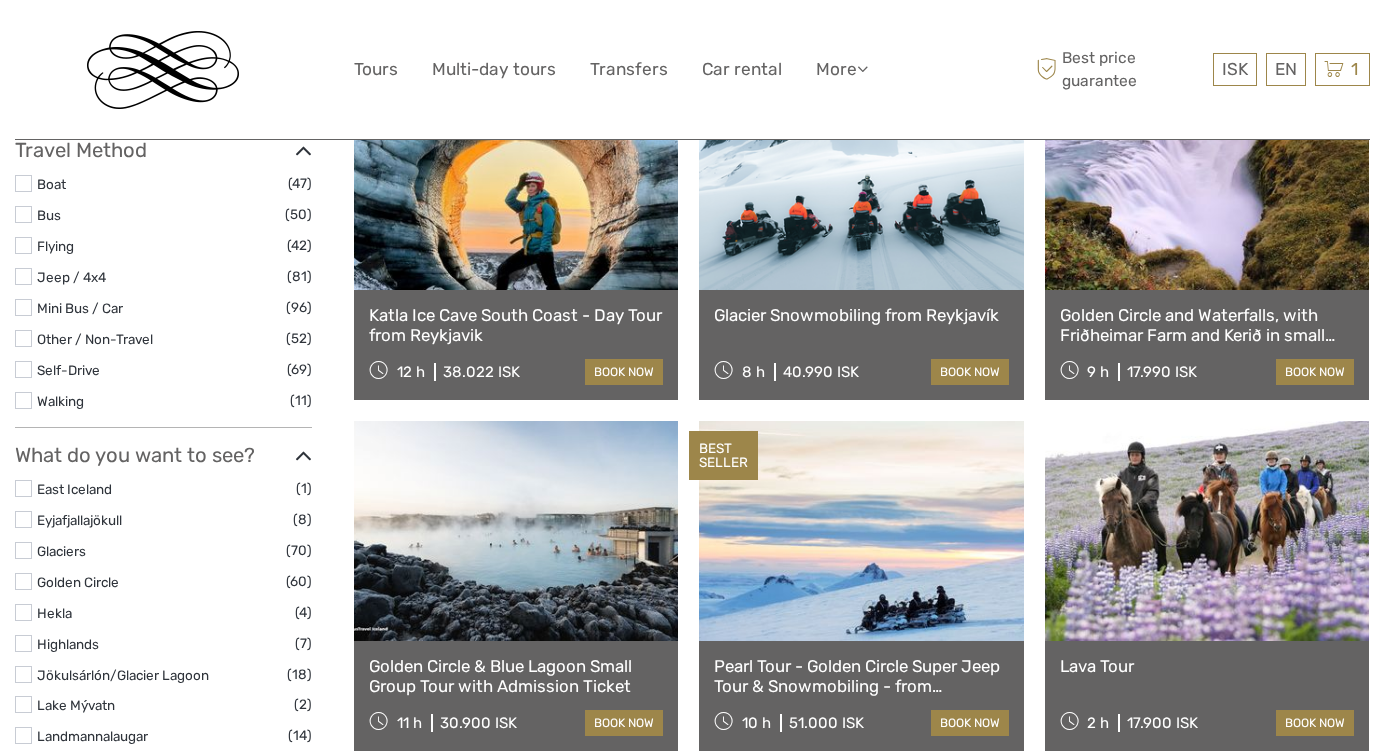 scroll, scrollTop: 495, scrollLeft: 0, axis: vertical 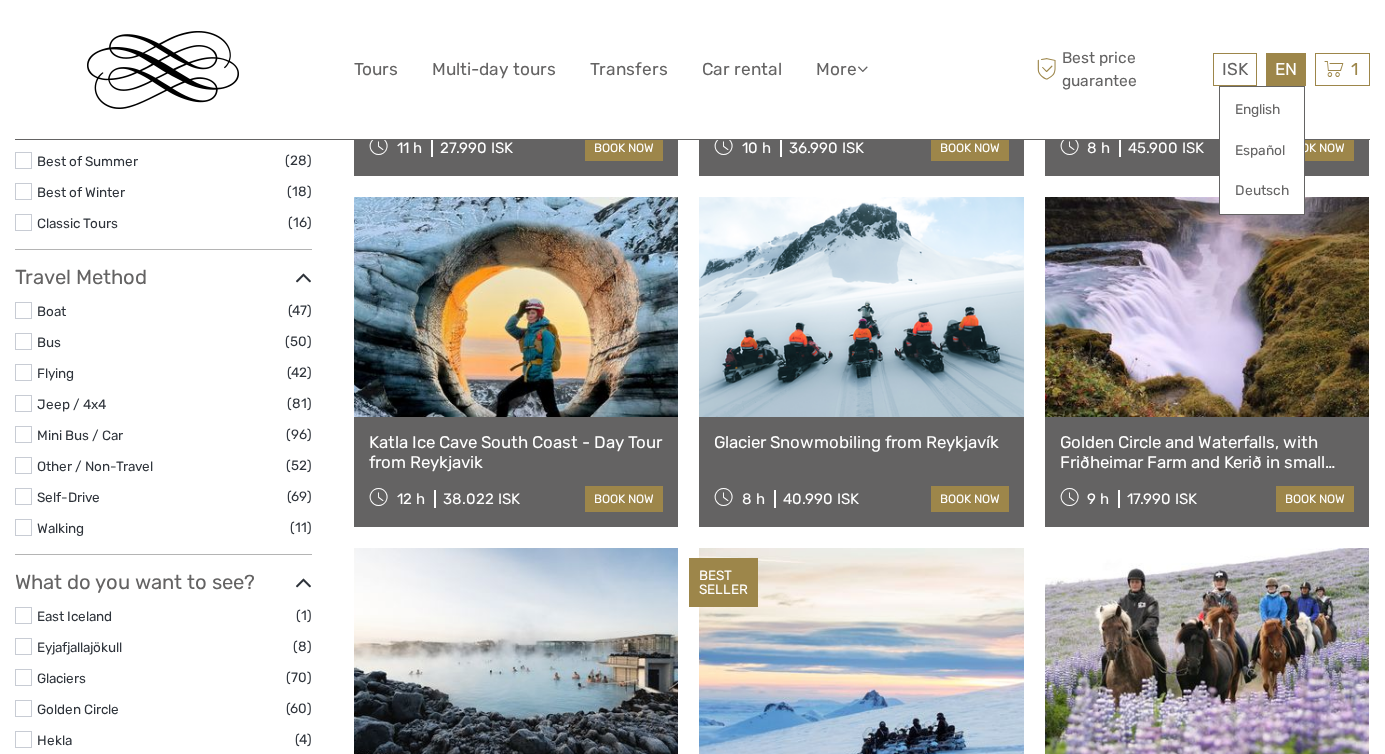 click on "EN
English
Español
Deutsch" at bounding box center [1286, 69] 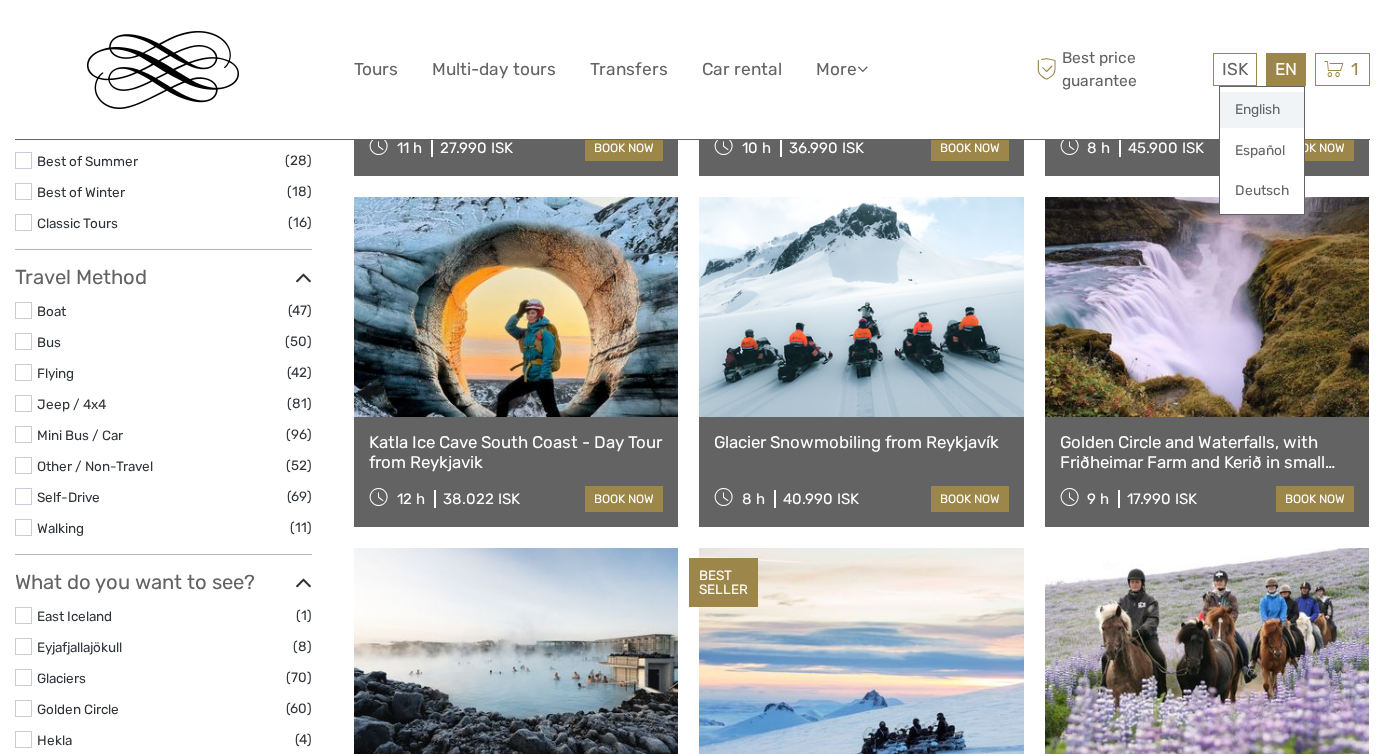 click on "English" at bounding box center [1262, 110] 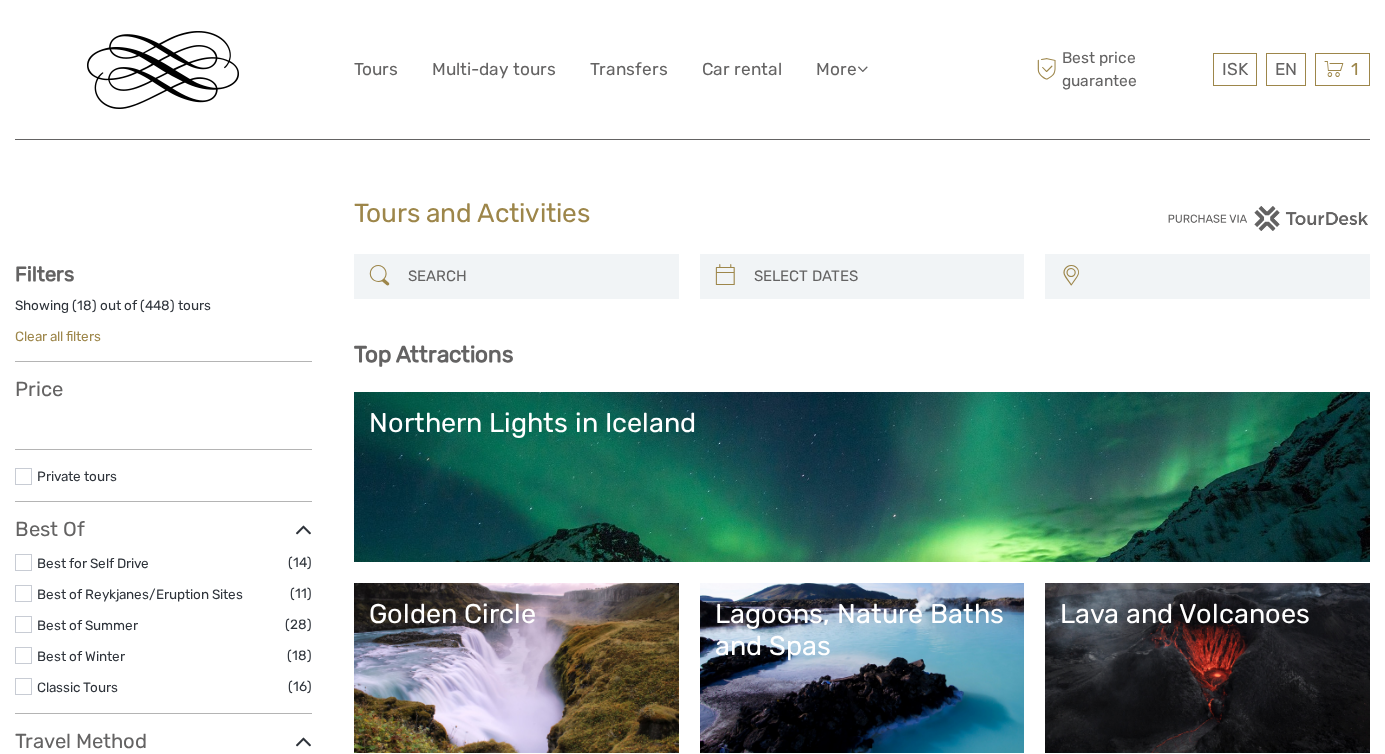 select 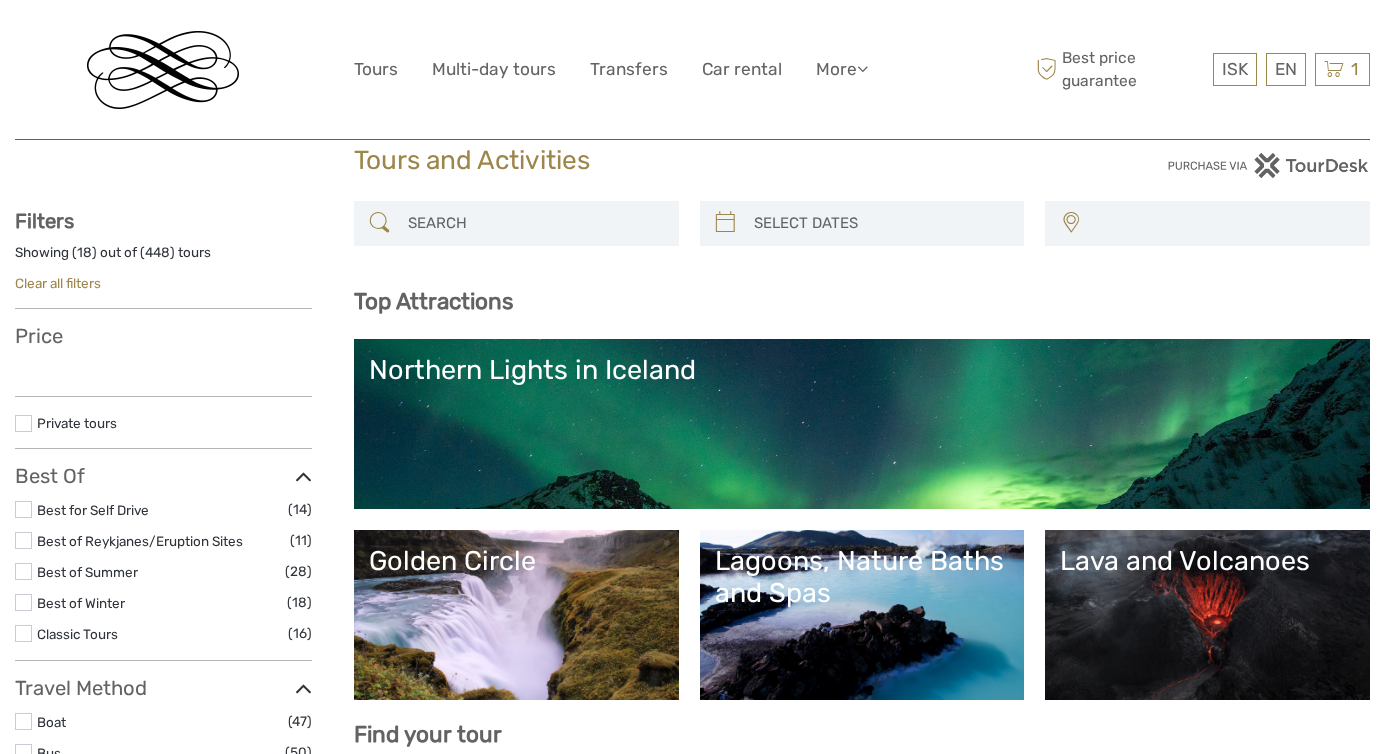 select 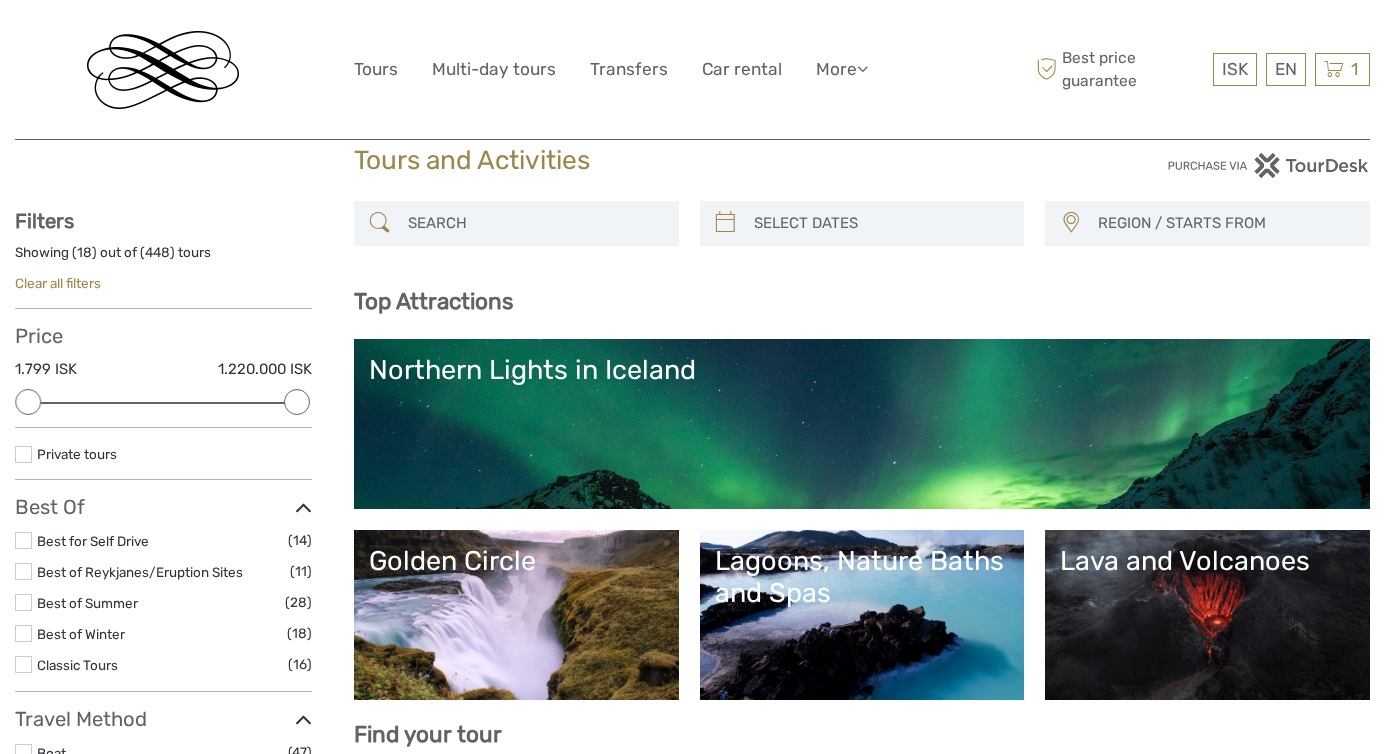 scroll, scrollTop: 86, scrollLeft: 0, axis: vertical 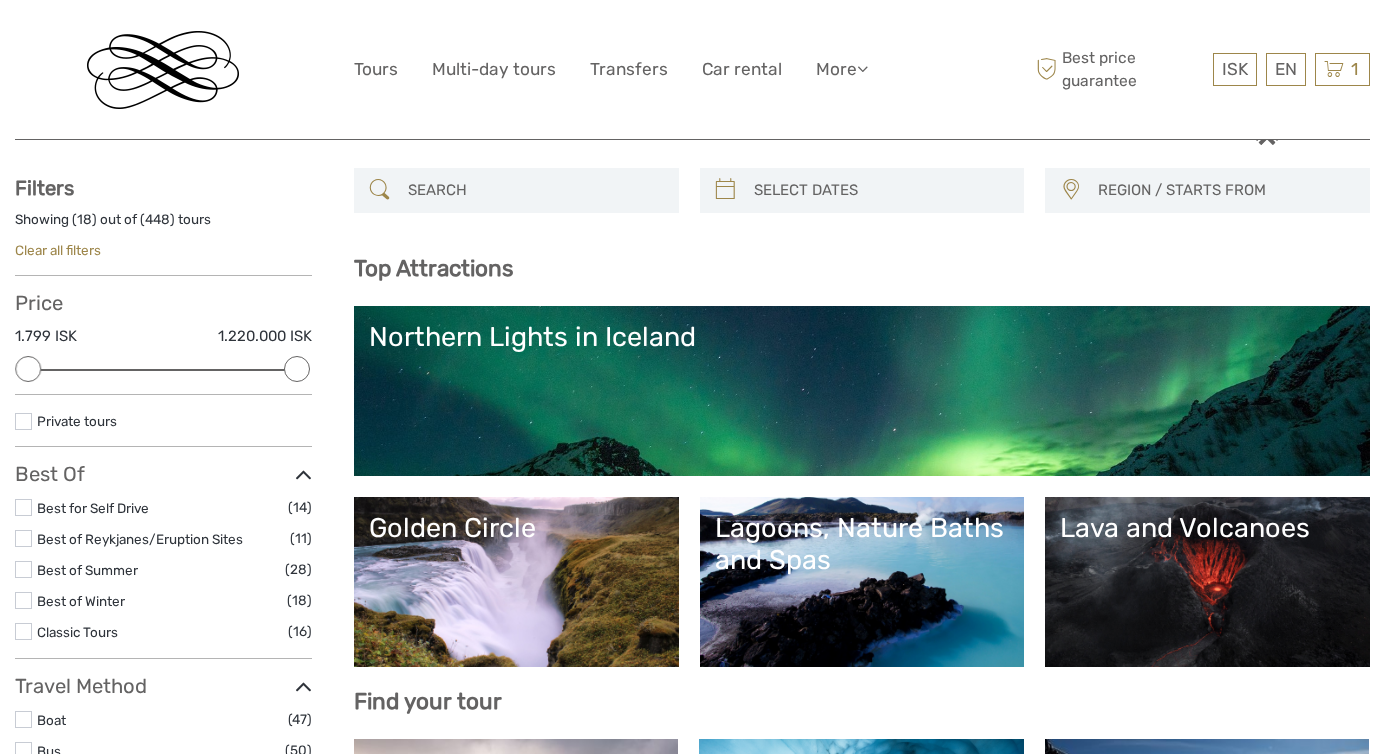 type on "[DATE]" 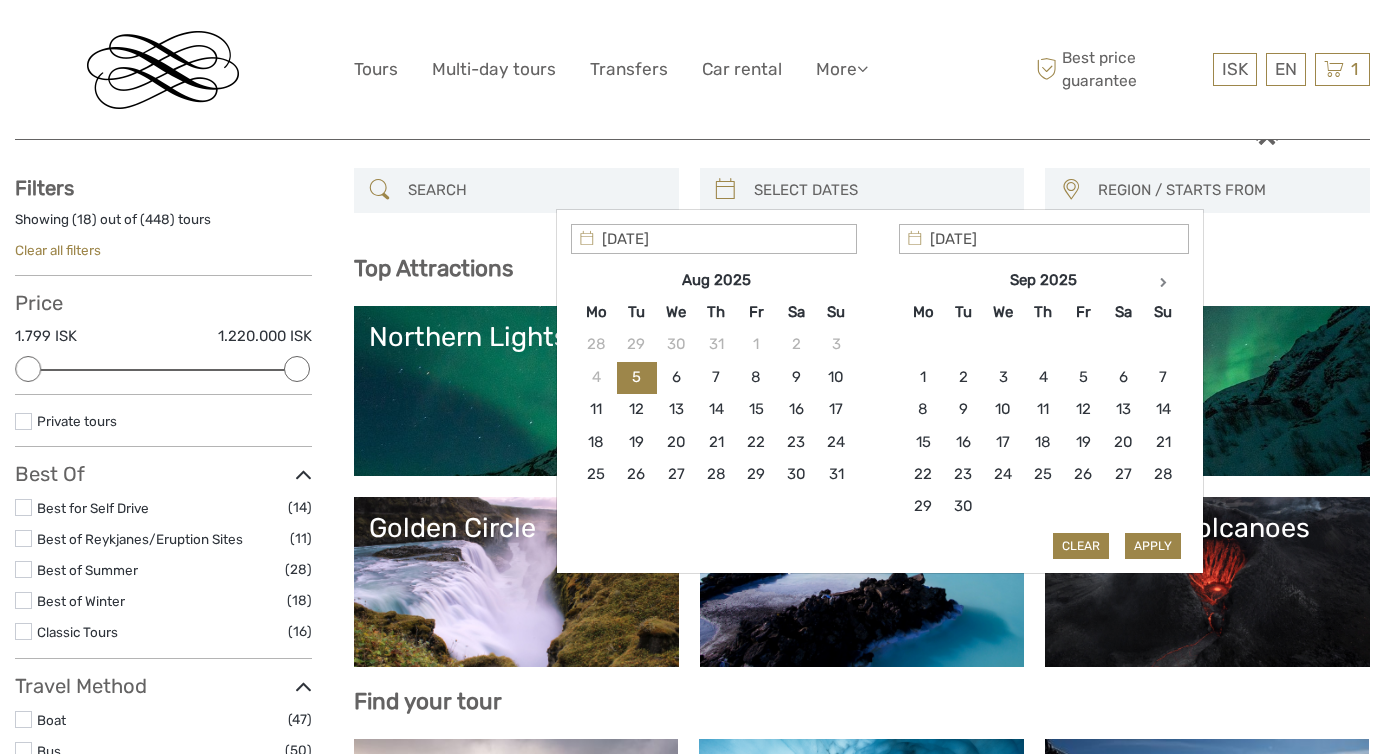 click at bounding box center (880, 190) 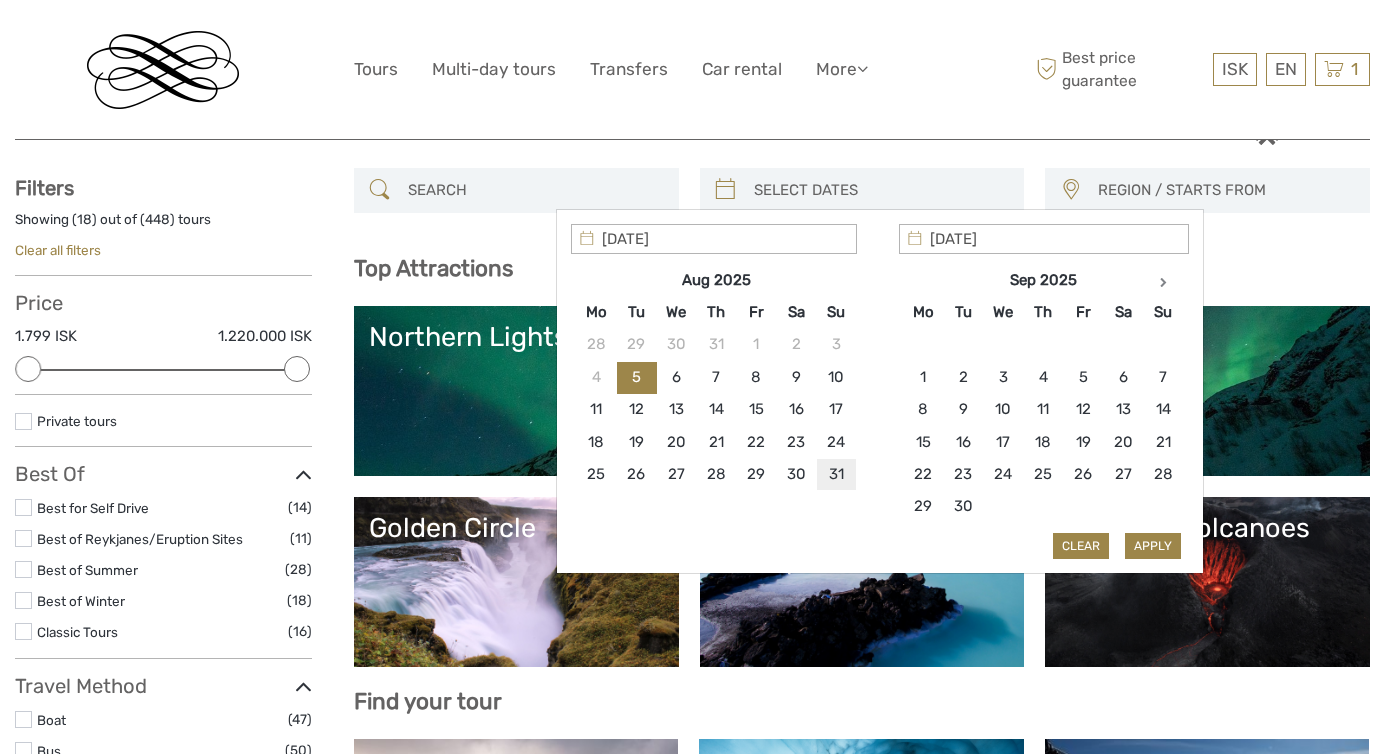 type on "[DATE]" 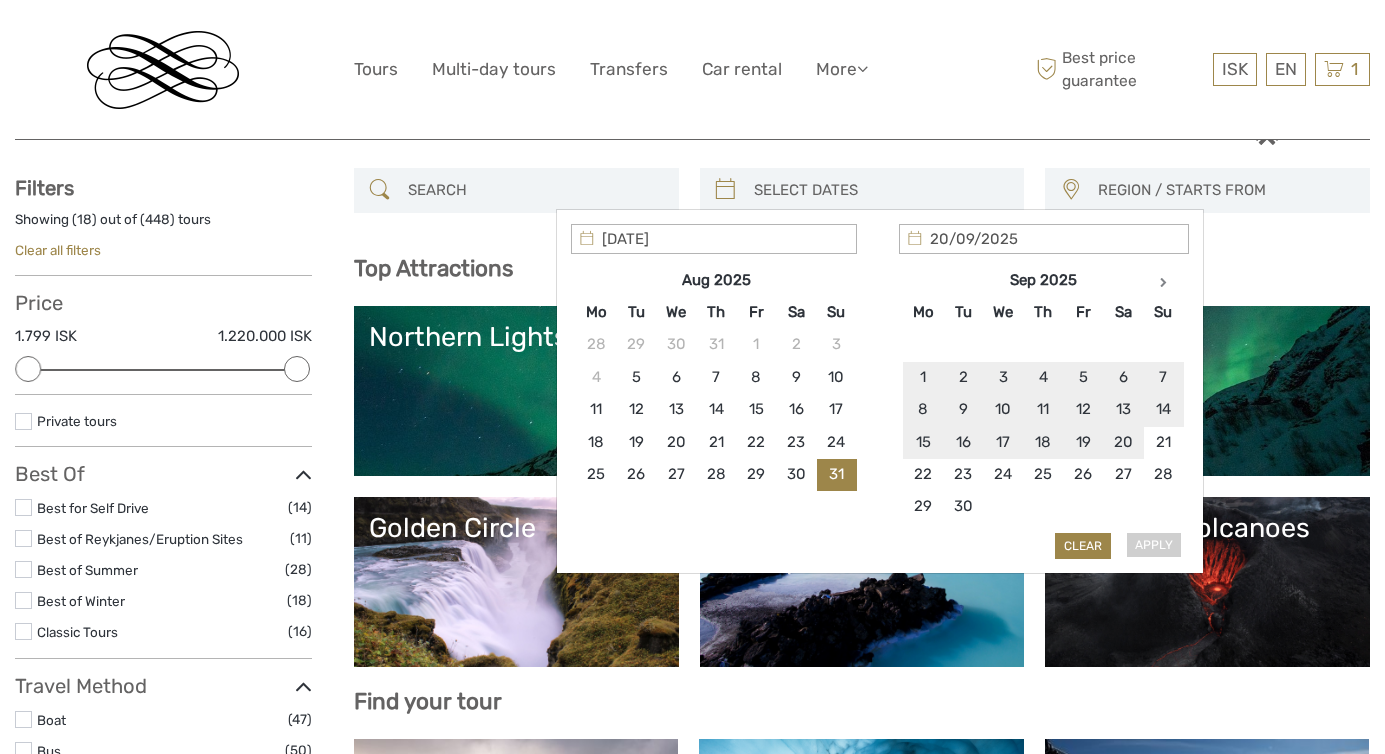 scroll, scrollTop: 63, scrollLeft: 0, axis: vertical 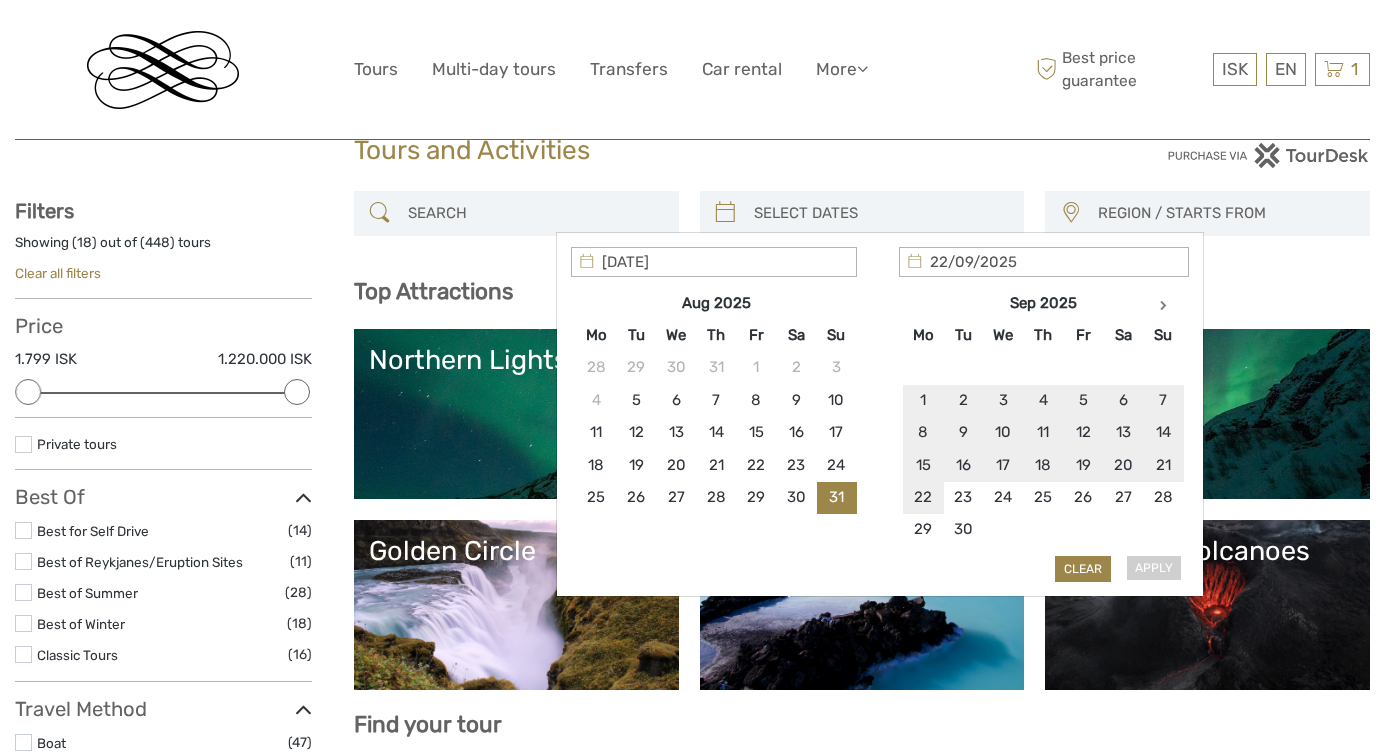 type on "[DATE]" 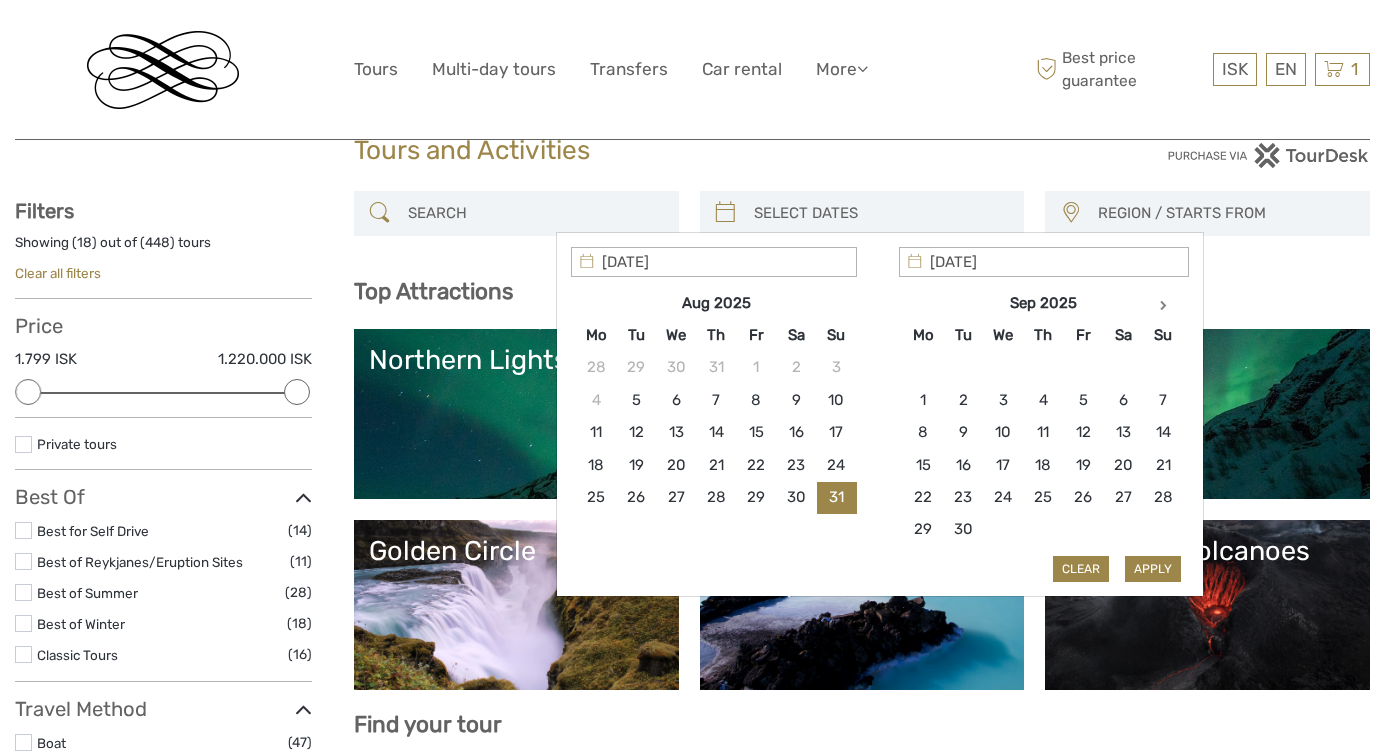 type on "[DATE]" 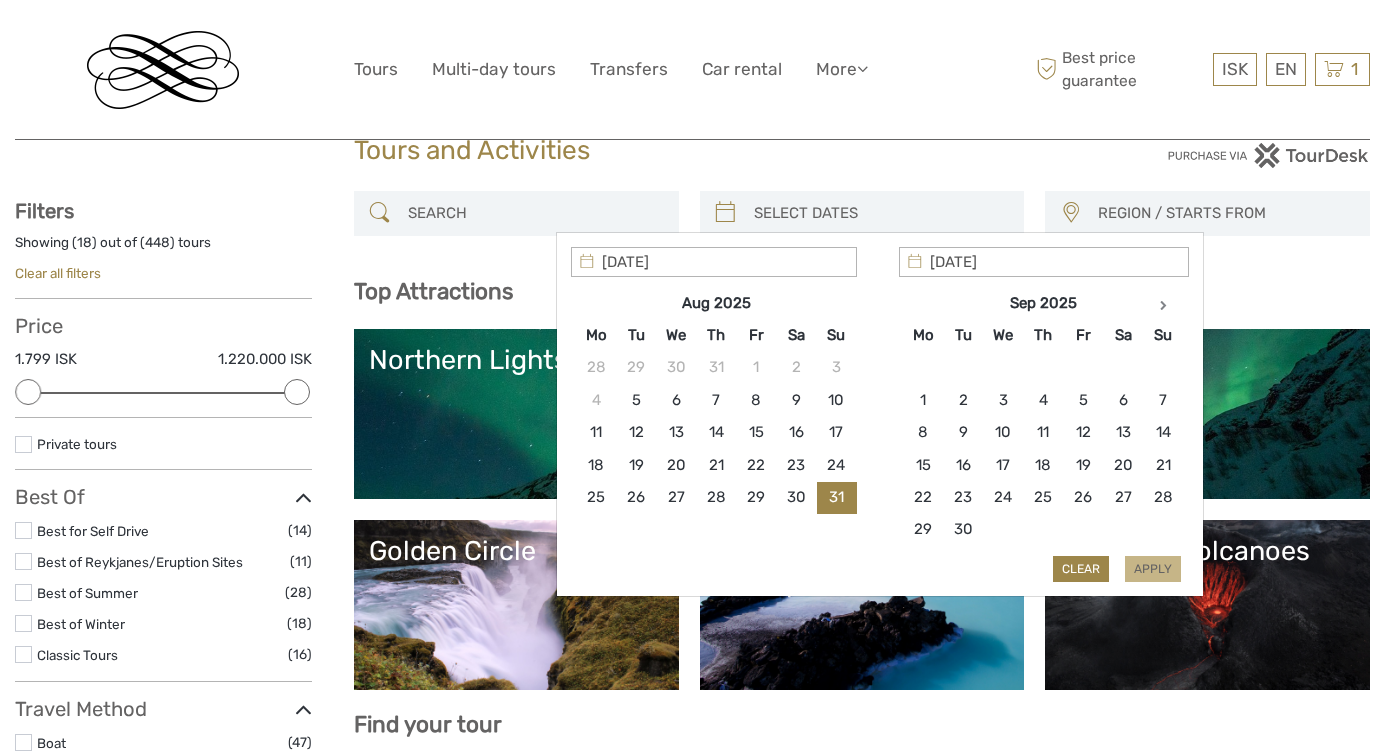 click on "Apply" at bounding box center [1153, 569] 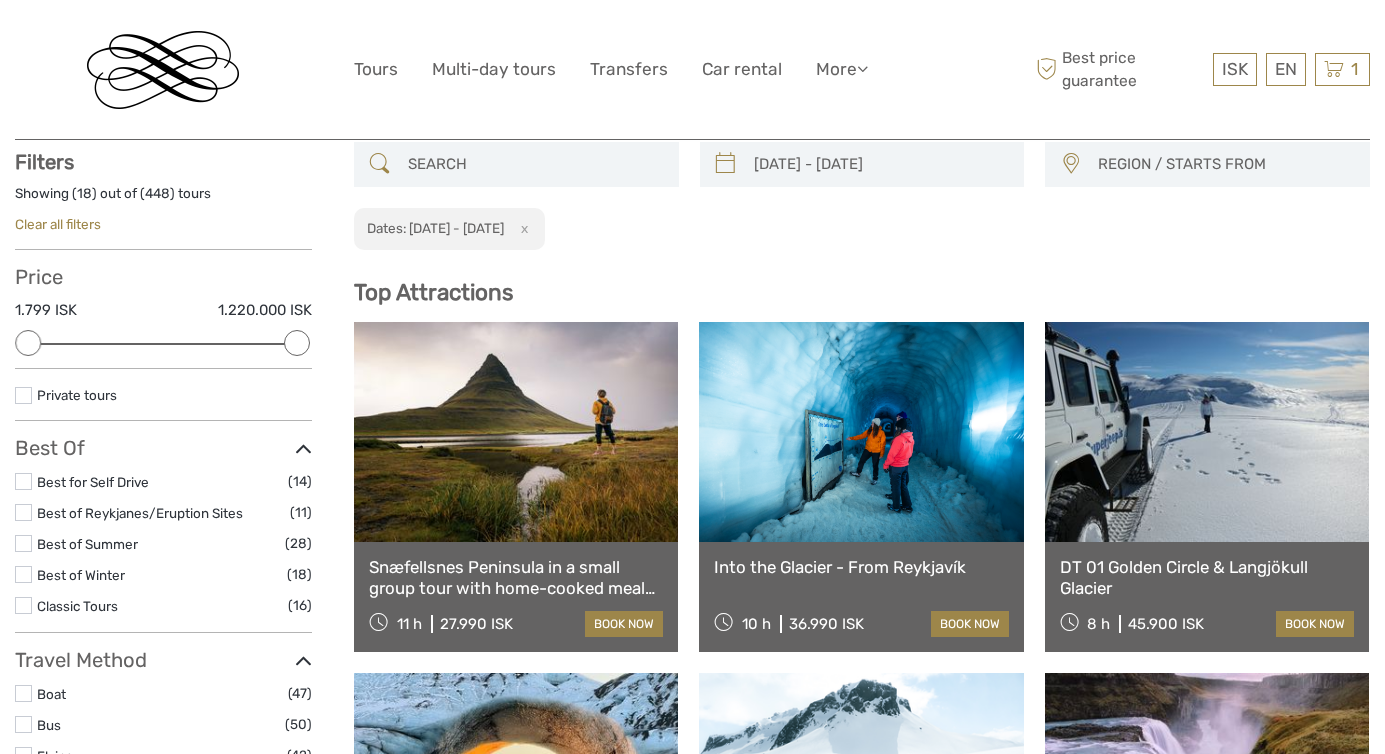 scroll, scrollTop: 113, scrollLeft: 0, axis: vertical 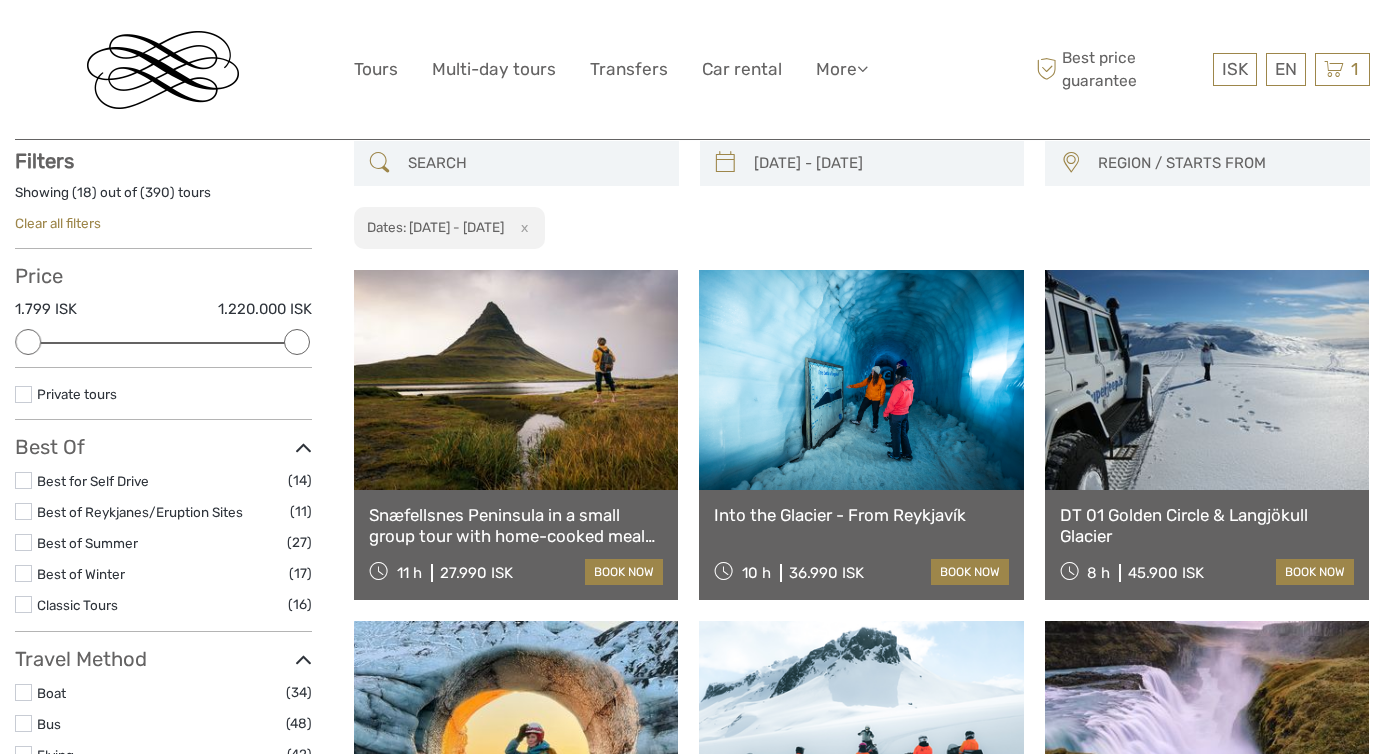 click on "REGION / STARTS FROM" at bounding box center [1224, 163] 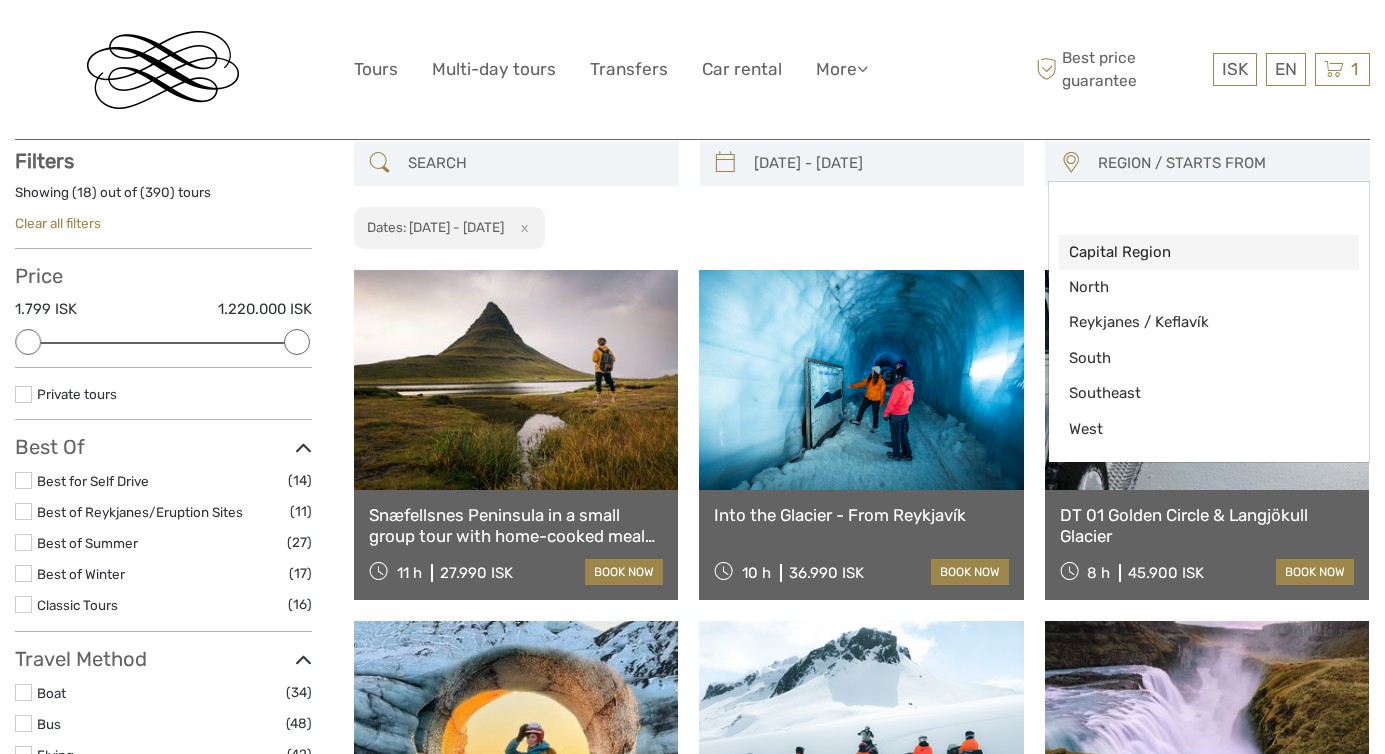 click on "Capital Region" at bounding box center [1192, 252] 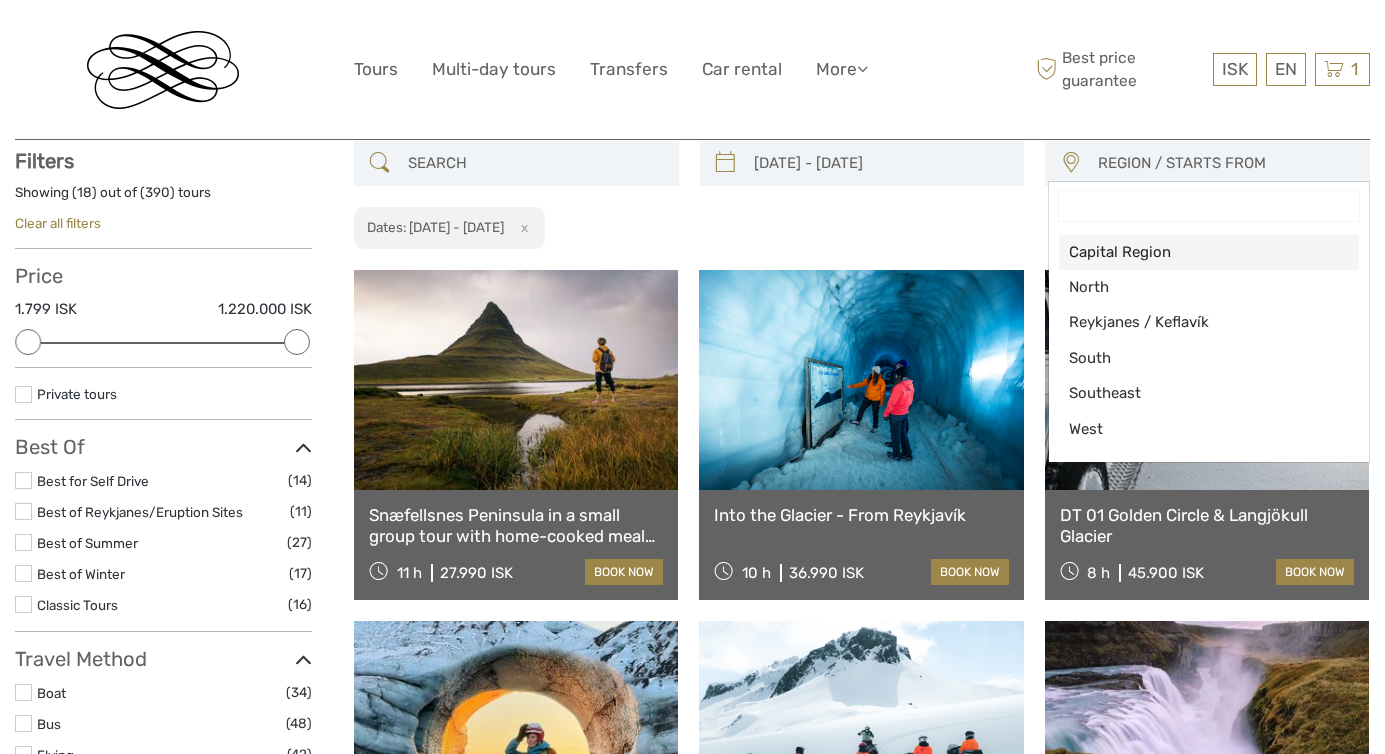 select on "Capital Region" 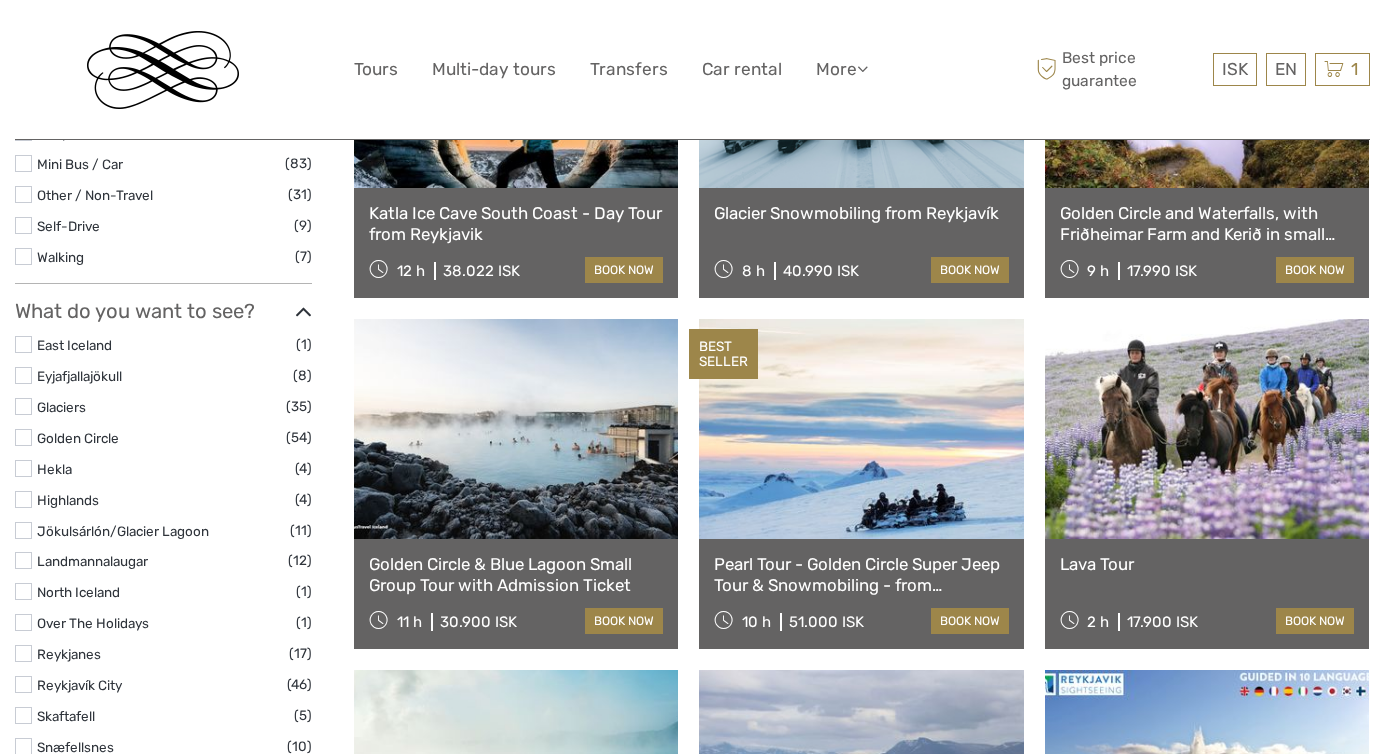 scroll, scrollTop: 777, scrollLeft: 0, axis: vertical 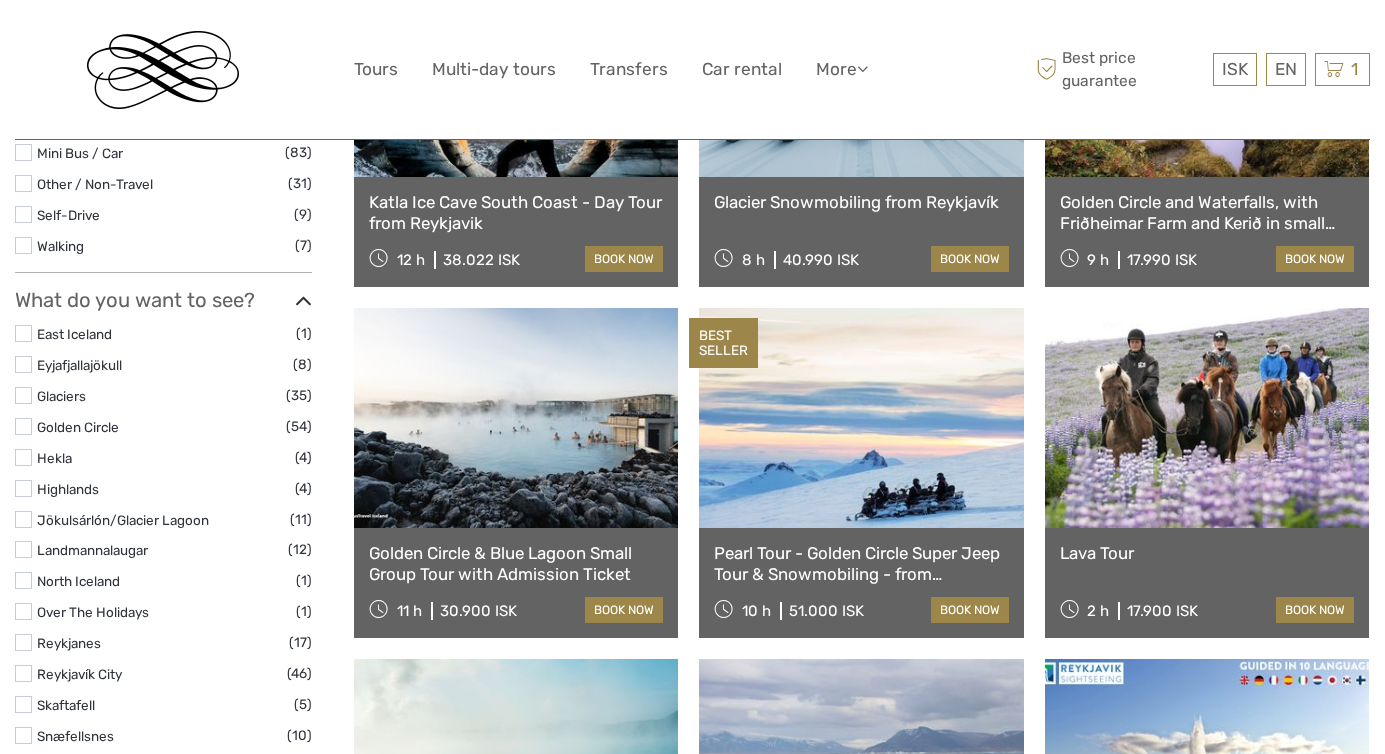 click at bounding box center (23, 426) 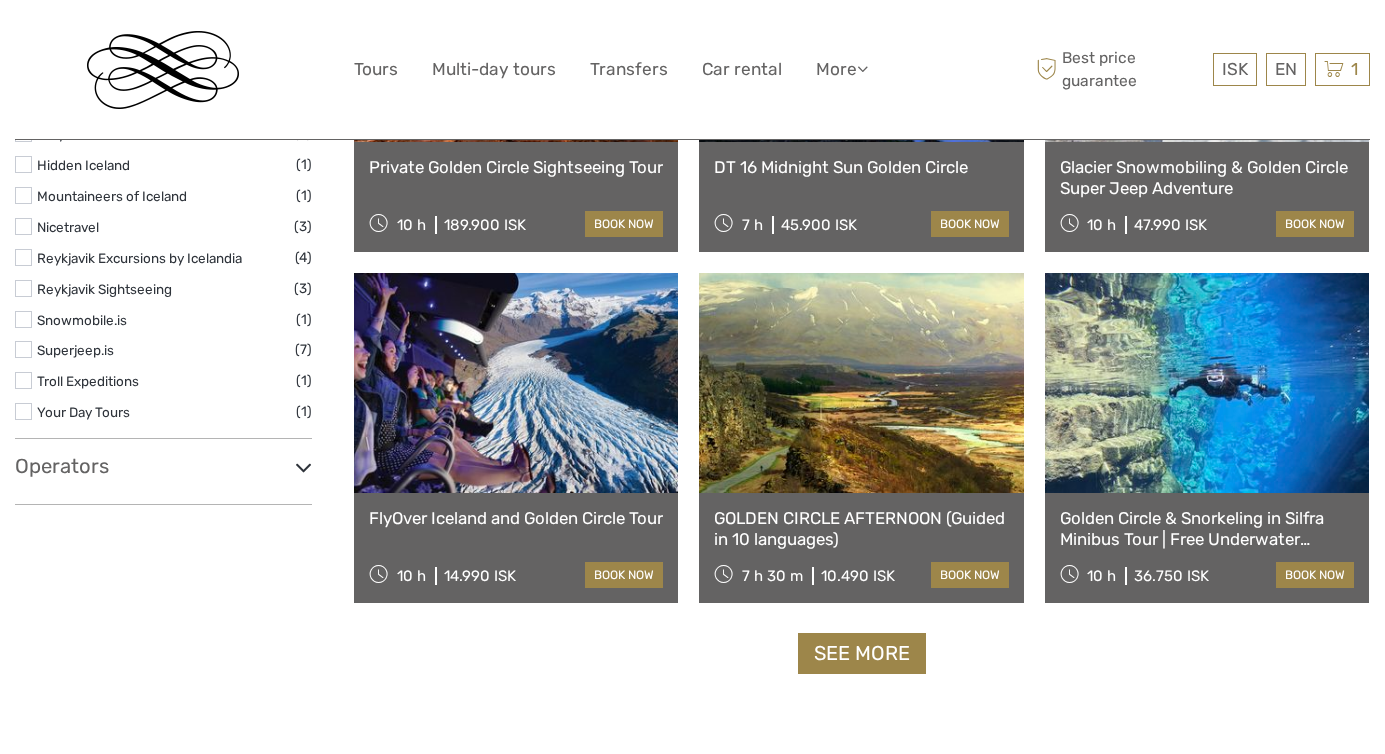 scroll, scrollTop: 1873, scrollLeft: 0, axis: vertical 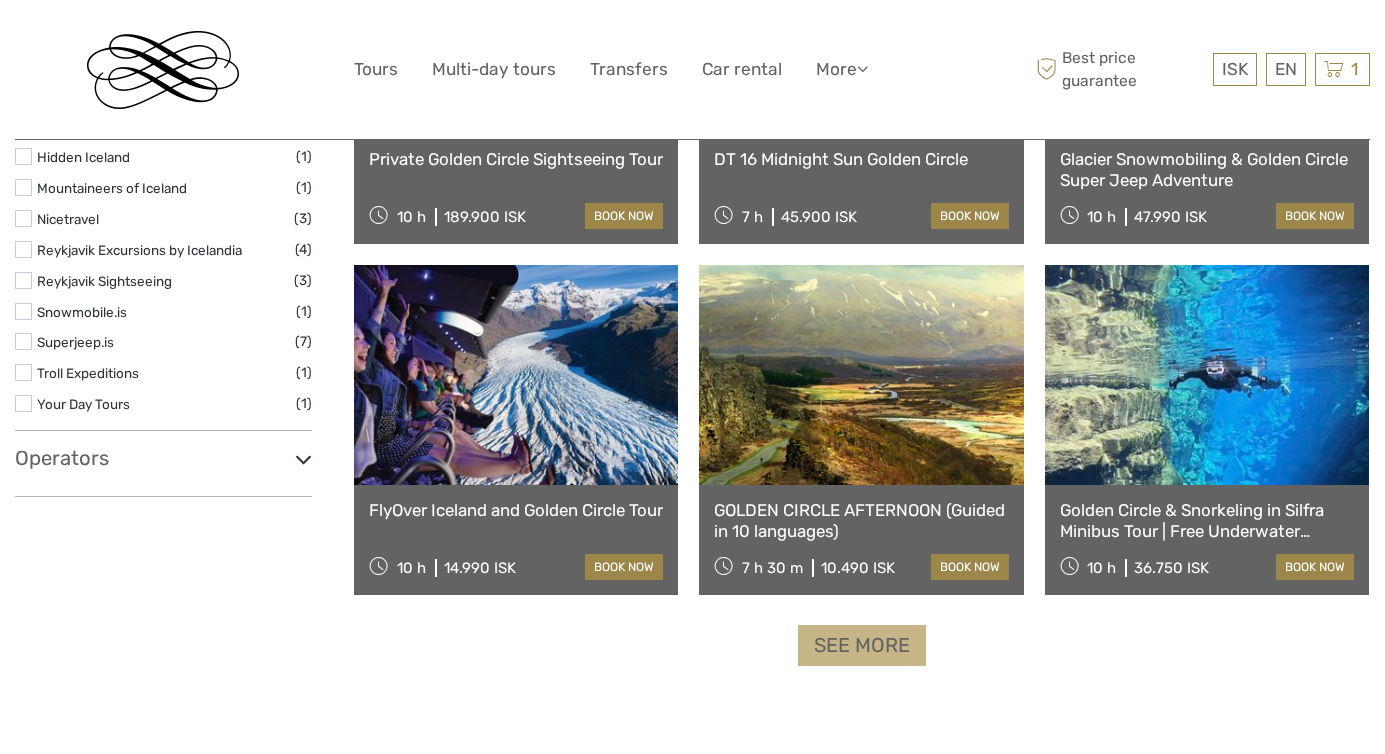 click on "See more" at bounding box center (862, 645) 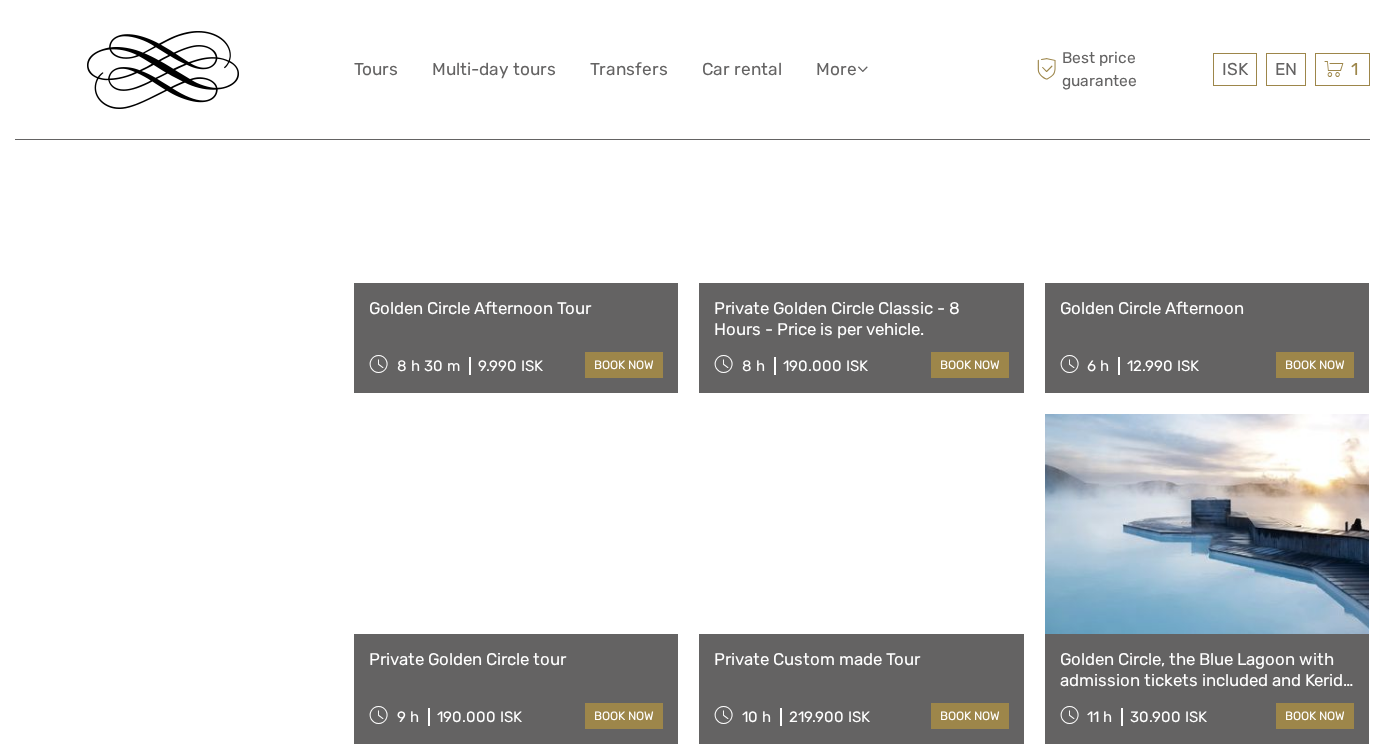scroll, scrollTop: 3892, scrollLeft: 0, axis: vertical 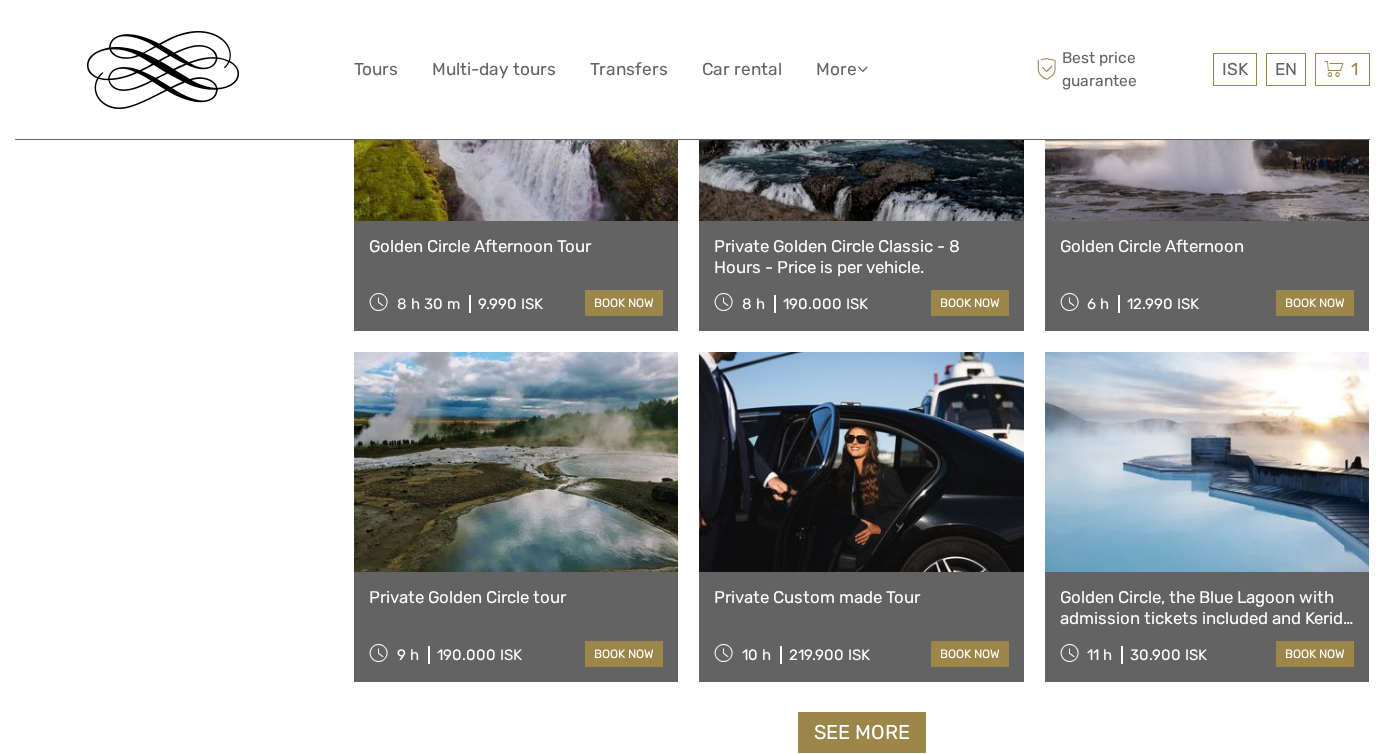click on "Golden Circle Afternoon" at bounding box center [1207, 246] 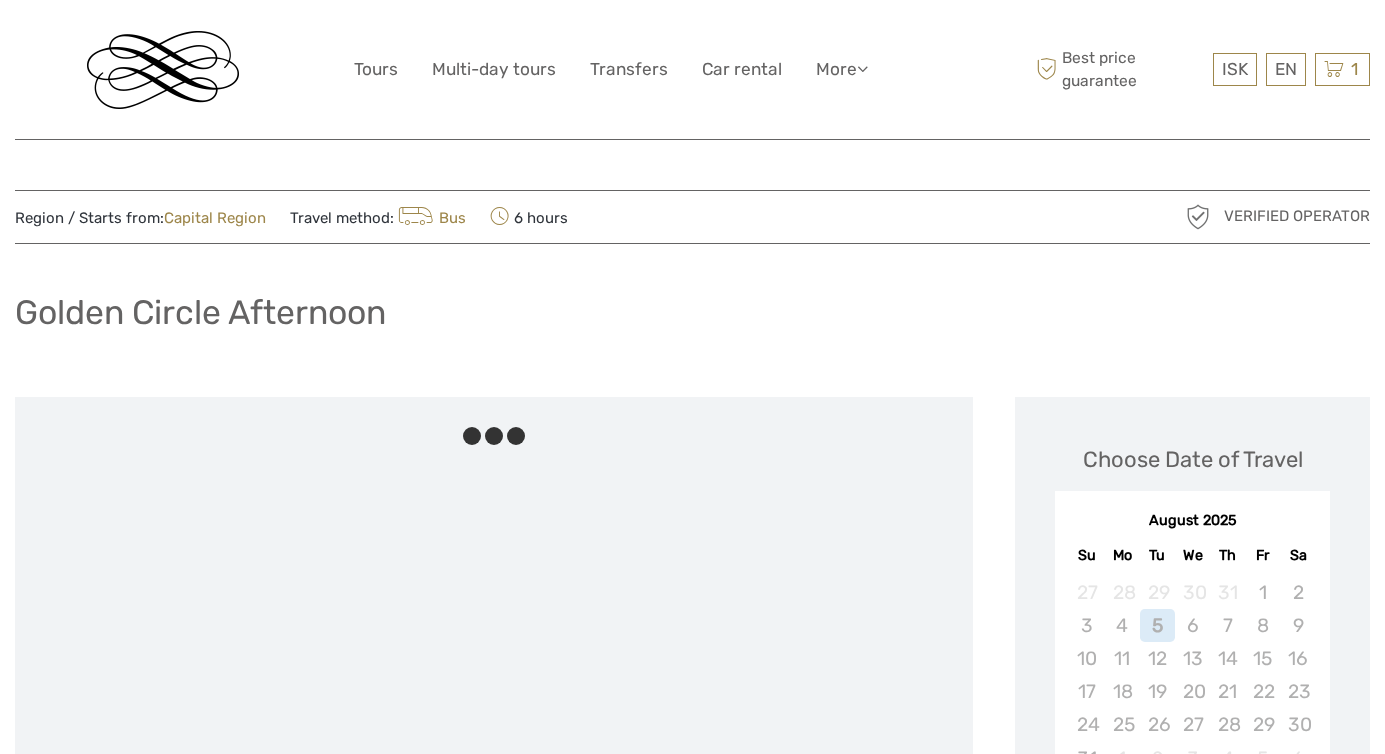 scroll, scrollTop: 0, scrollLeft: 0, axis: both 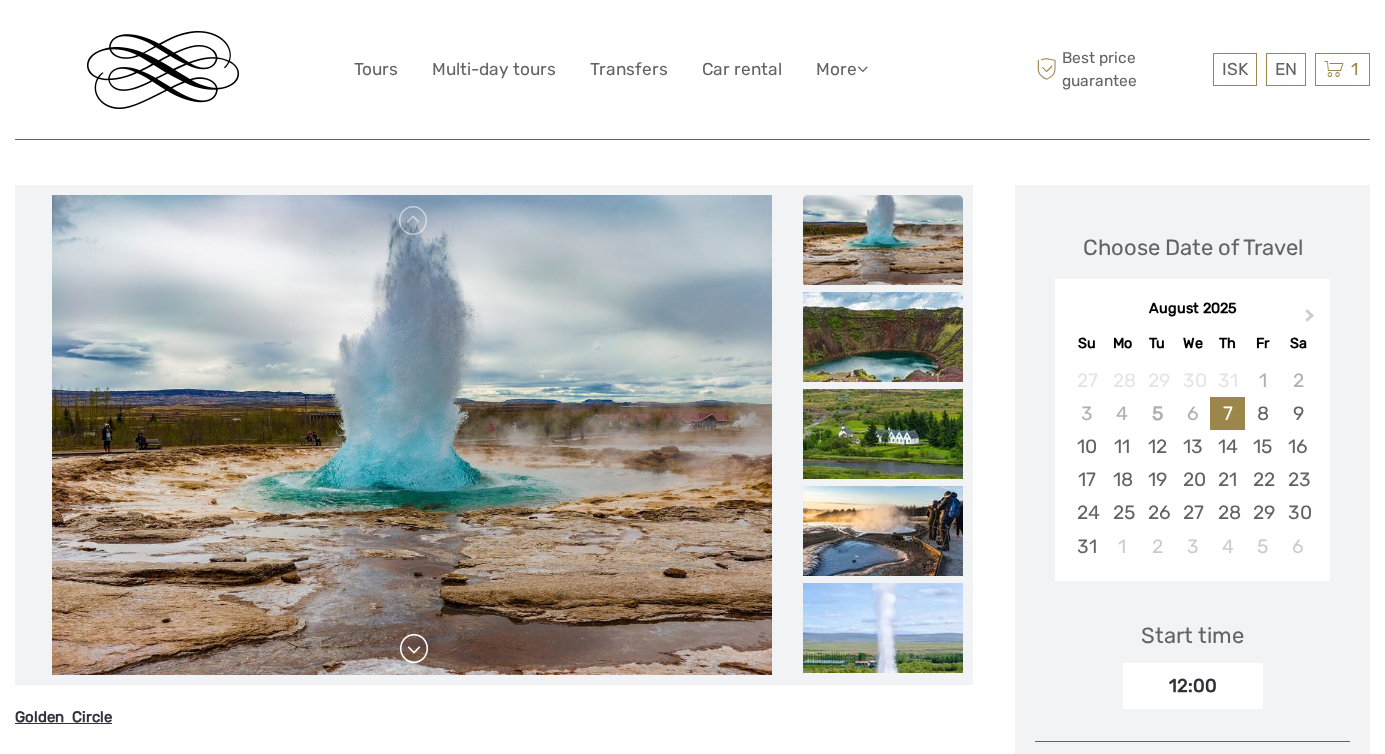 click at bounding box center [414, 649] 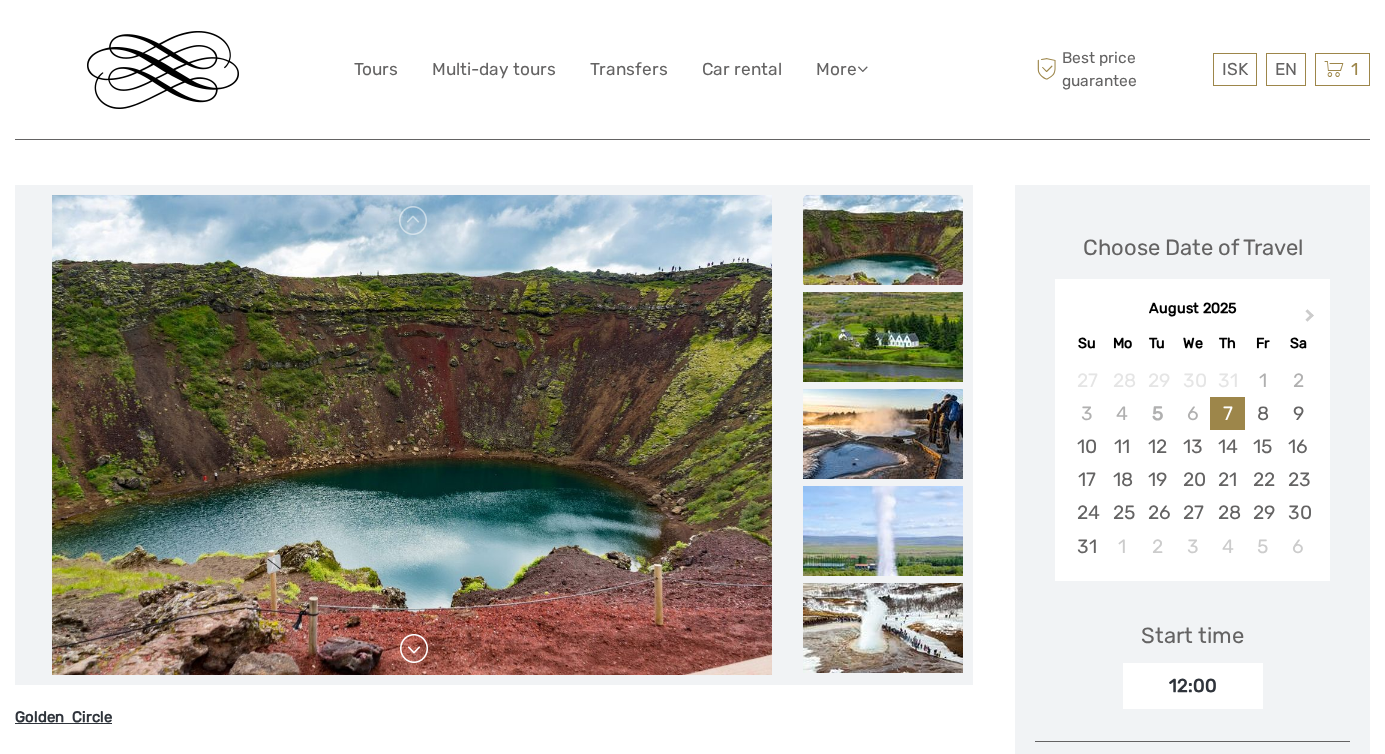 click at bounding box center [414, 649] 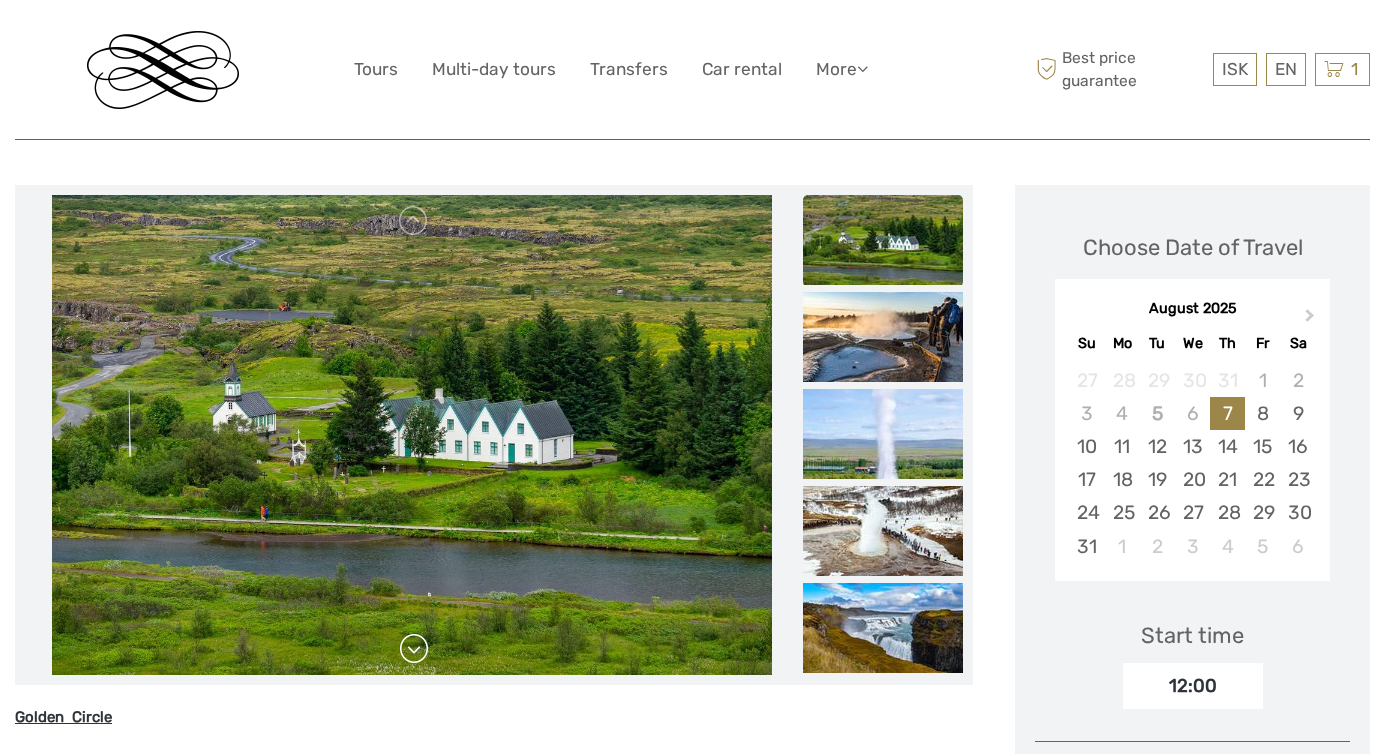 click at bounding box center [414, 649] 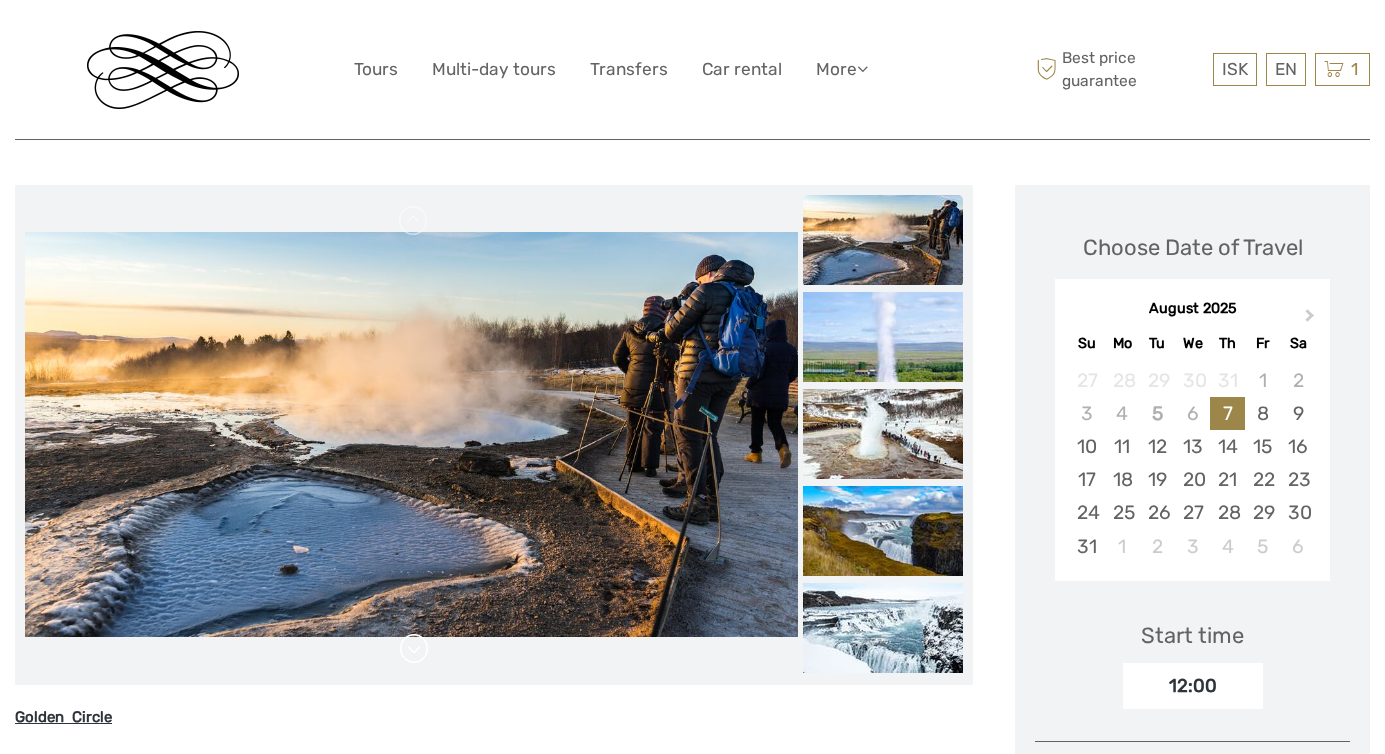 click at bounding box center [414, 649] 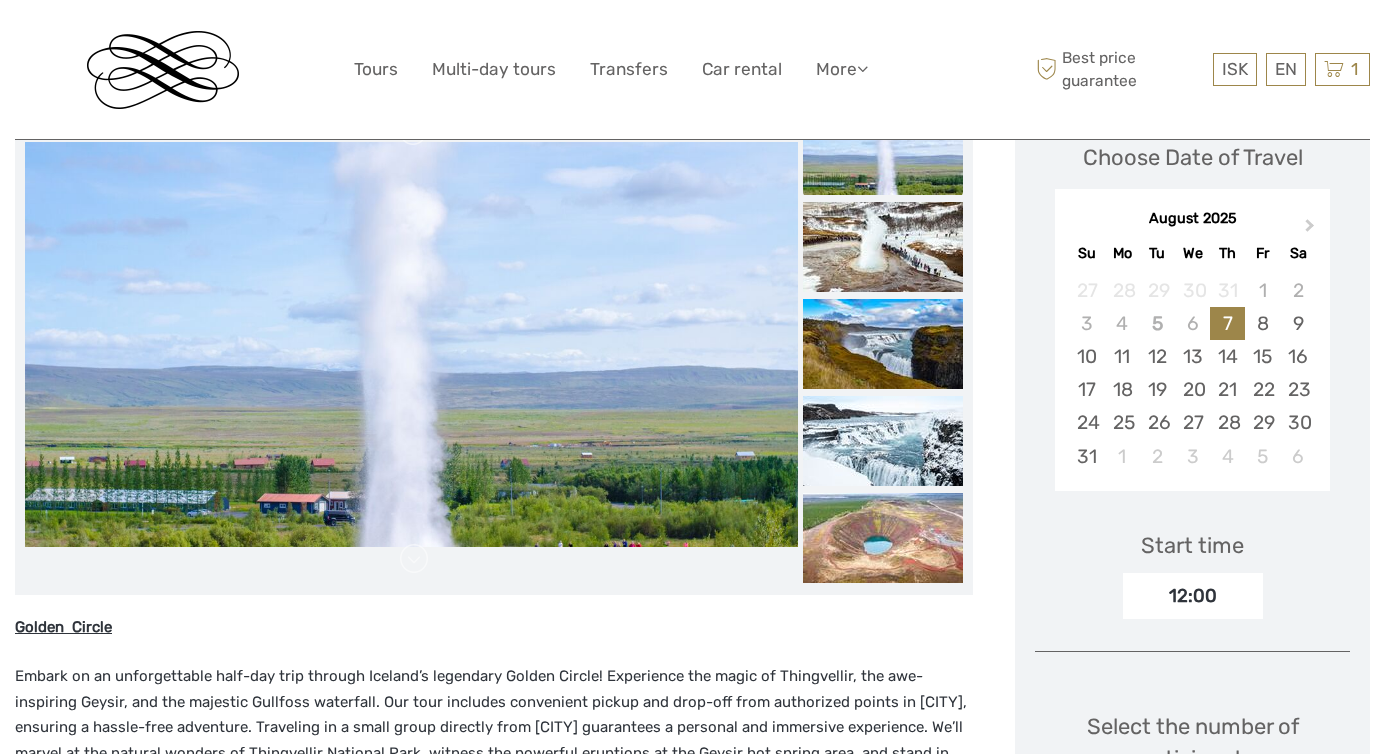 scroll, scrollTop: 317, scrollLeft: 0, axis: vertical 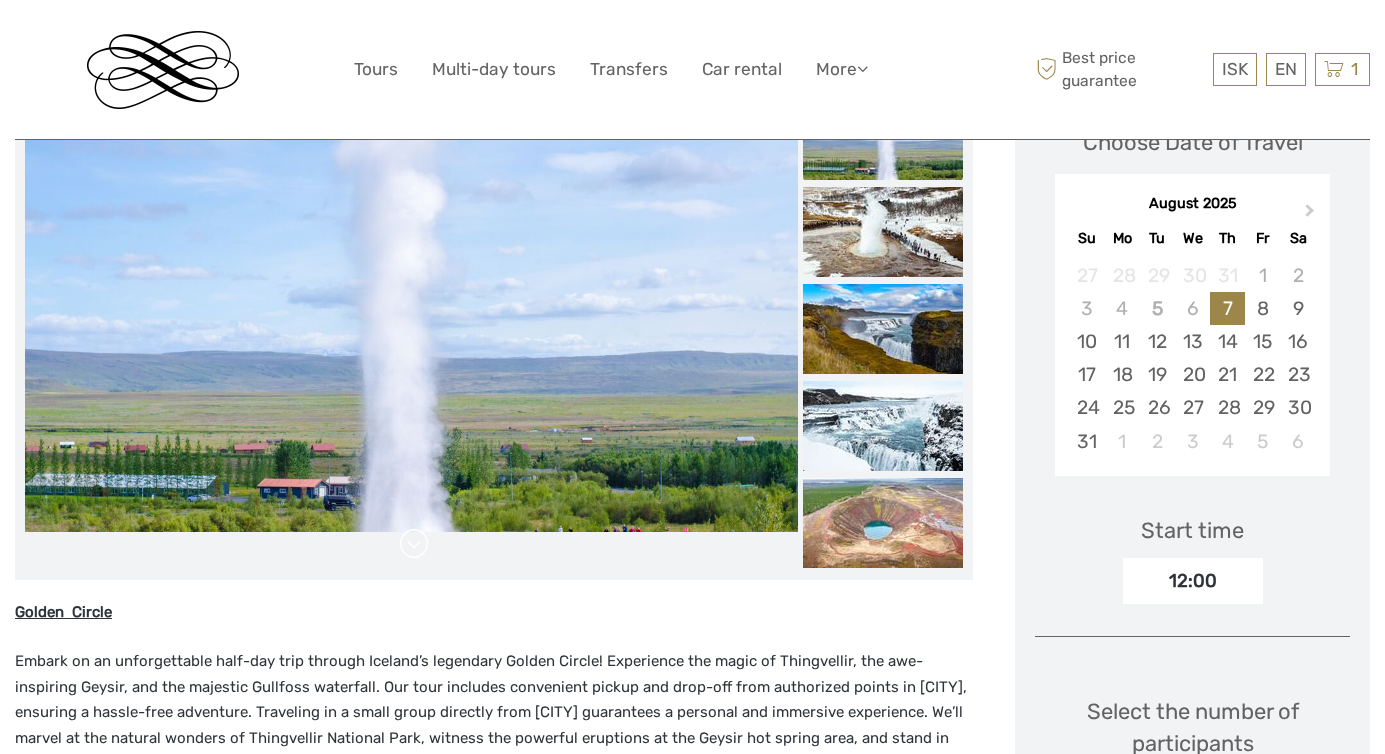 click at bounding box center [414, 544] 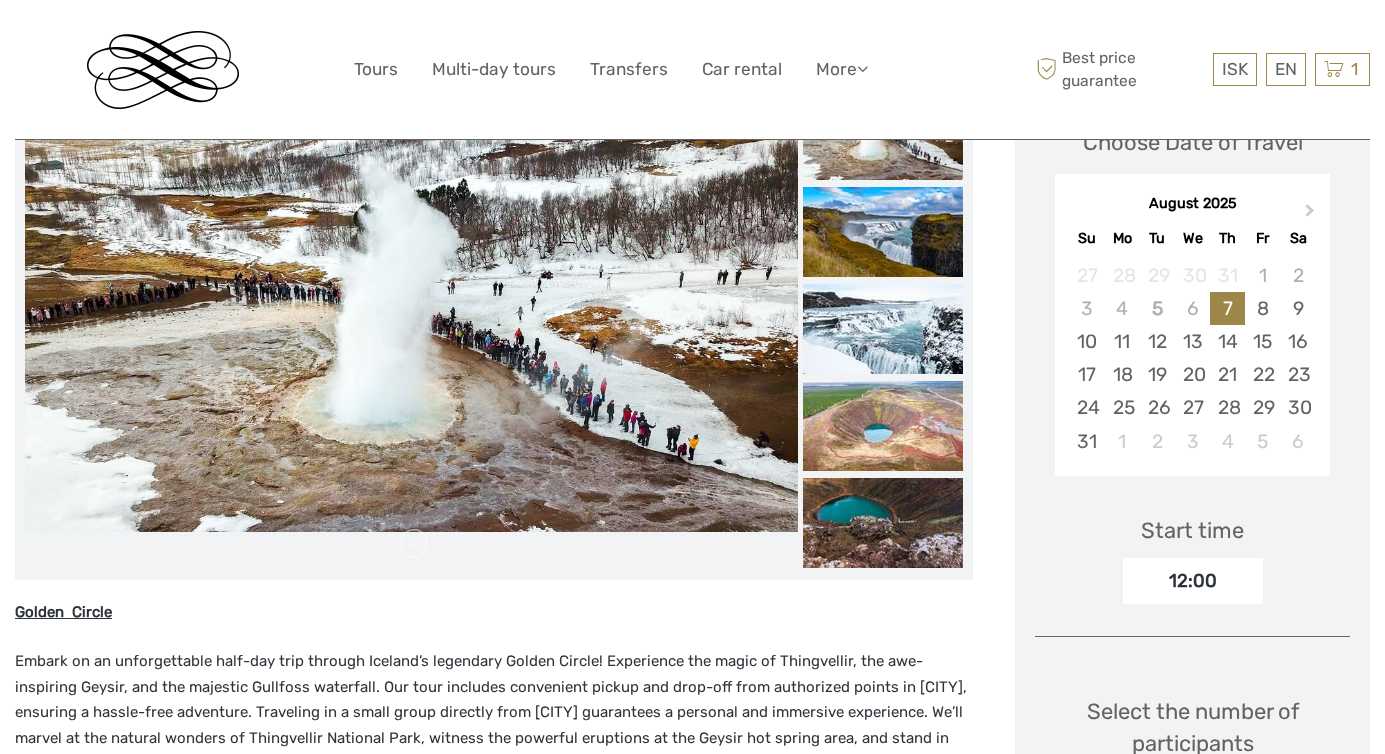 click at bounding box center [411, 330] 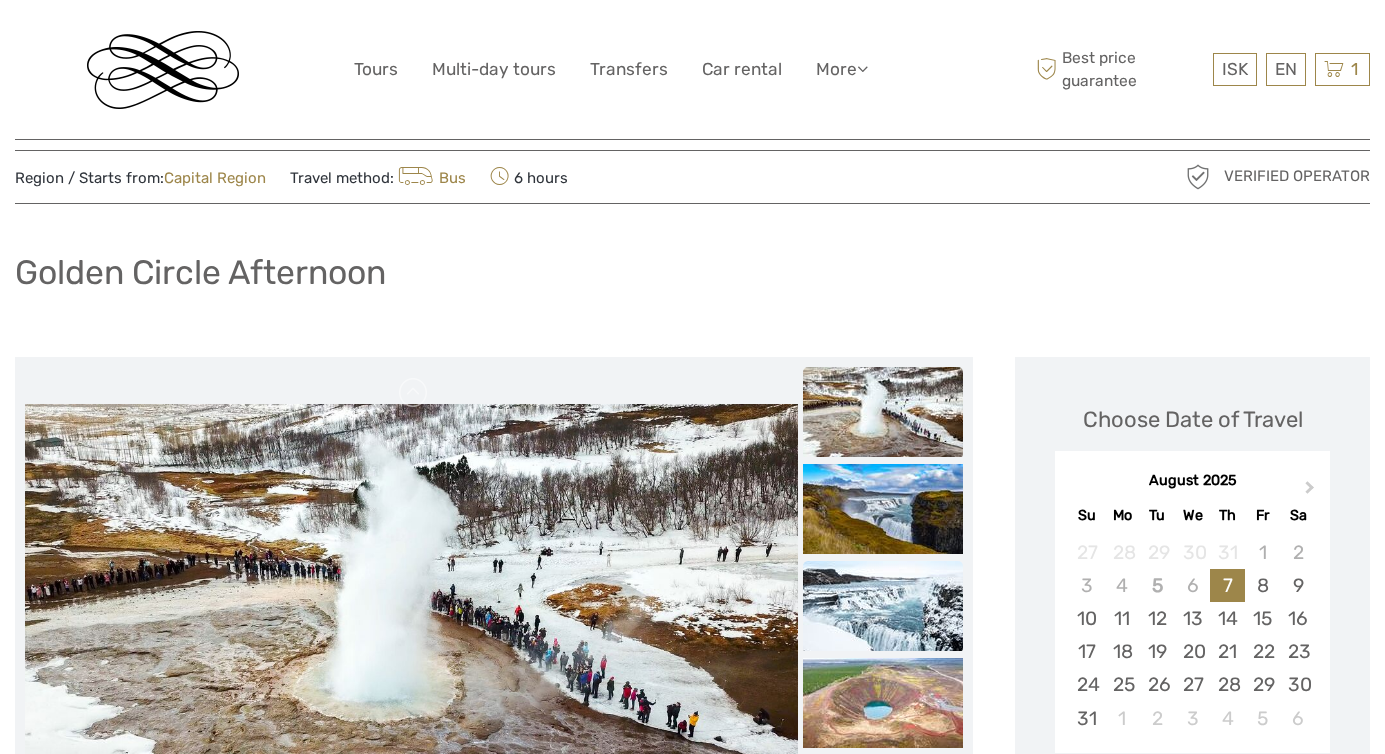 scroll, scrollTop: 74, scrollLeft: 0, axis: vertical 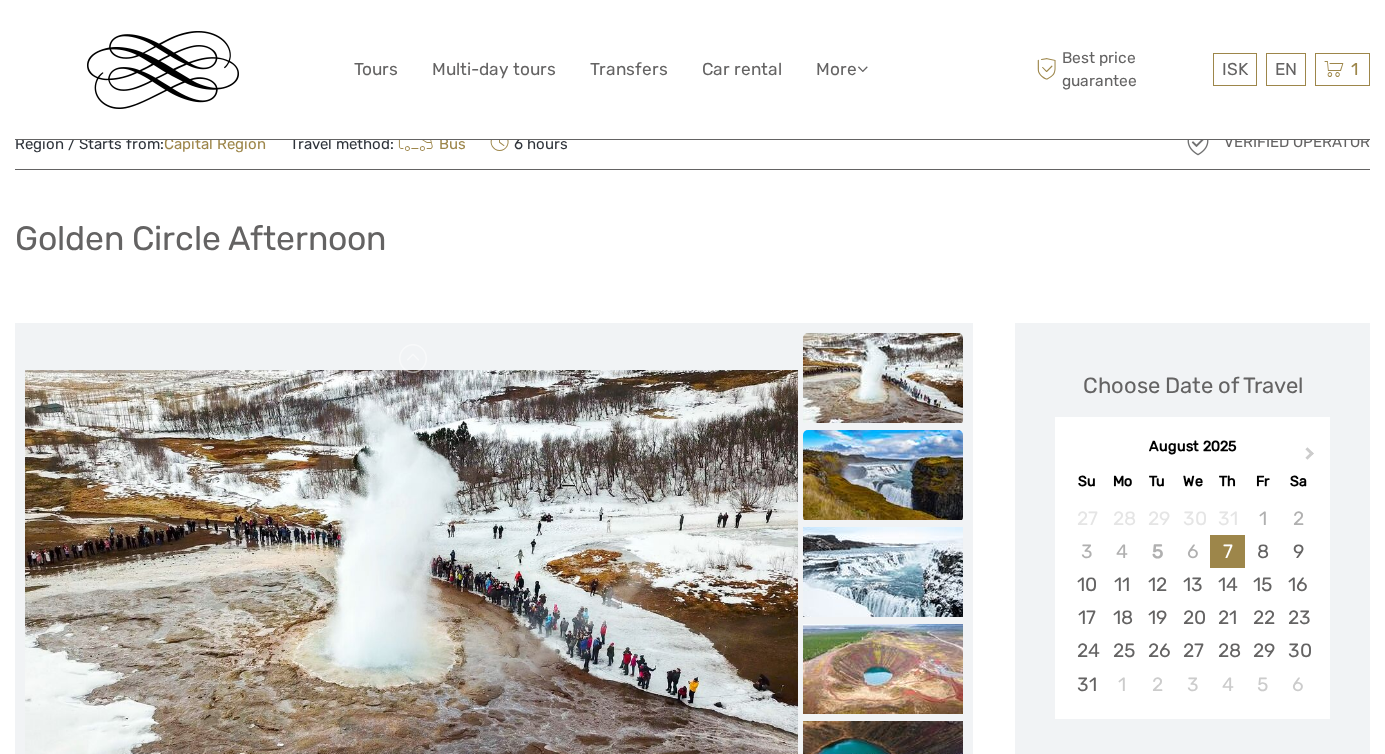 click at bounding box center (883, 475) 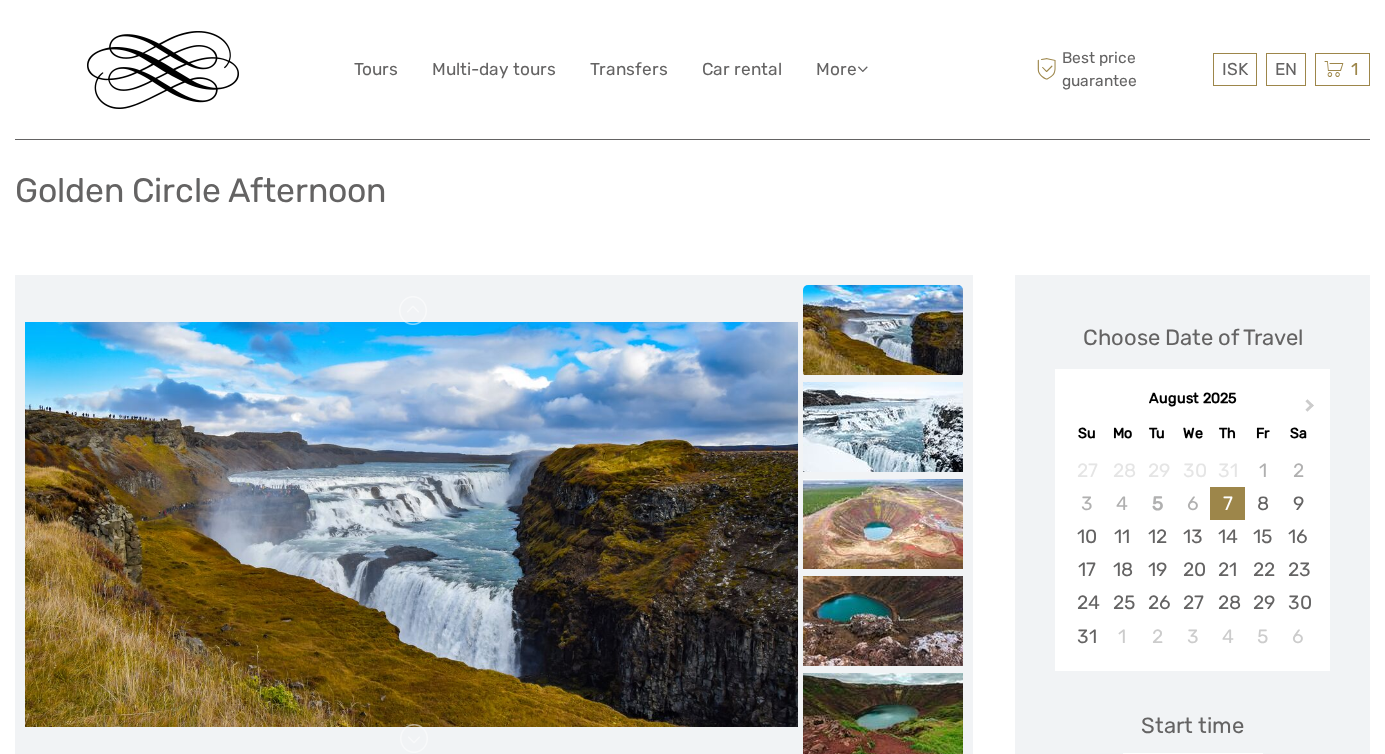scroll, scrollTop: 134, scrollLeft: 0, axis: vertical 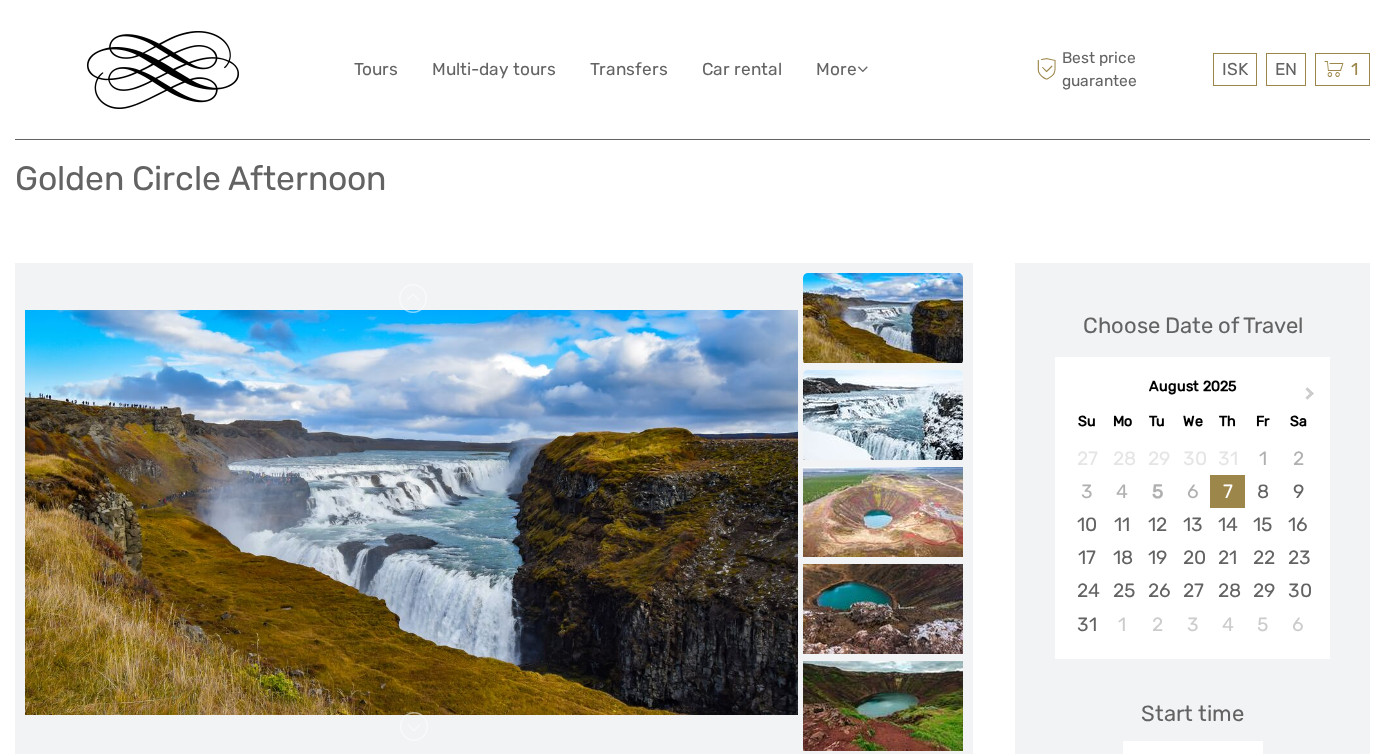 click at bounding box center [883, 415] 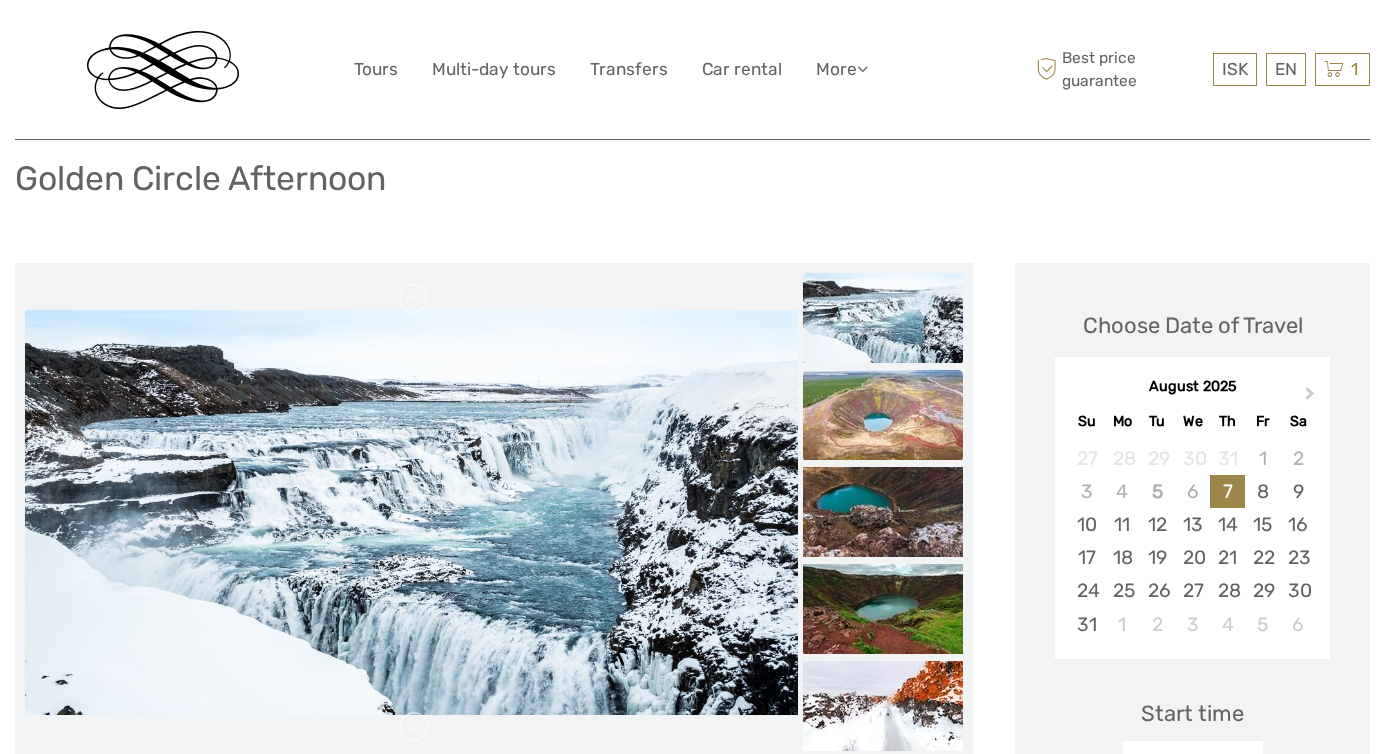 click at bounding box center (883, 415) 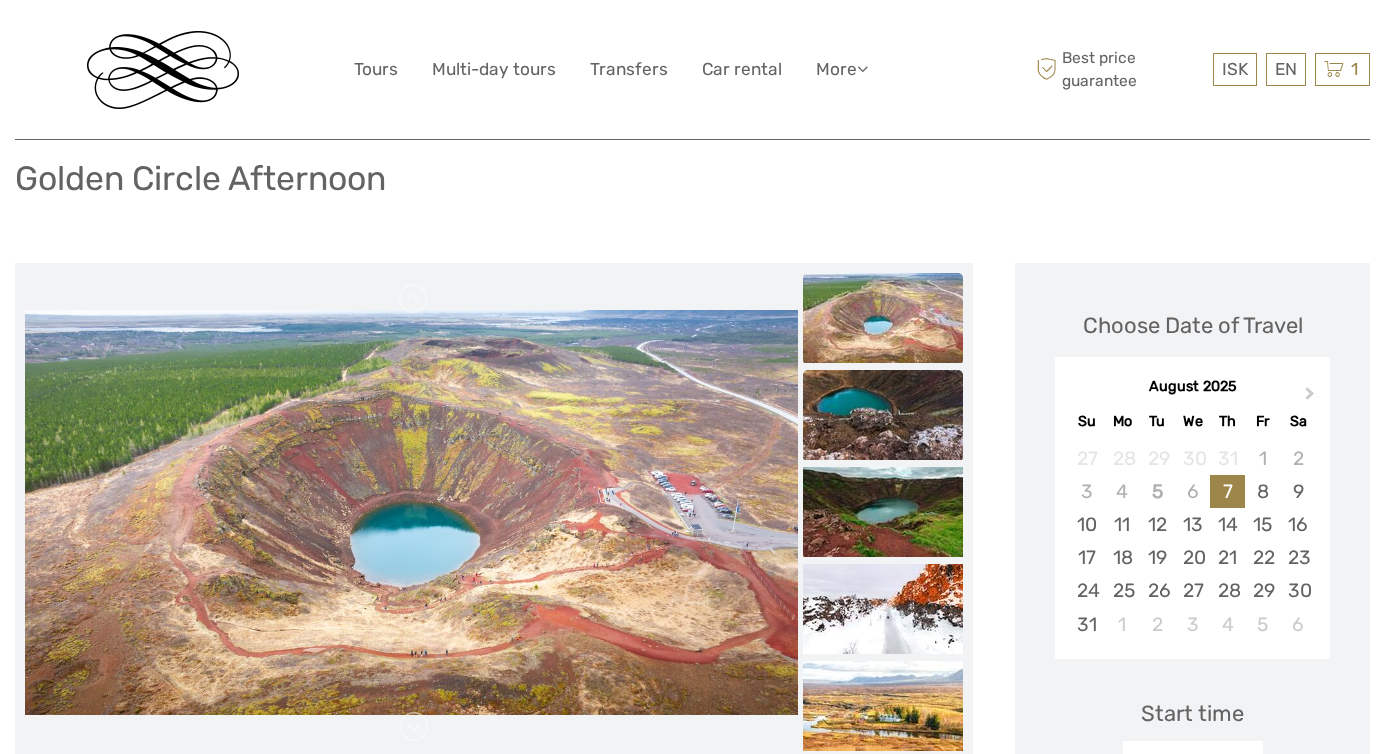 click at bounding box center (883, 415) 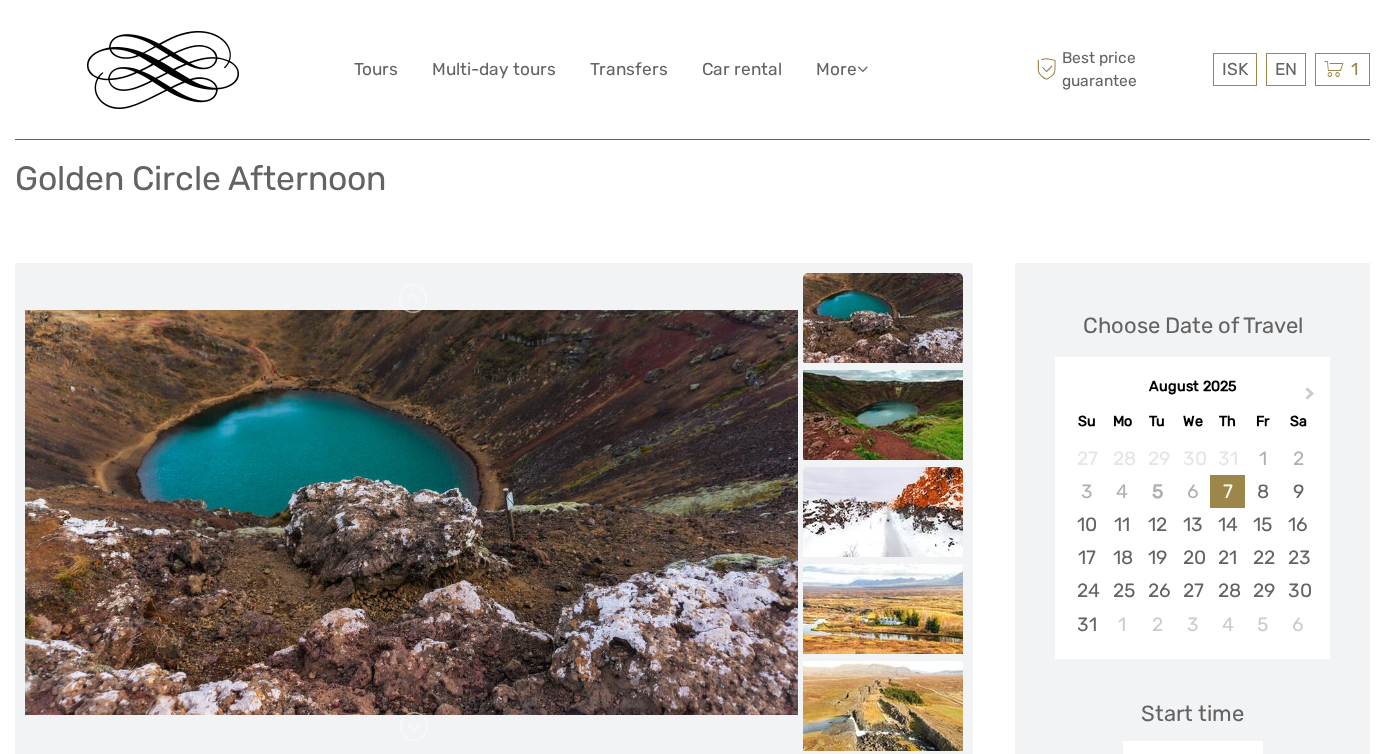 click at bounding box center [883, 512] 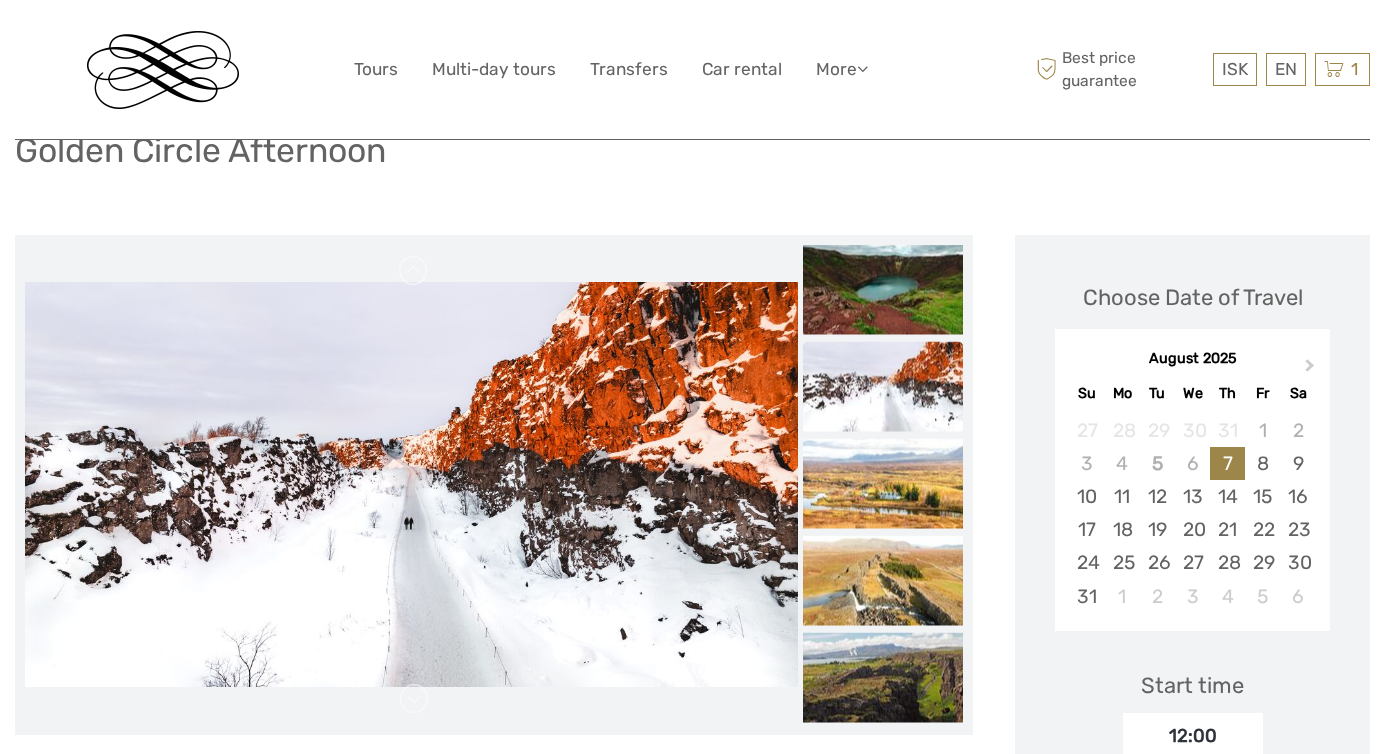 scroll, scrollTop: 164, scrollLeft: 0, axis: vertical 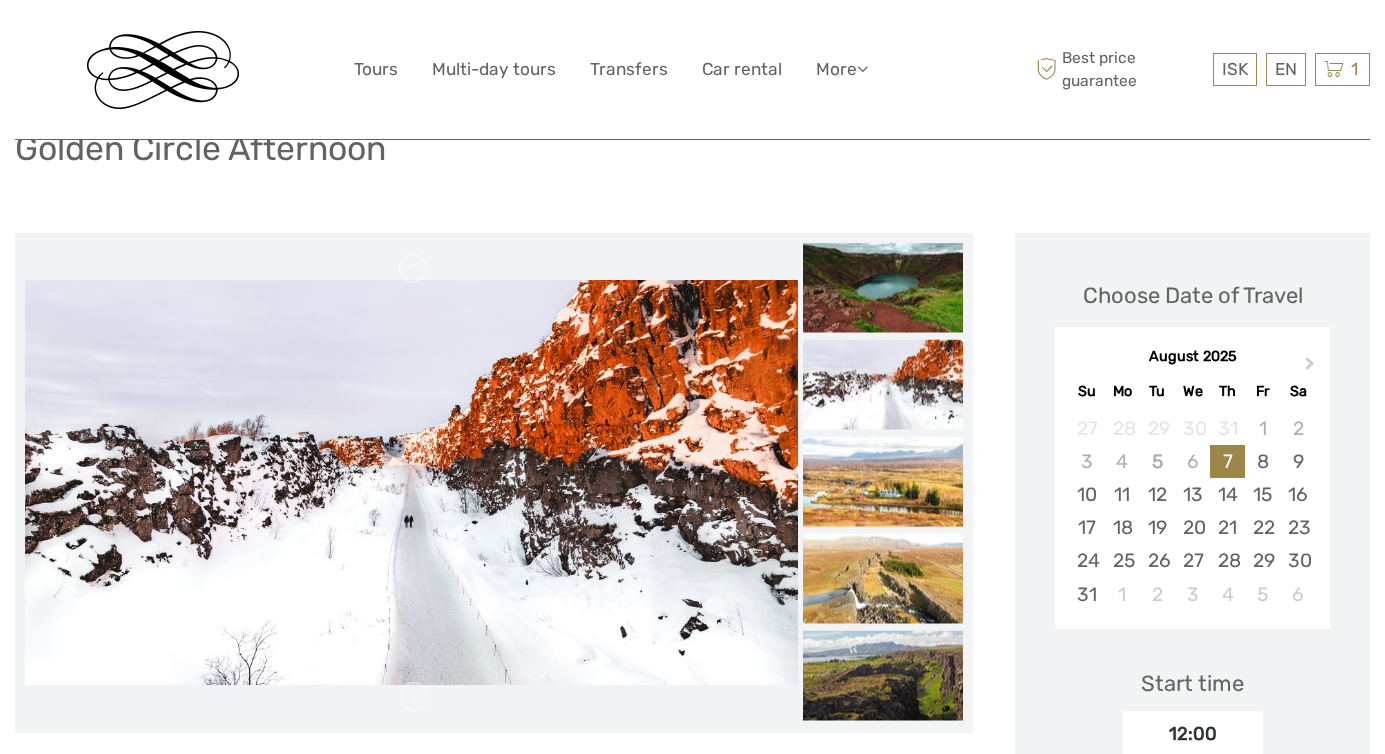 click at bounding box center [883, 578] 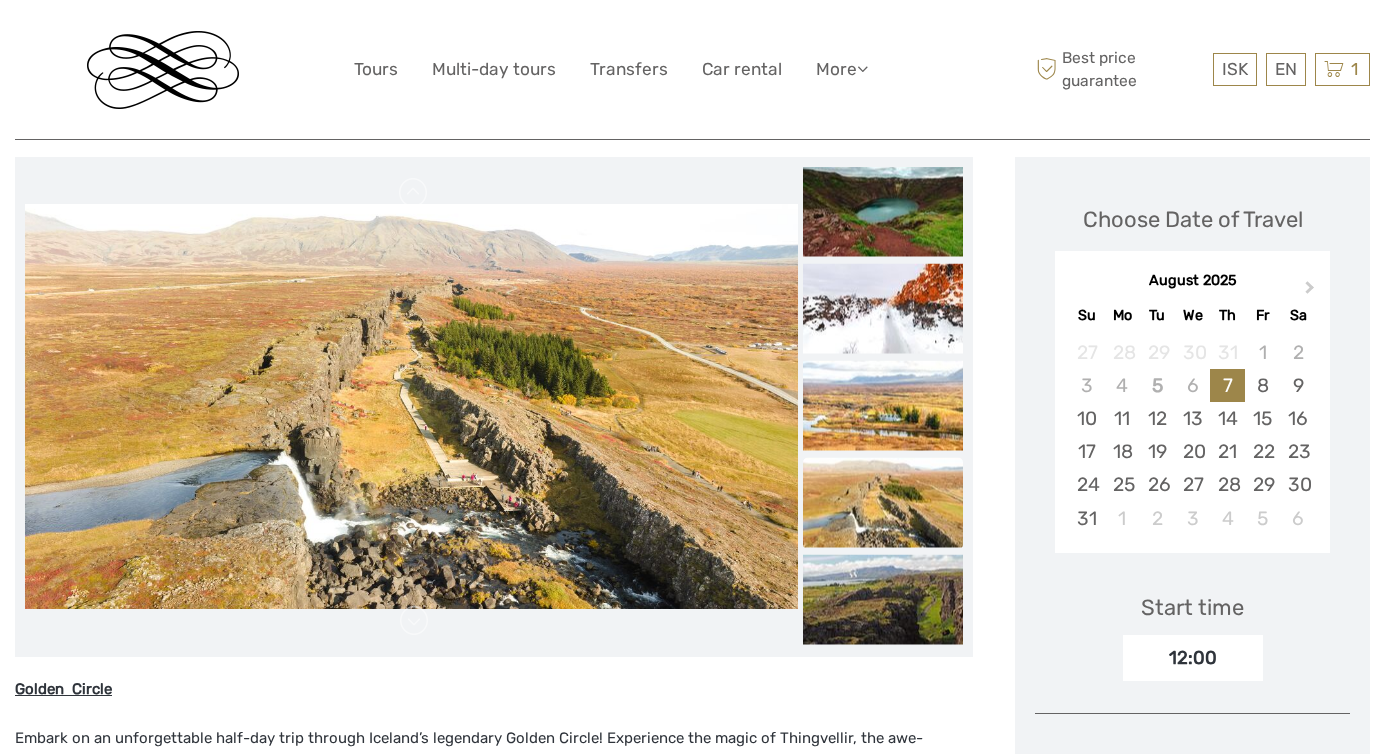 scroll, scrollTop: 243, scrollLeft: 0, axis: vertical 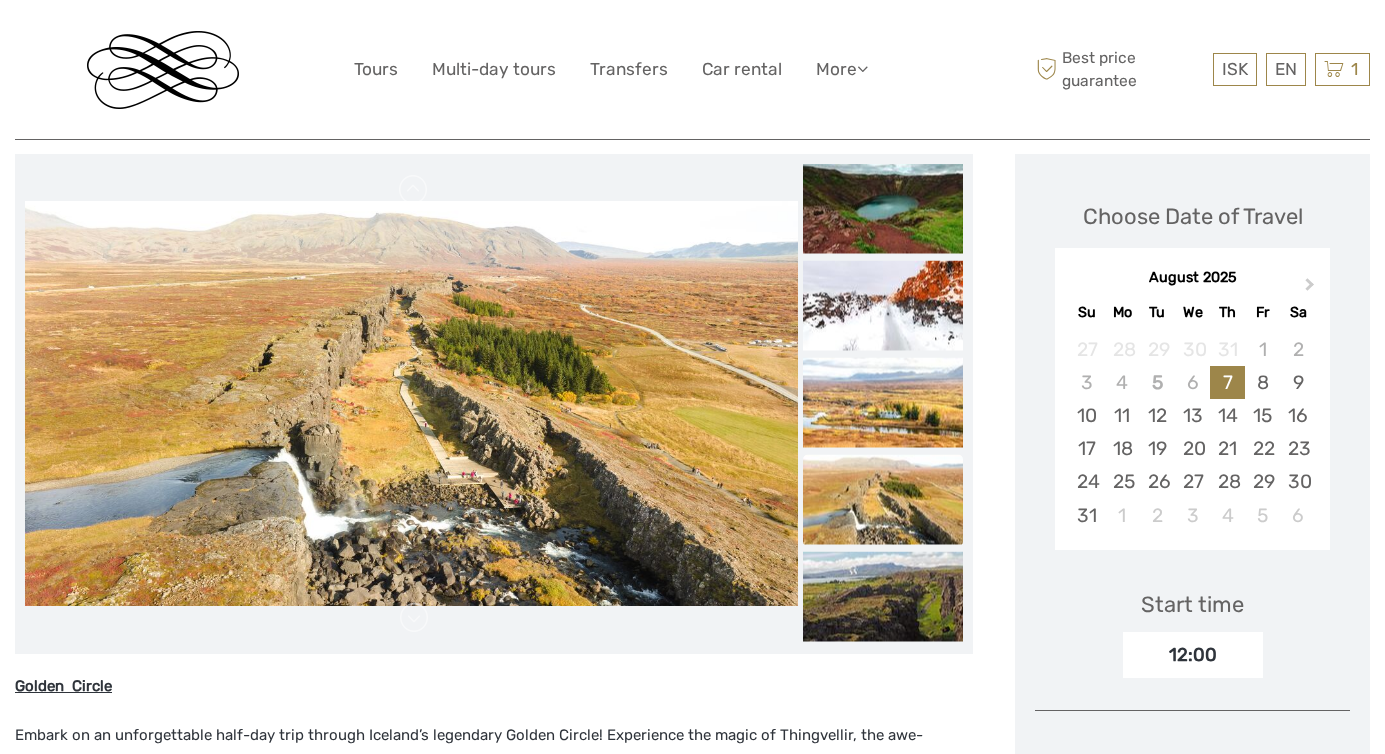 click at bounding box center (883, 499) 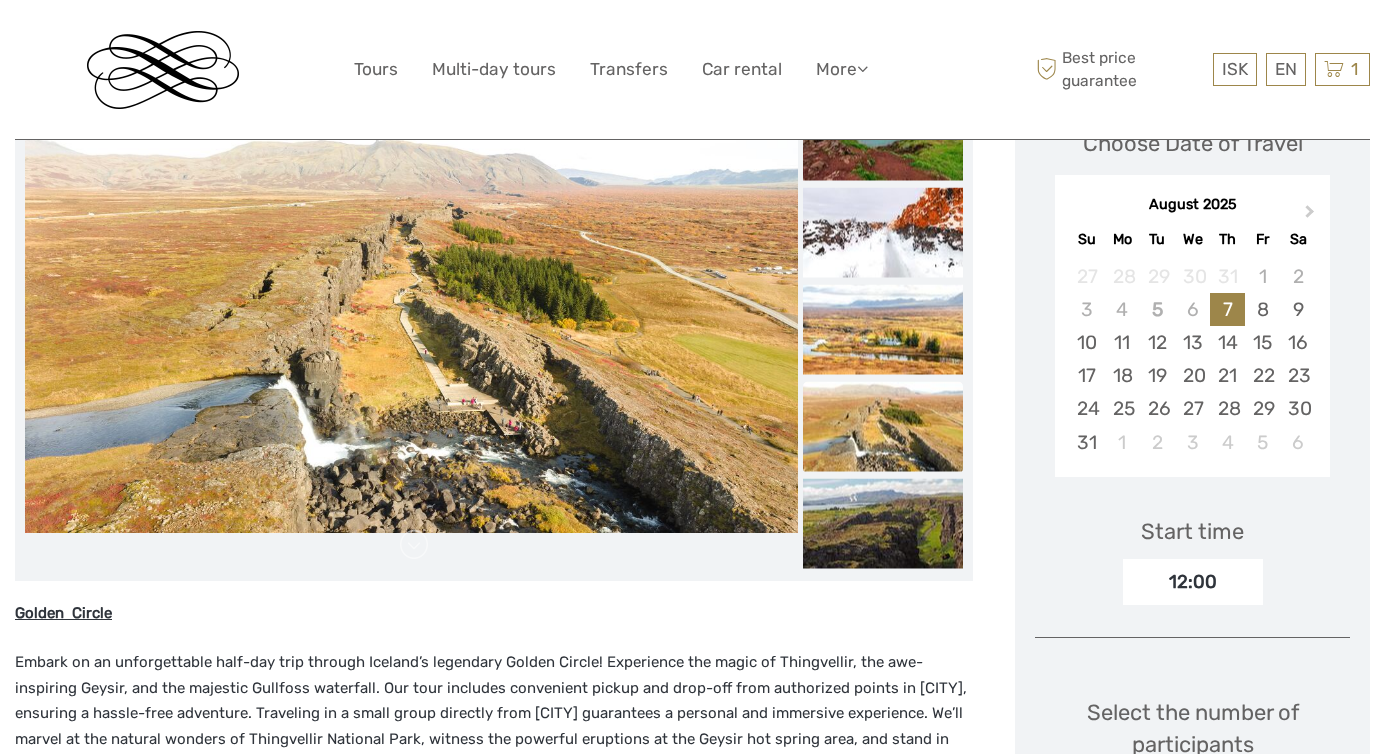 scroll, scrollTop: 345, scrollLeft: 0, axis: vertical 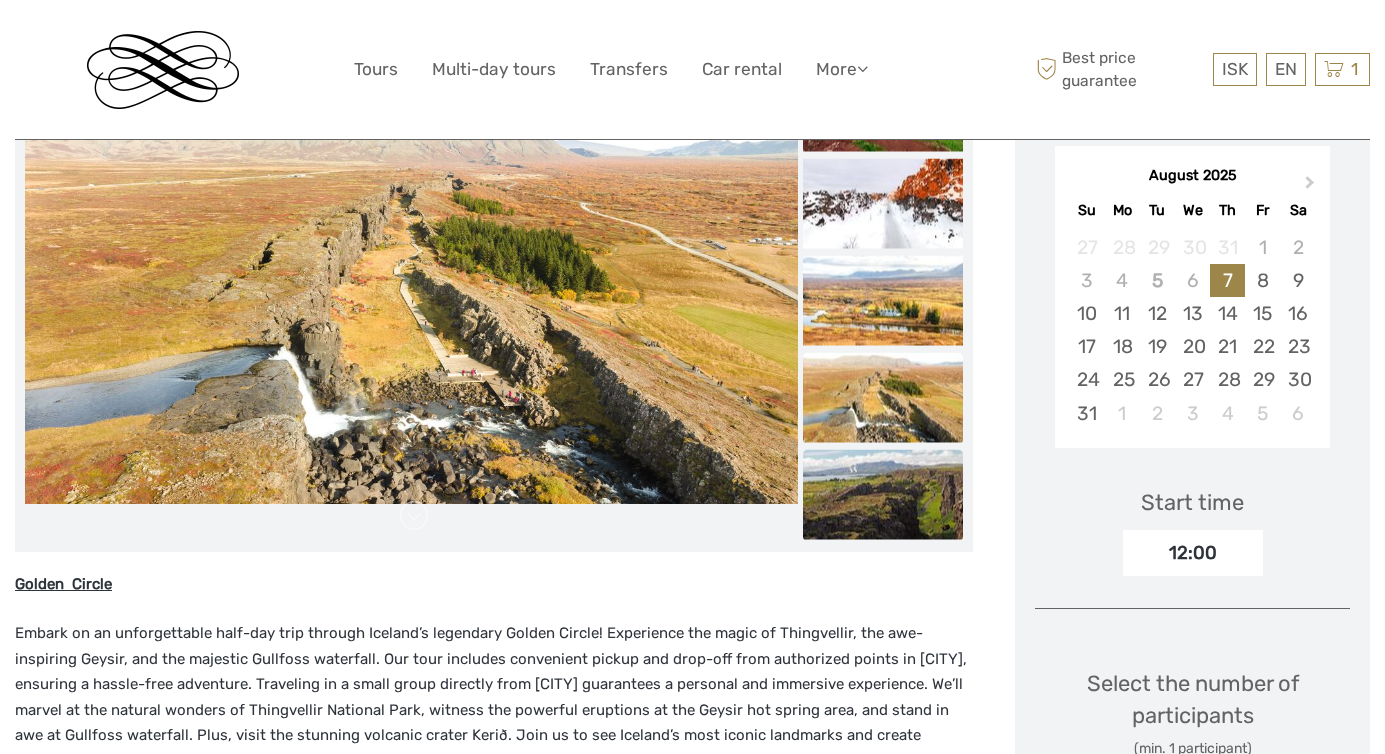 click at bounding box center (883, 494) 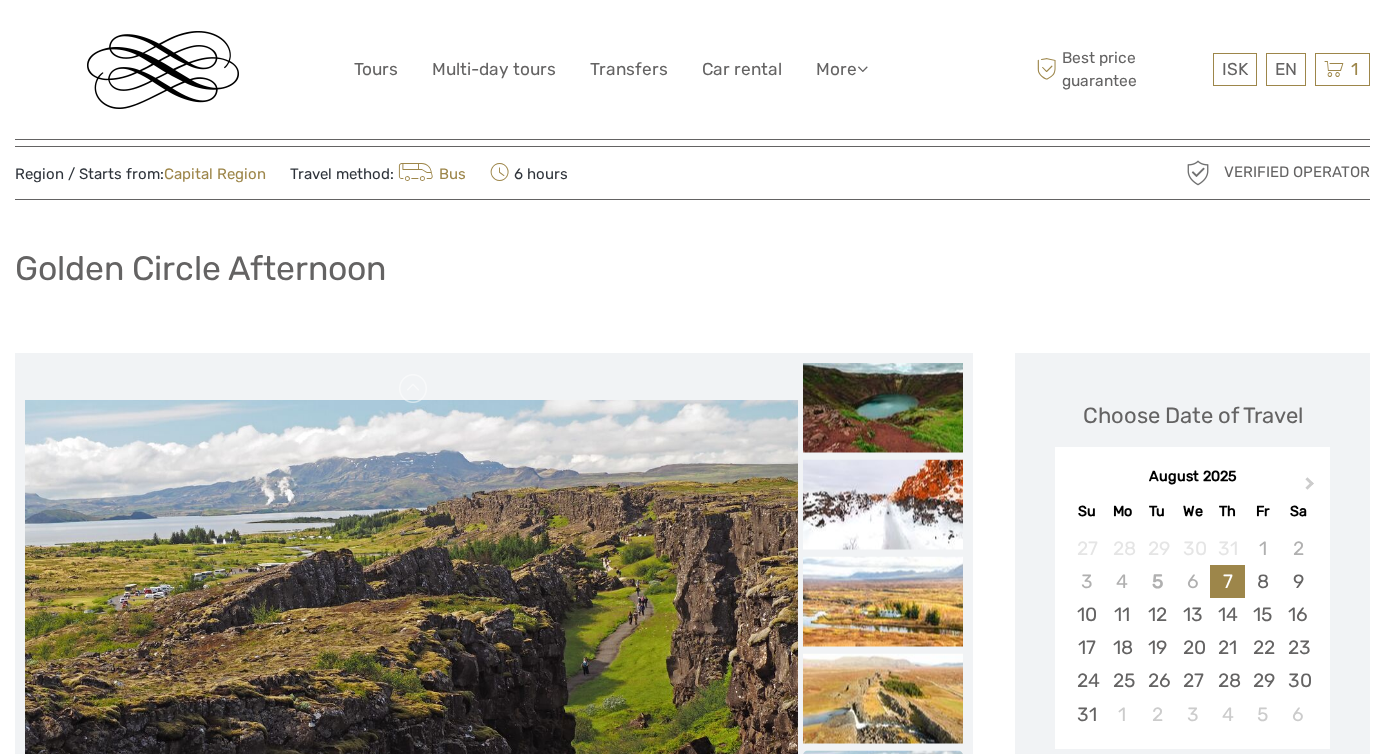 scroll, scrollTop: 0, scrollLeft: 0, axis: both 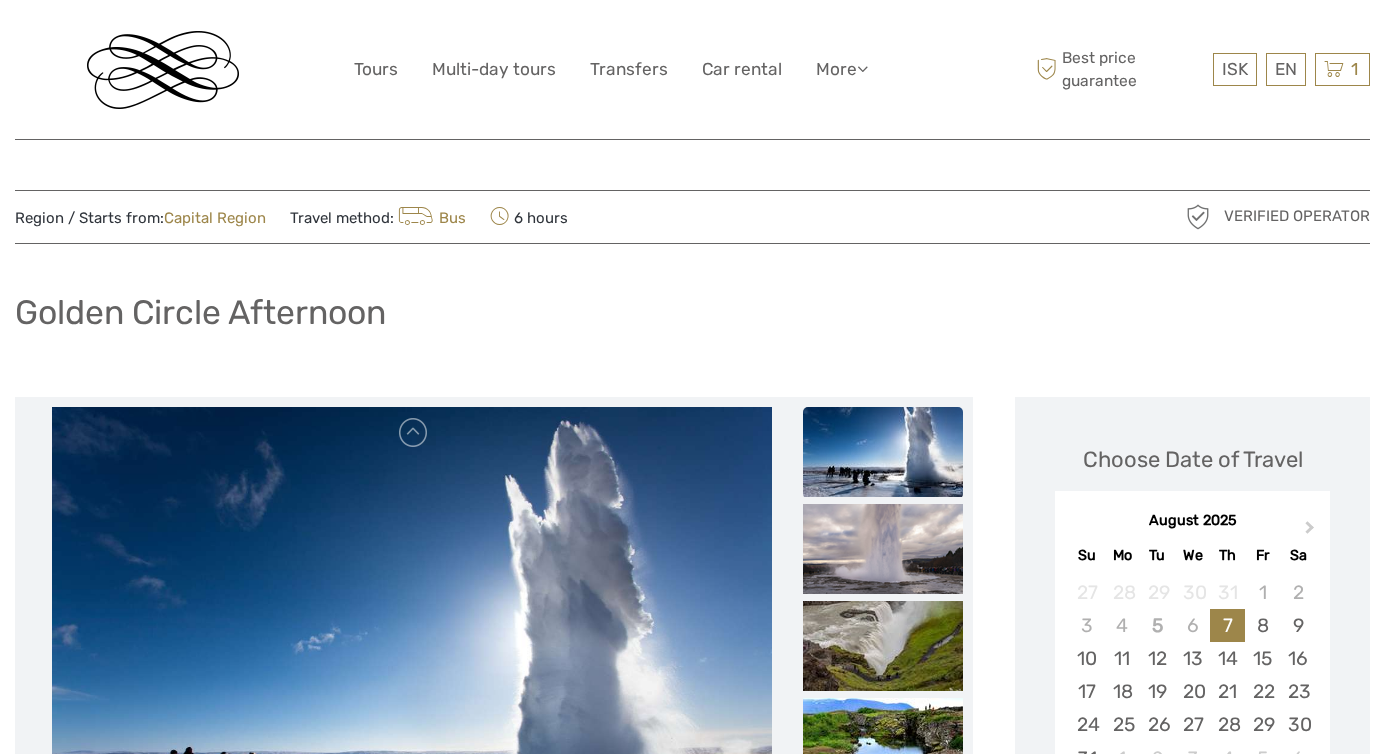 click at bounding box center [416, 217] 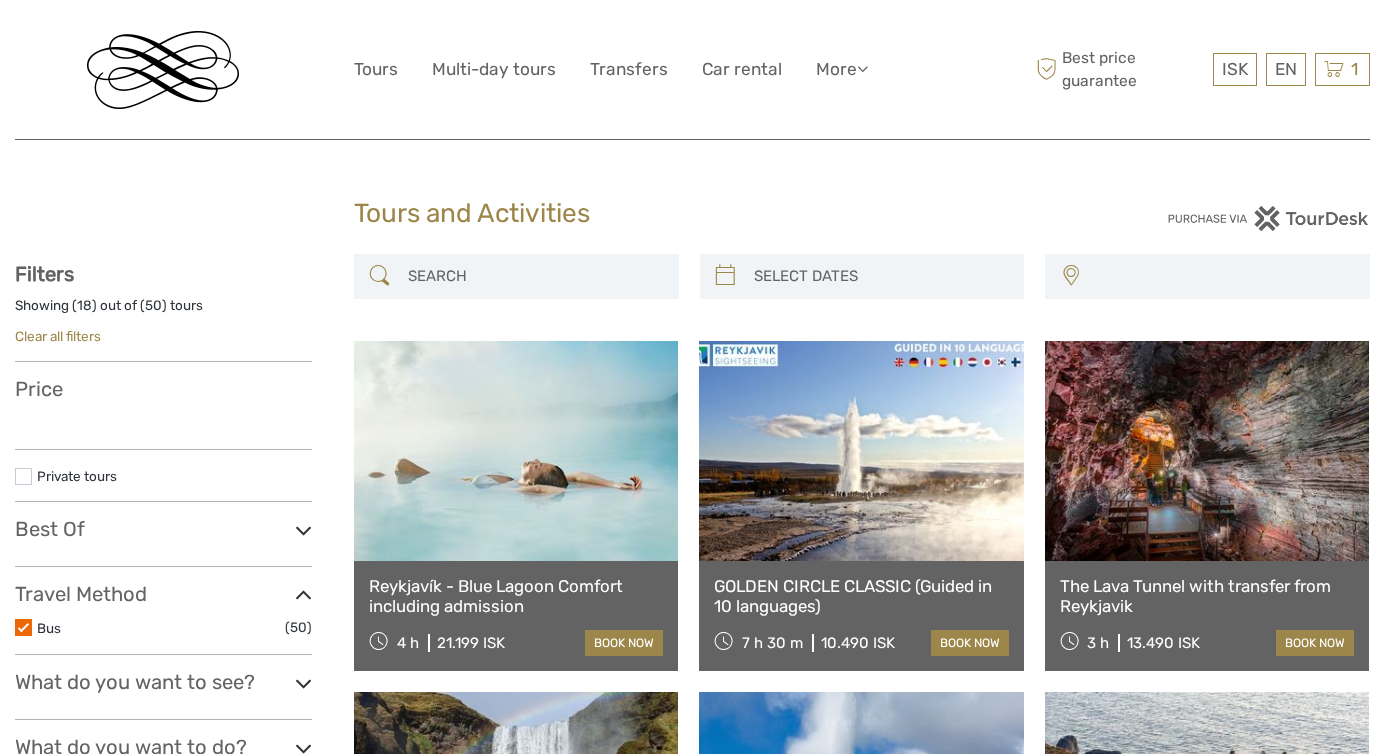 select 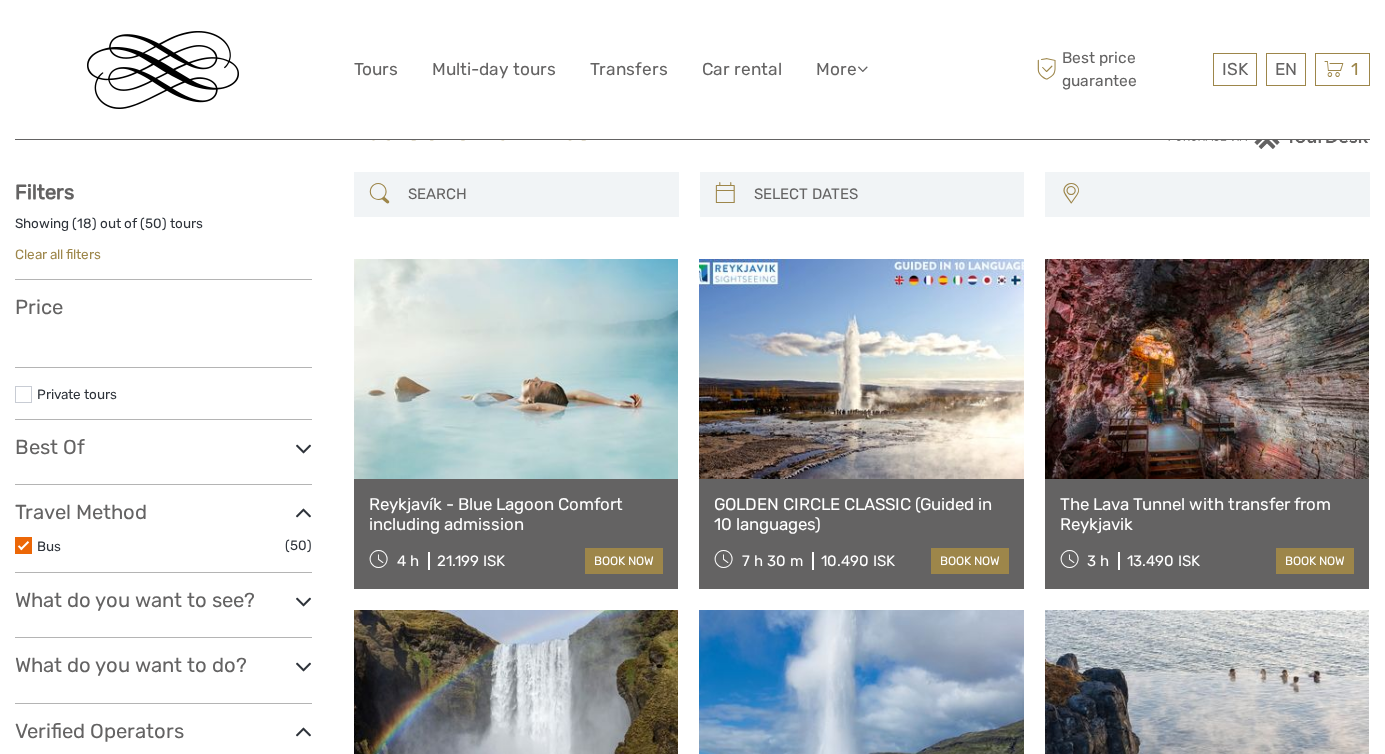 scroll, scrollTop: 82, scrollLeft: 0, axis: vertical 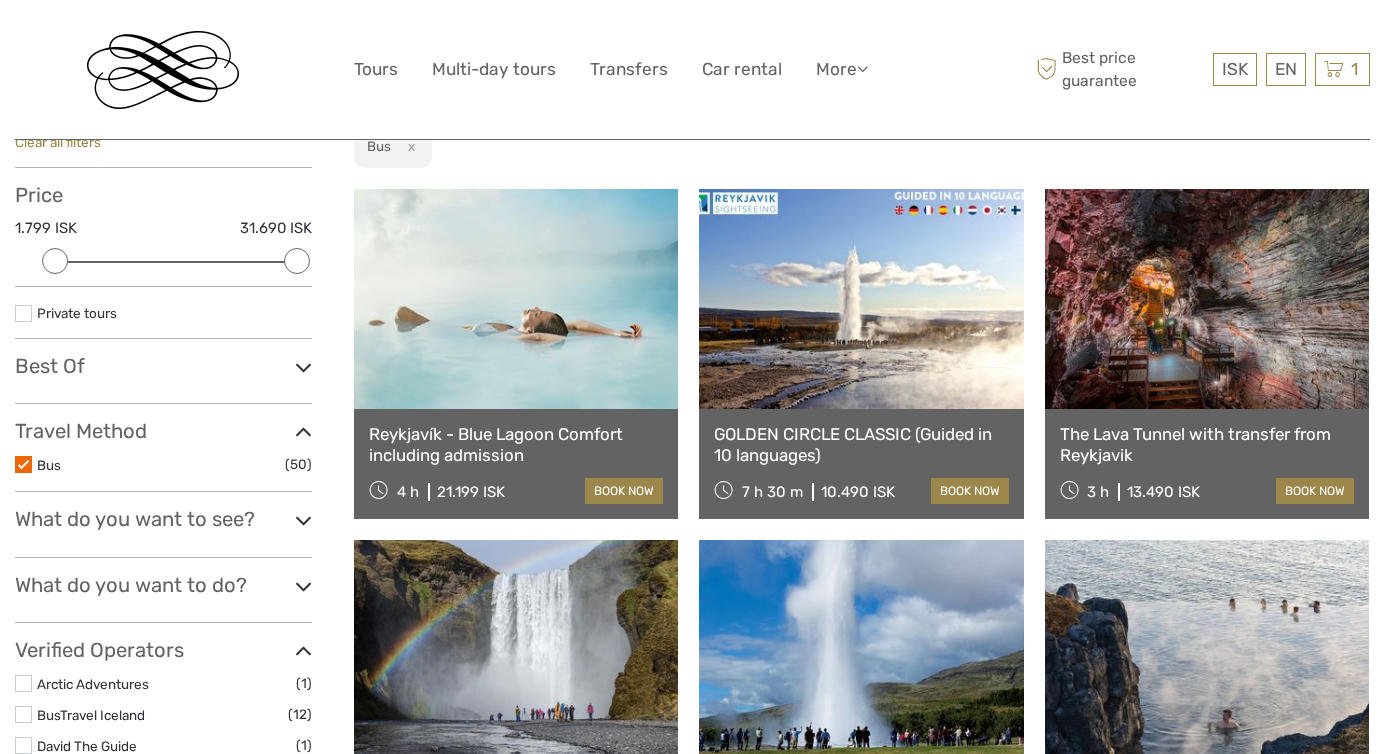 click on "Reykjavík - Blue Lagoon Comfort including admission" at bounding box center (516, 444) 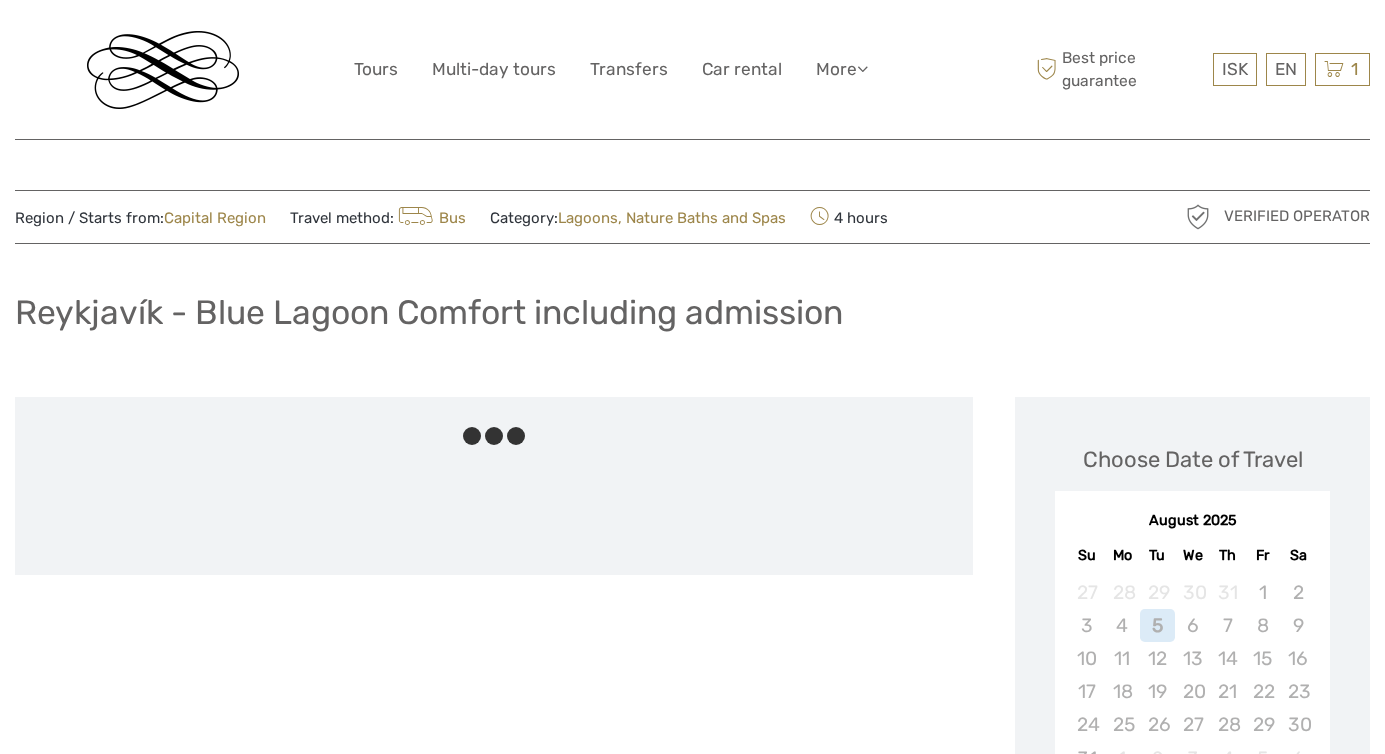 scroll, scrollTop: 0, scrollLeft: 0, axis: both 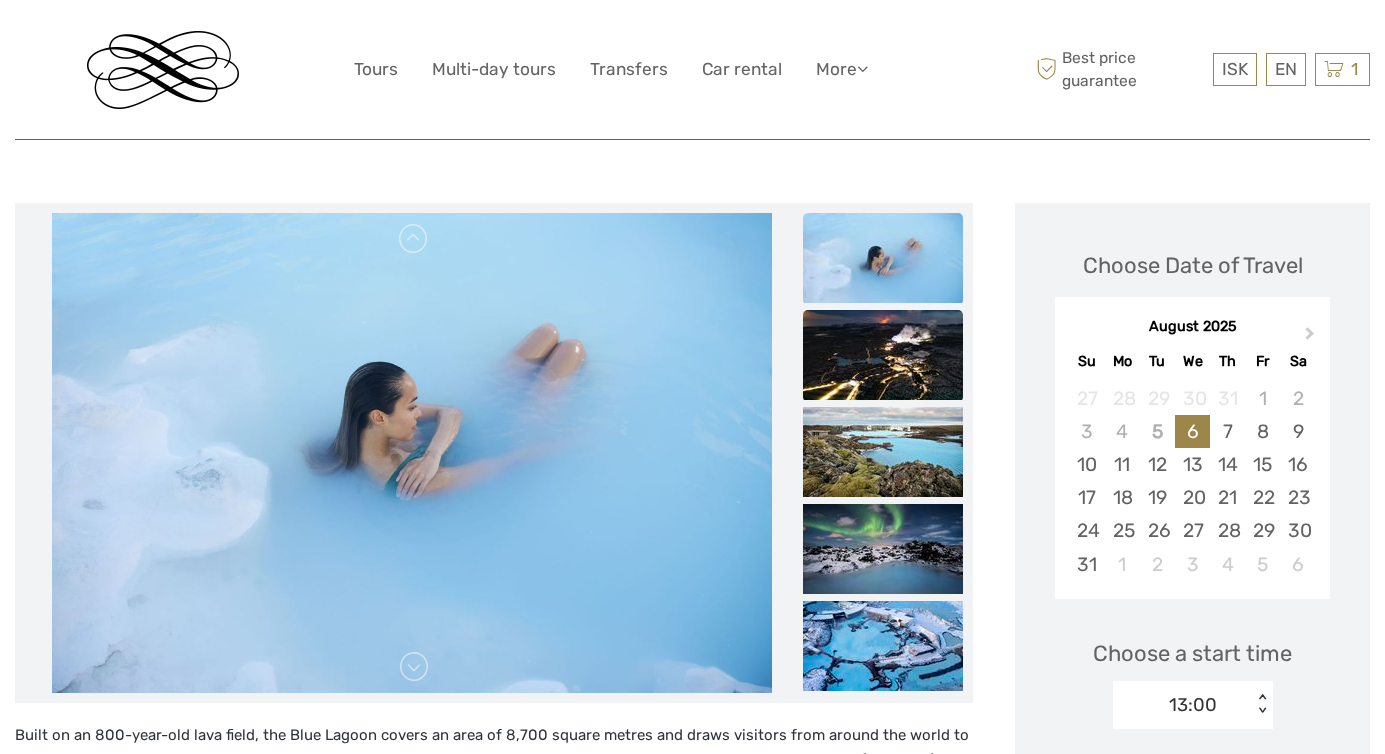 click at bounding box center (883, 355) 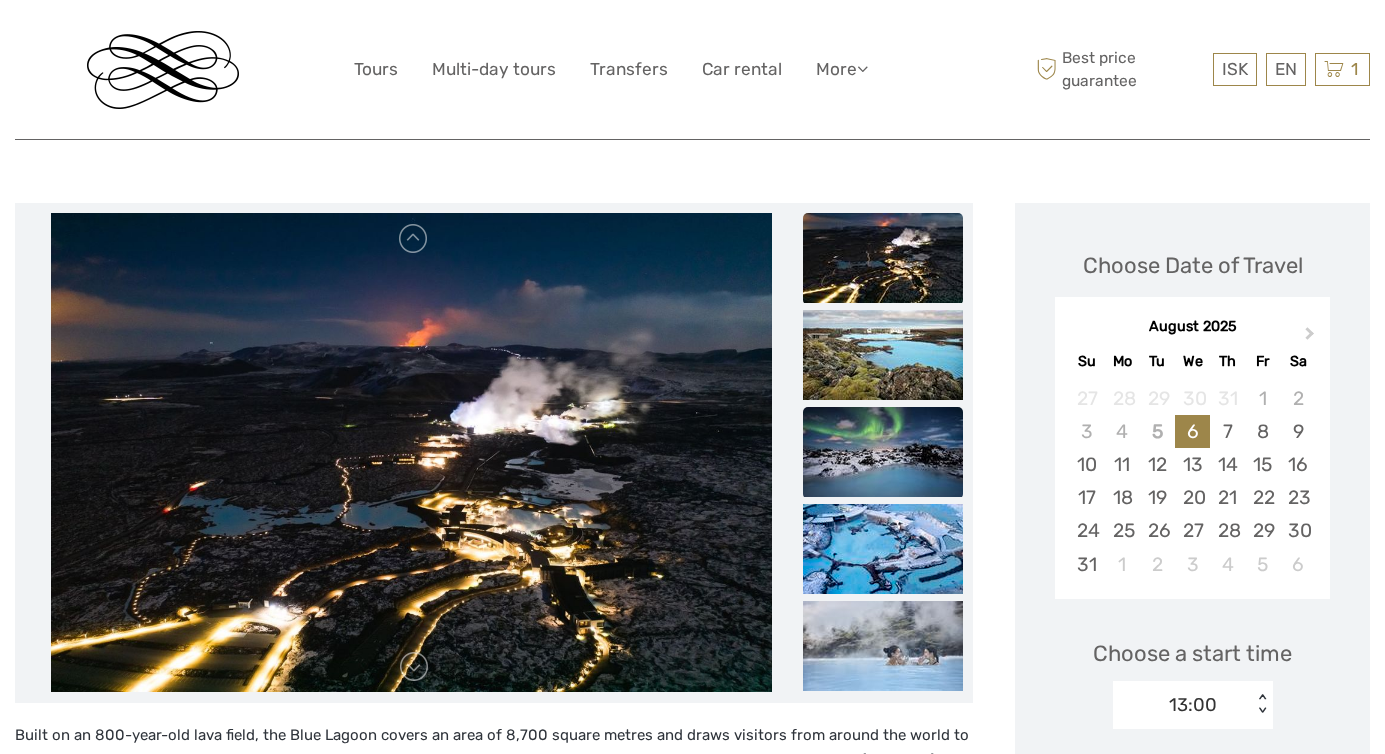 click at bounding box center (883, 452) 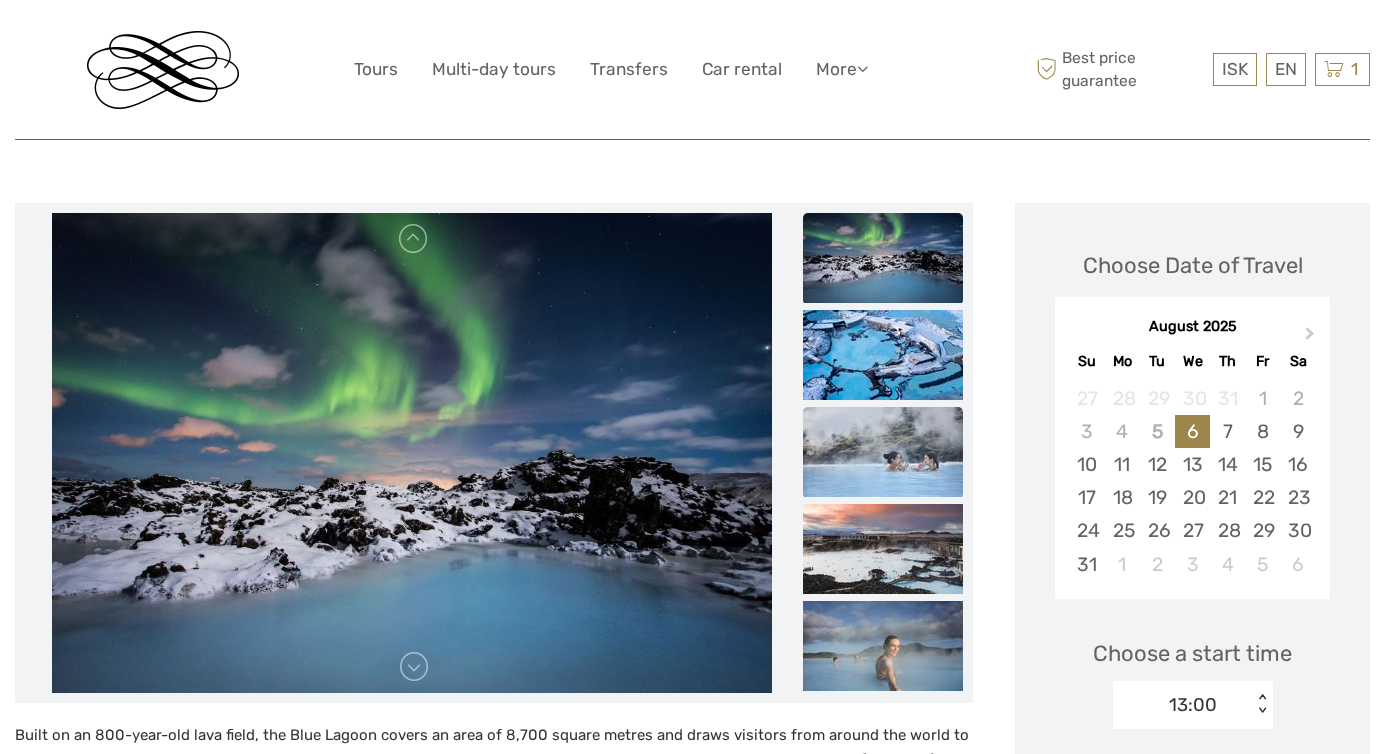 click at bounding box center [883, 452] 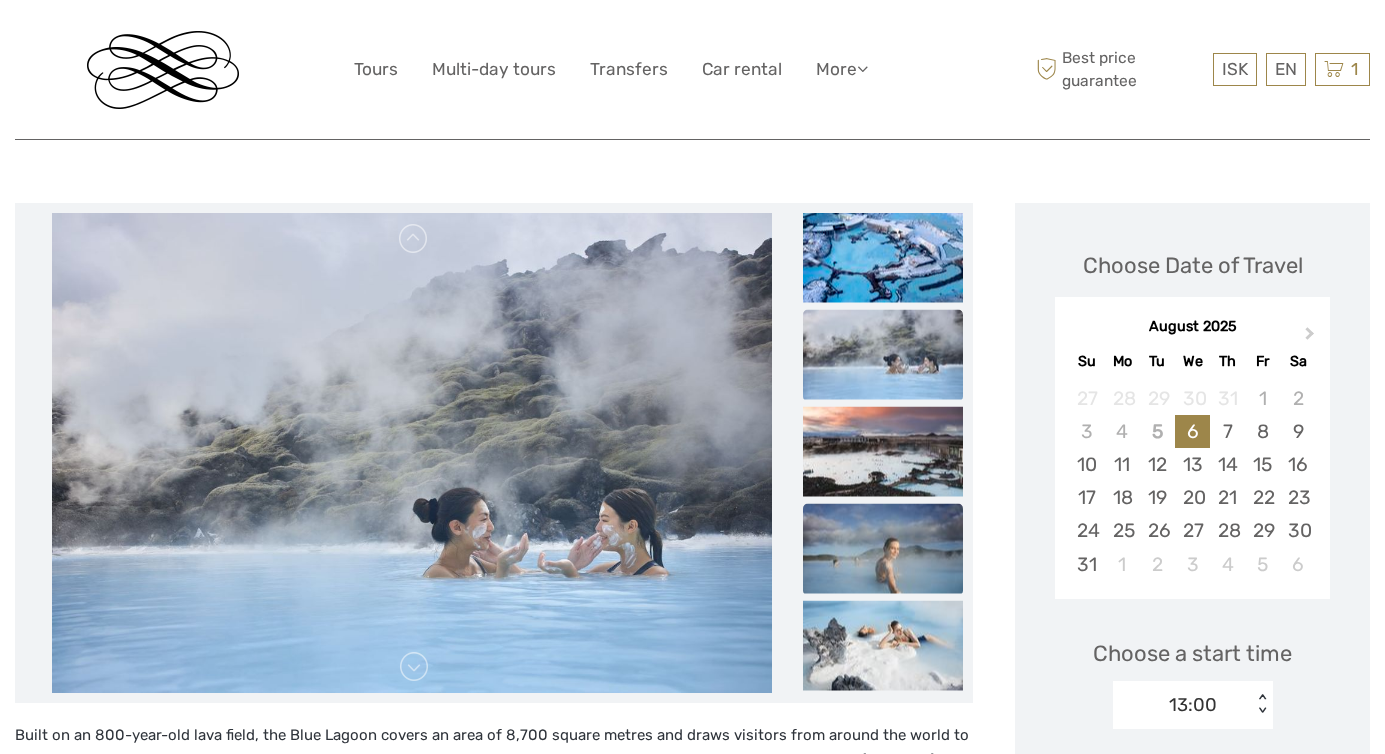 click at bounding box center (883, 548) 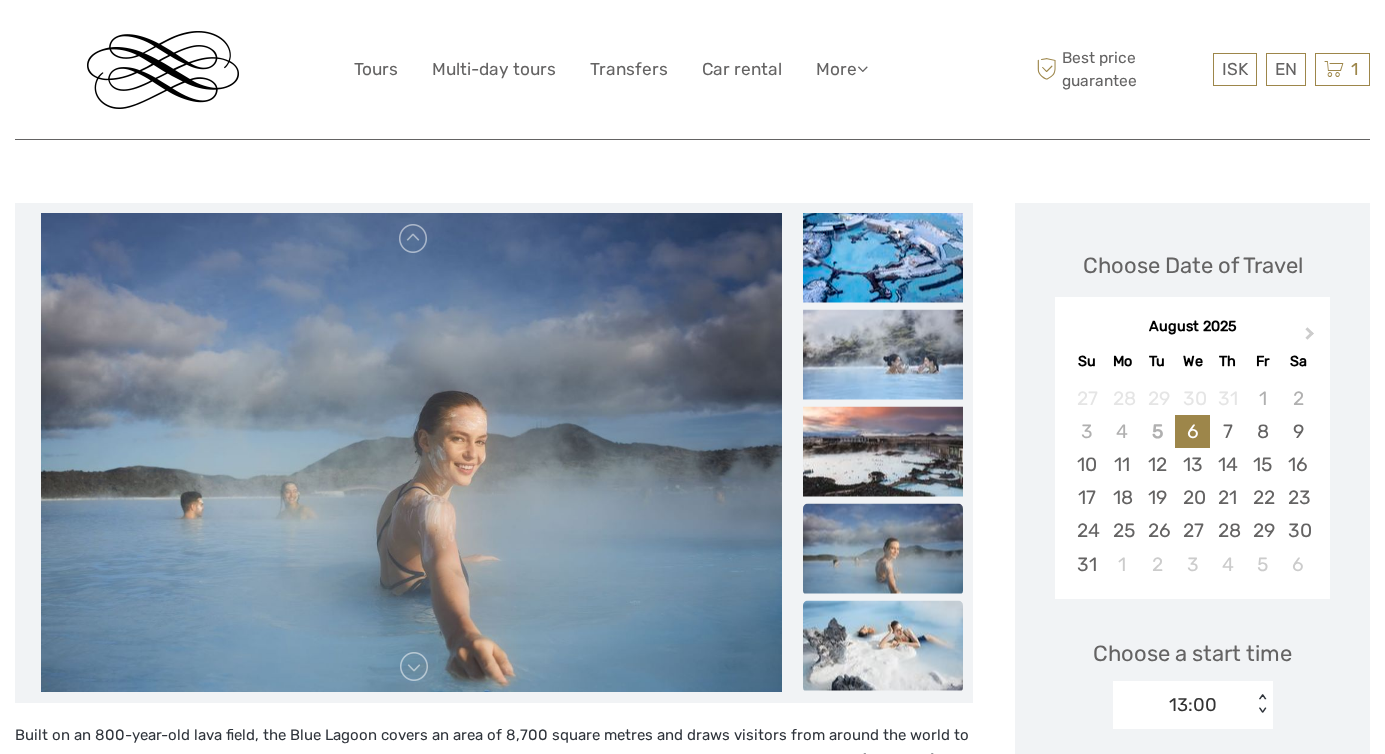 click at bounding box center [883, 645] 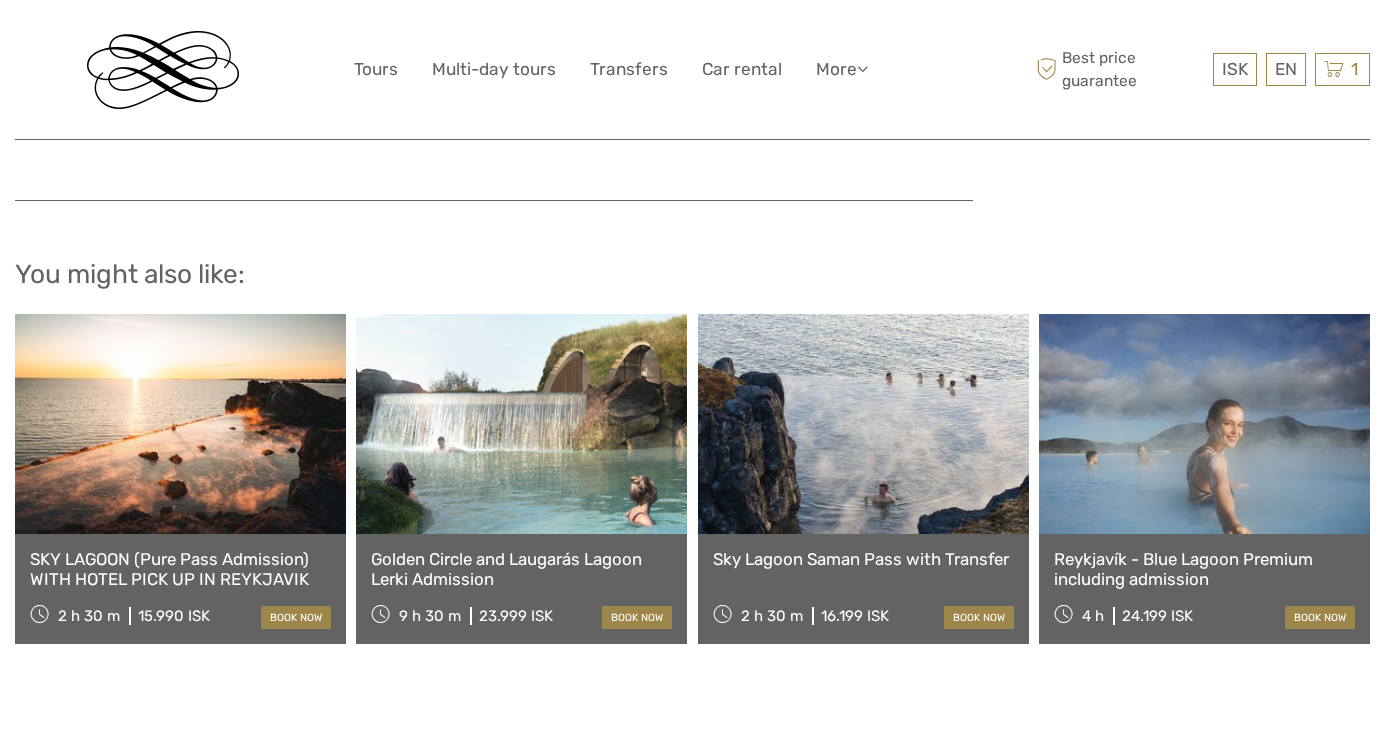 scroll, scrollTop: 1849, scrollLeft: 0, axis: vertical 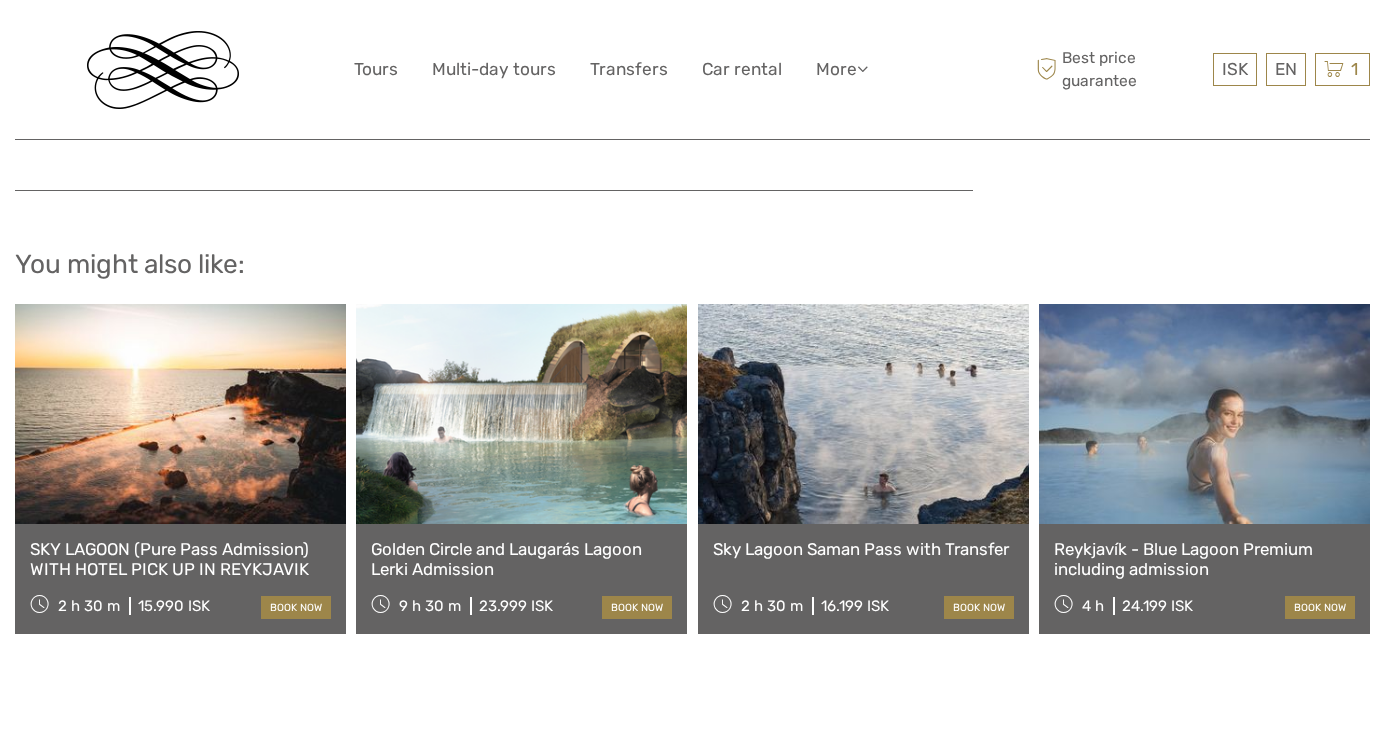 click on "SKY LAGOON (Pure Pass Admission) WITH HOTEL PICK UP IN REYKJAVIK" at bounding box center (180, 559) 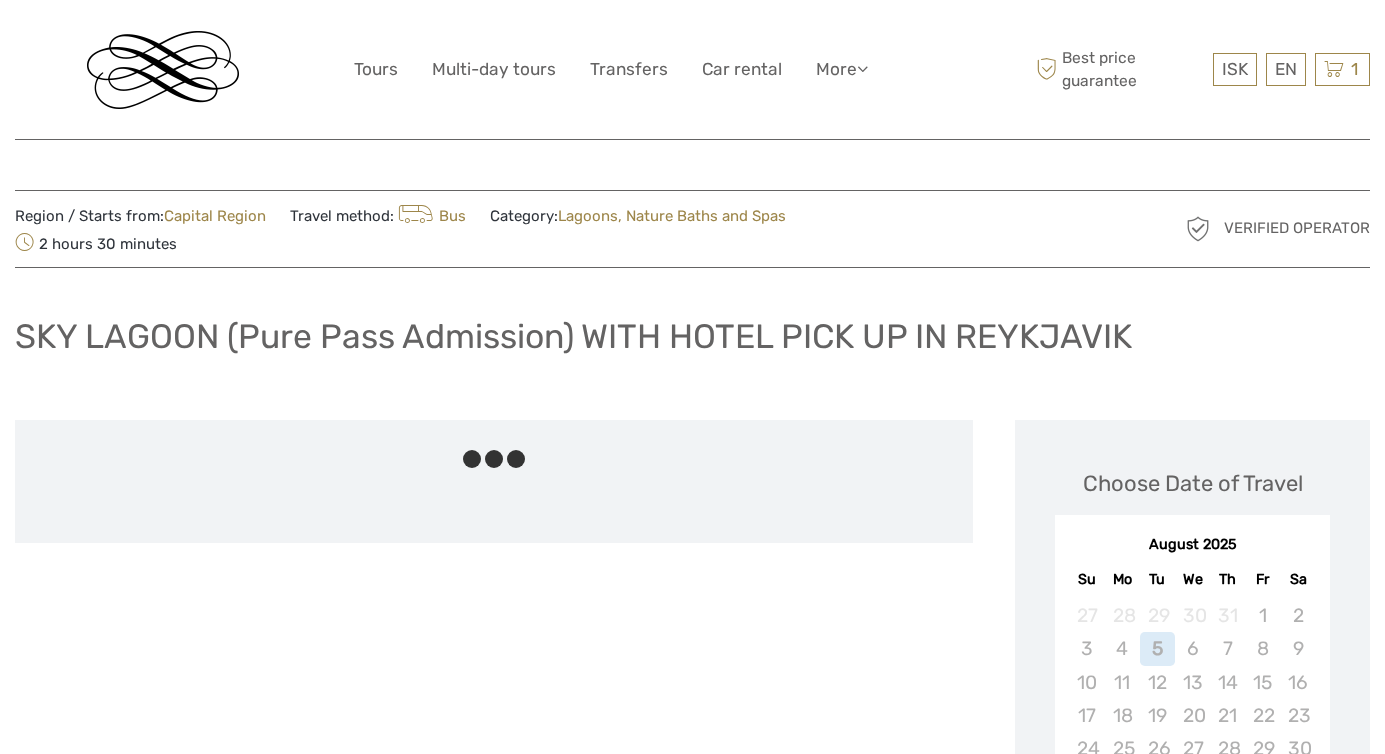 scroll, scrollTop: 0, scrollLeft: 0, axis: both 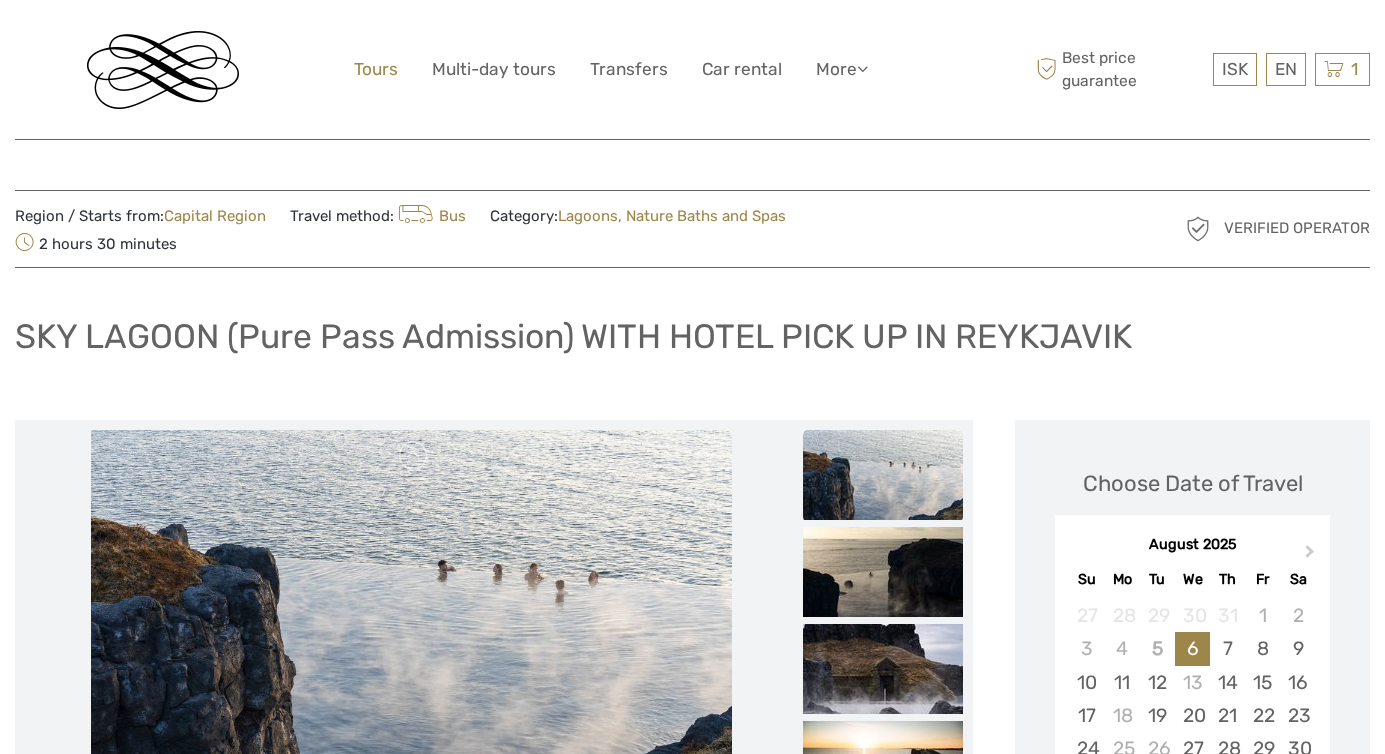 click on "Tours" at bounding box center [376, 69] 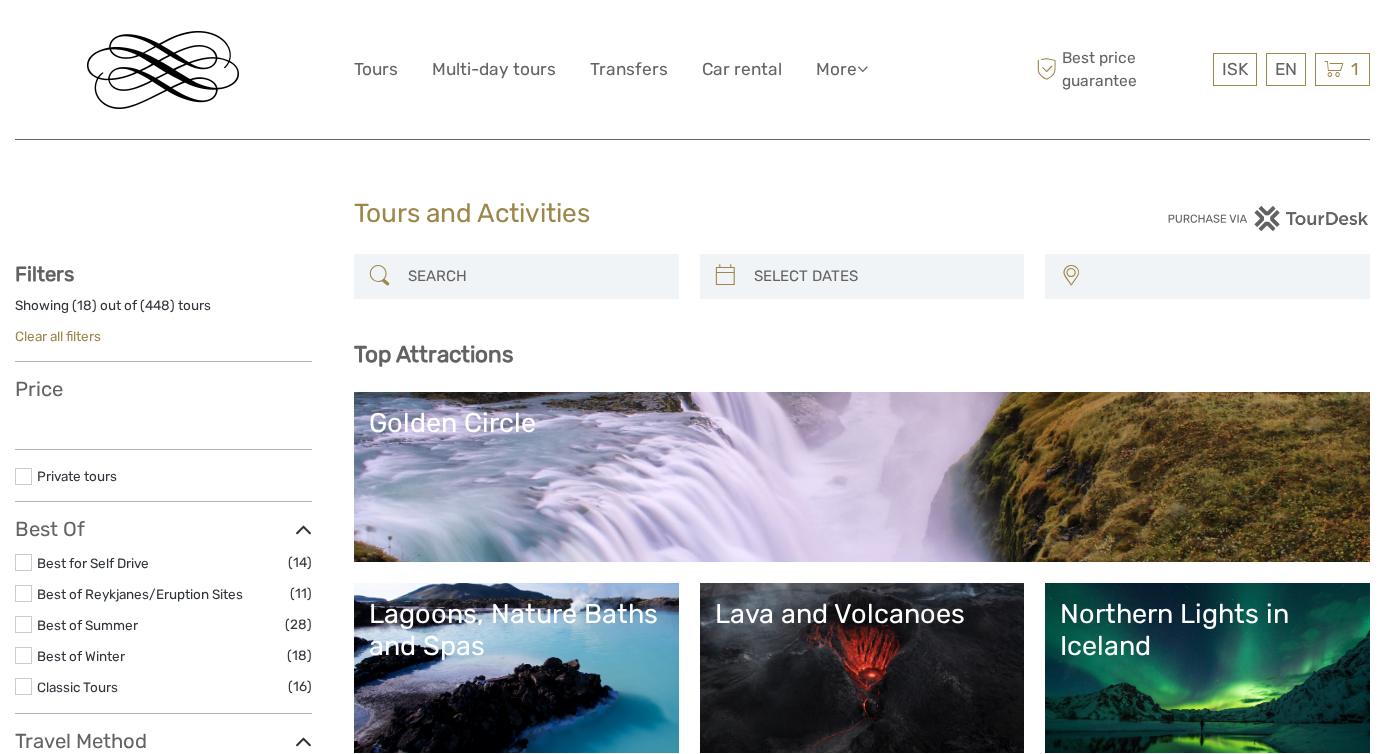 select 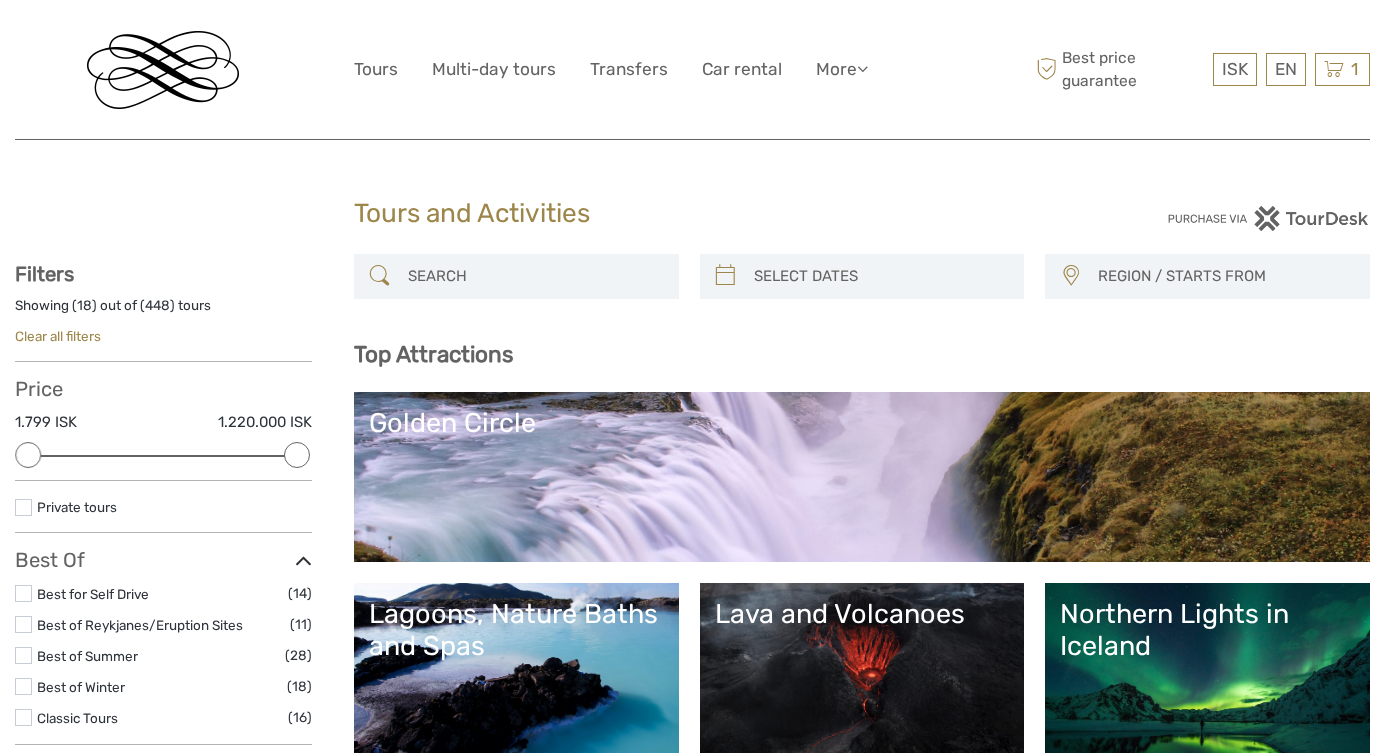 scroll, scrollTop: 47, scrollLeft: 0, axis: vertical 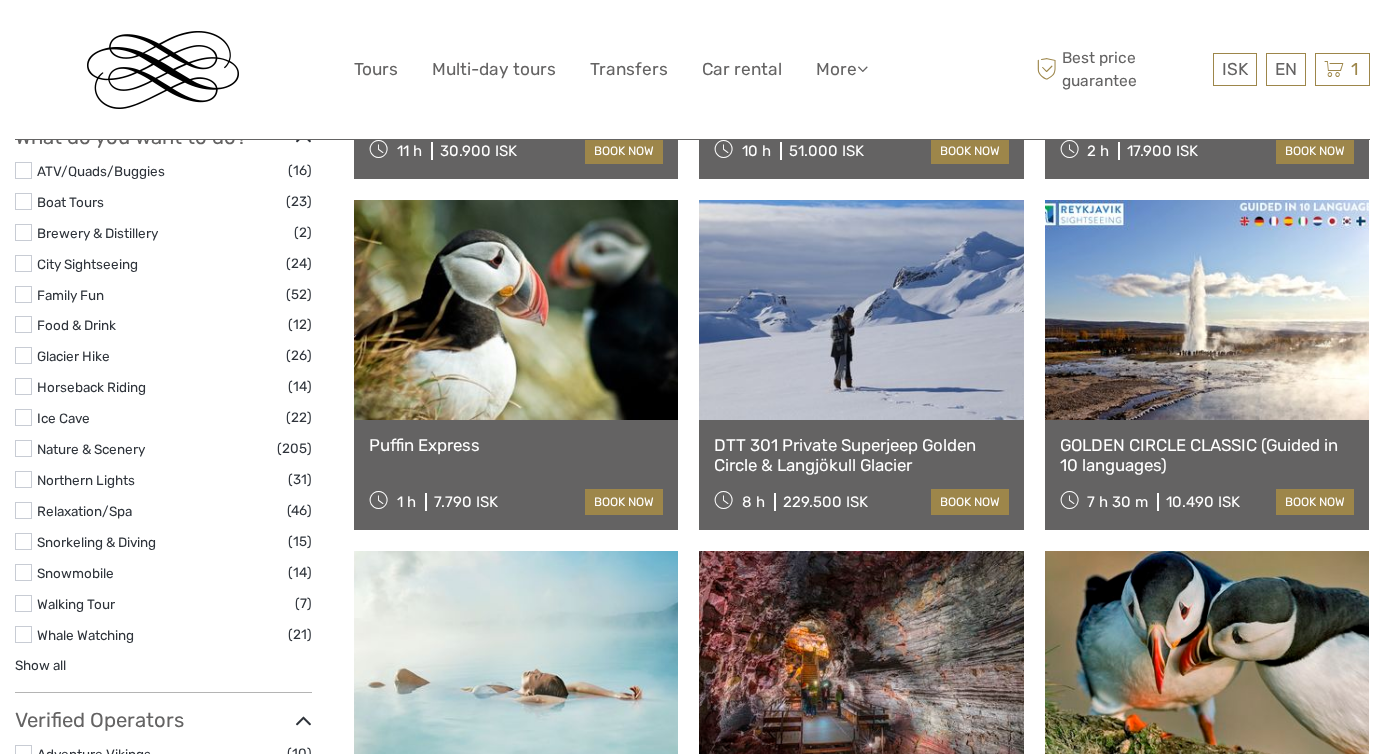 click at bounding box center (23, 448) 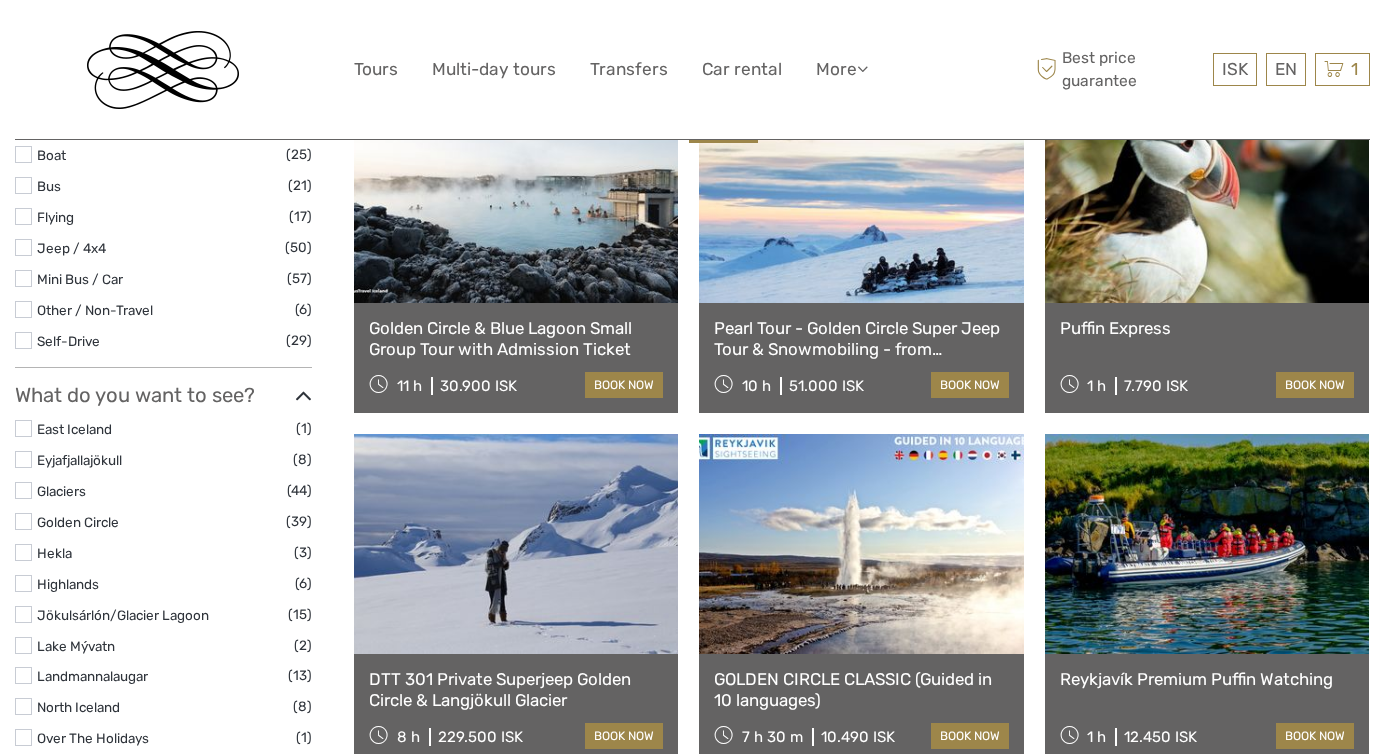 scroll, scrollTop: 692, scrollLeft: 0, axis: vertical 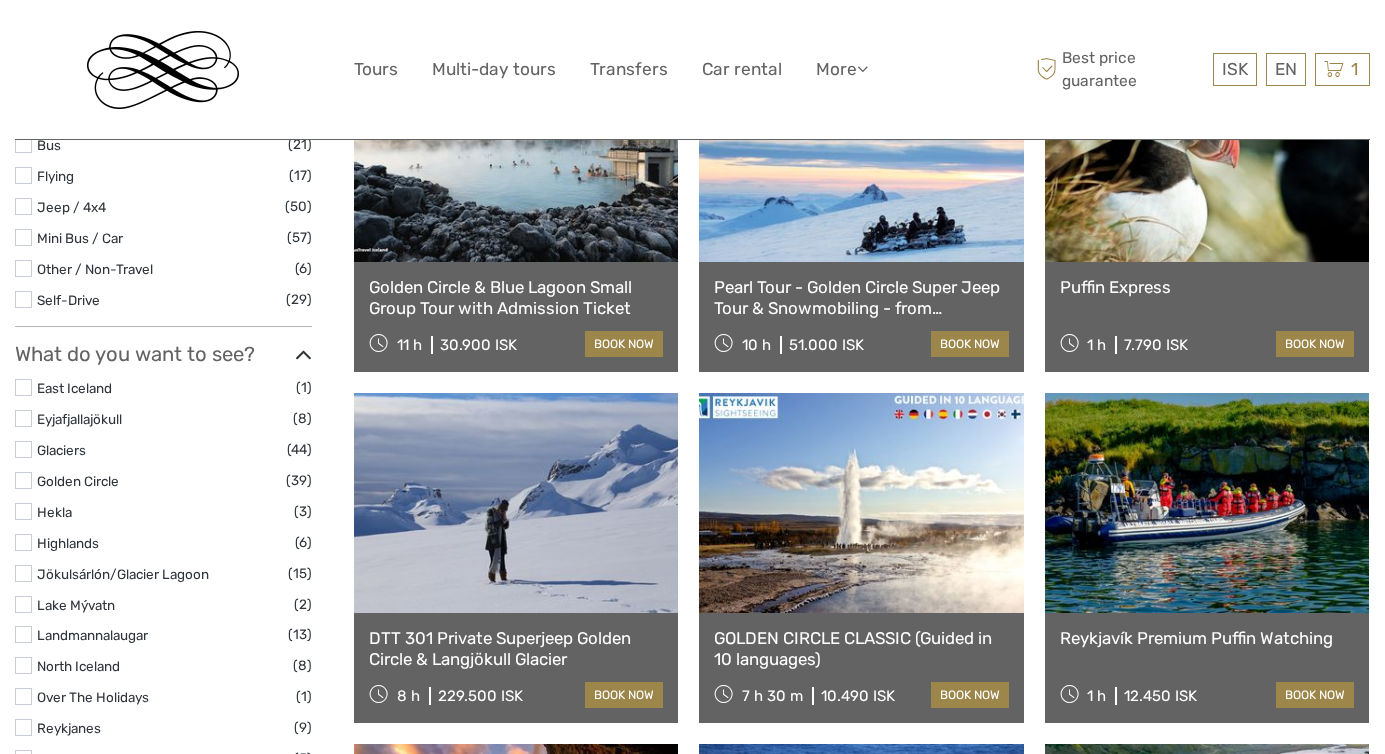 click at bounding box center [23, 480] 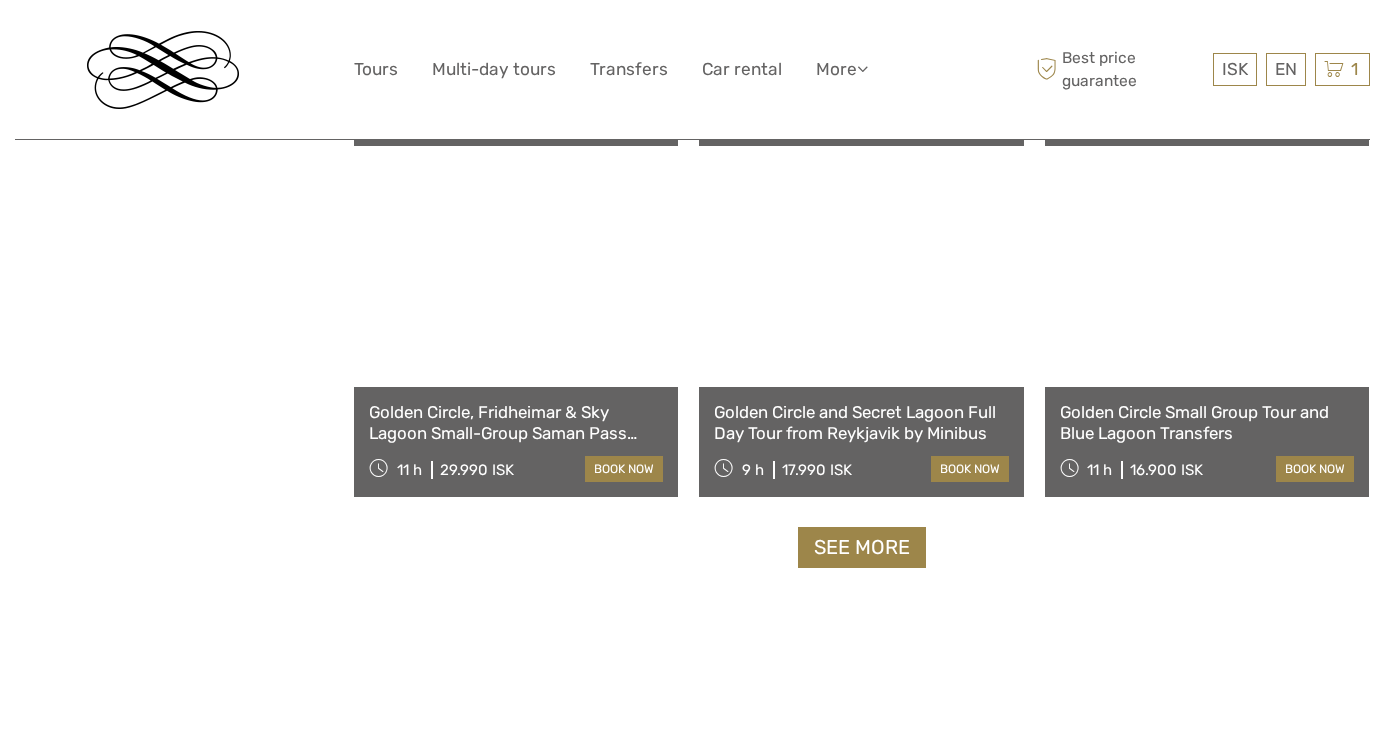 scroll, scrollTop: 2020, scrollLeft: 0, axis: vertical 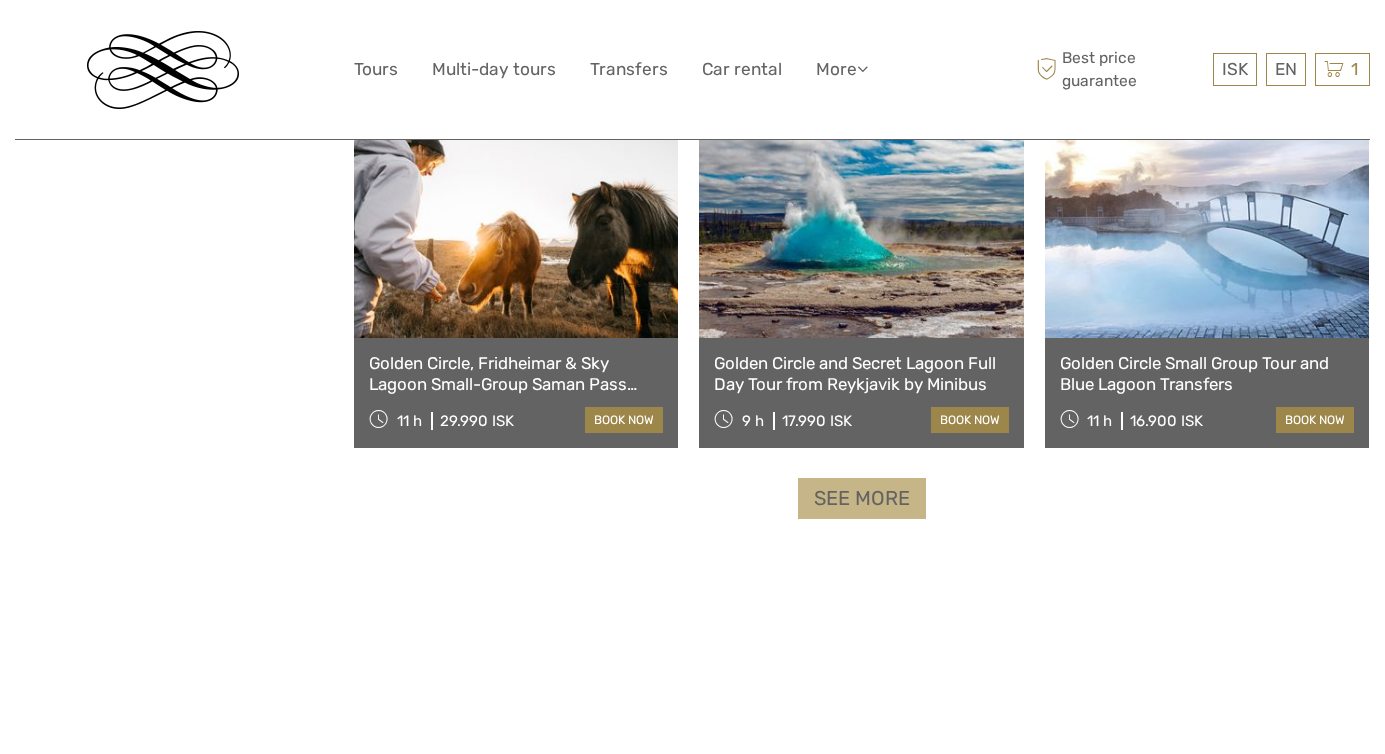click on "See more" at bounding box center (862, 498) 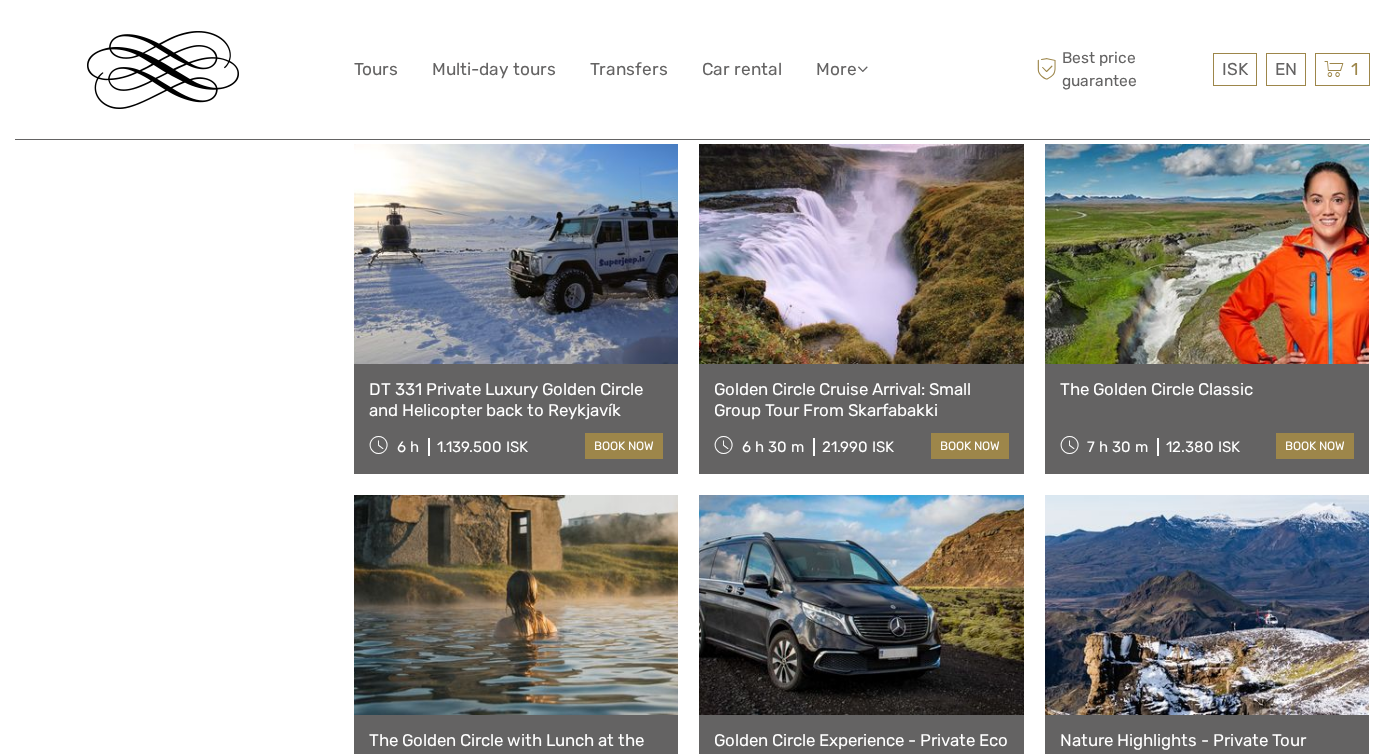 scroll, scrollTop: 3390, scrollLeft: 0, axis: vertical 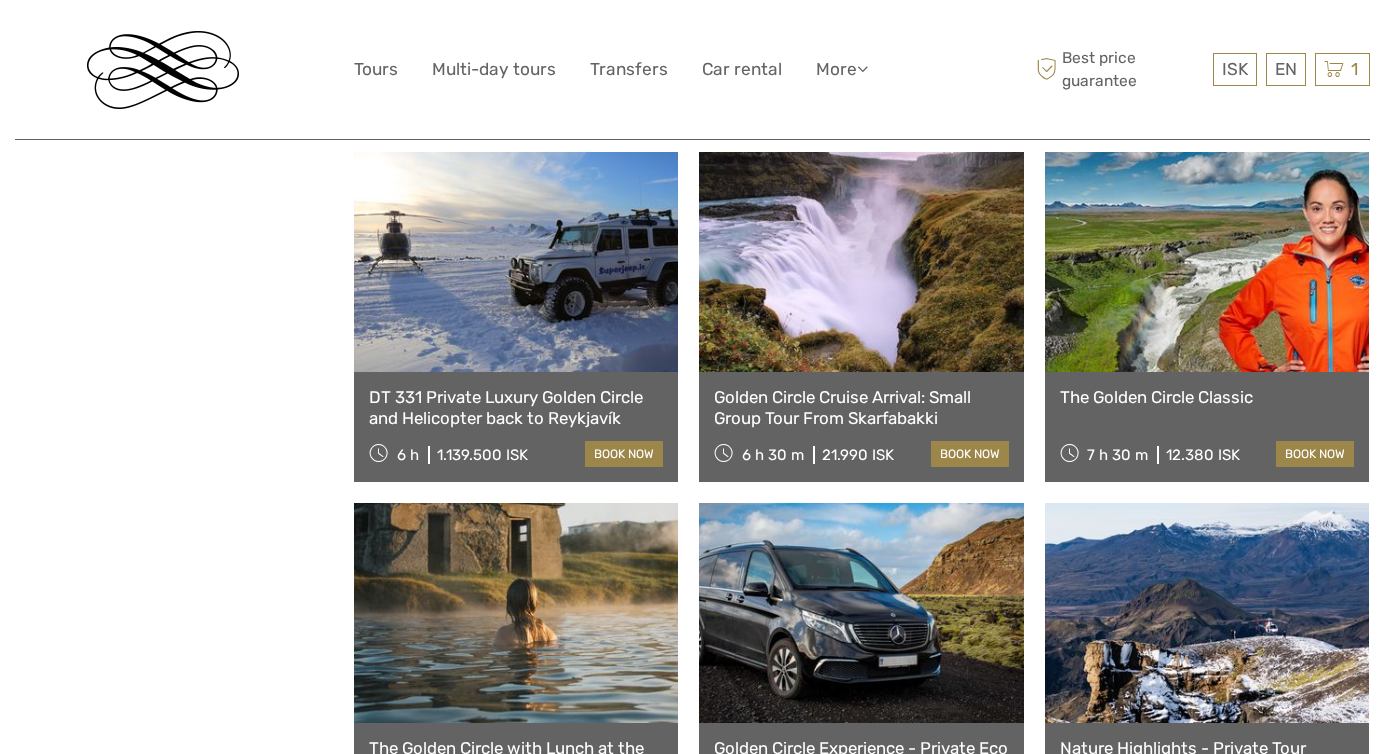 click on "The Golden Circle Classic" at bounding box center (1207, 397) 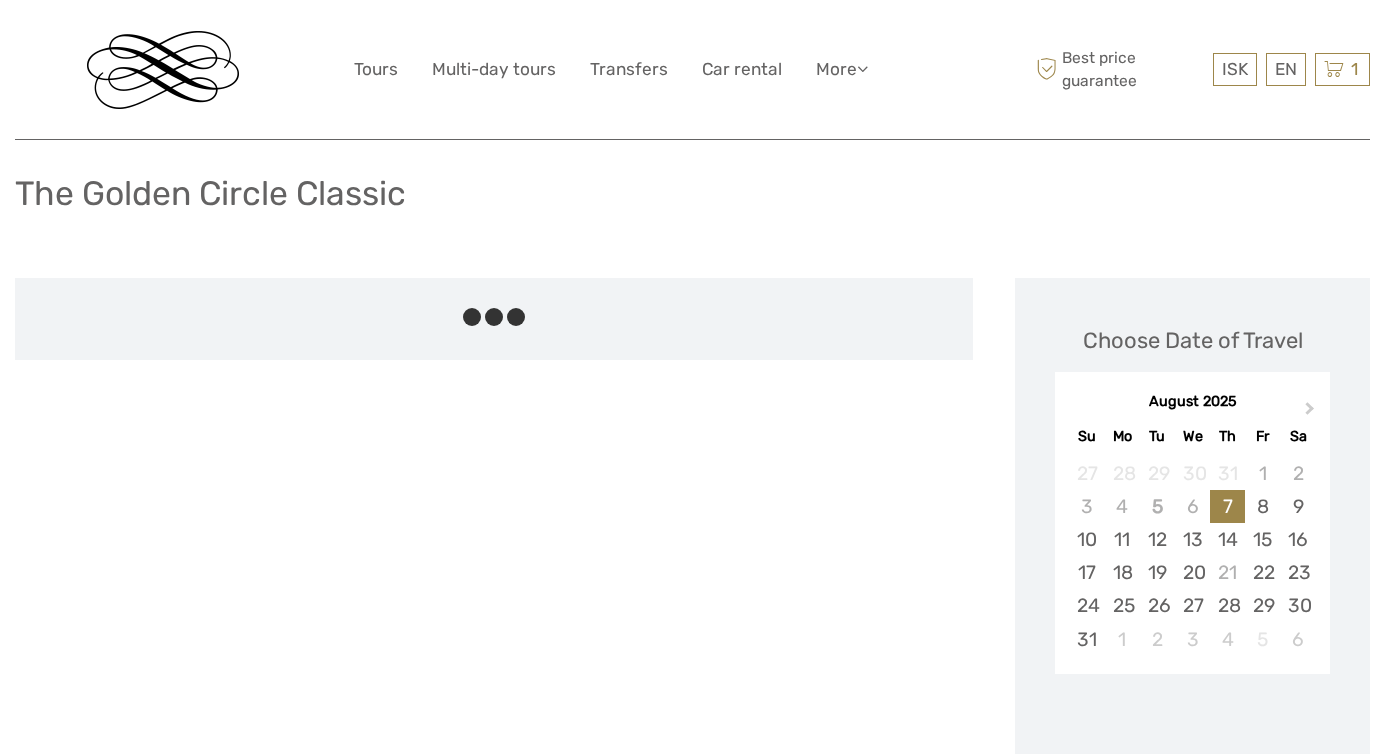 scroll, scrollTop: 232, scrollLeft: 0, axis: vertical 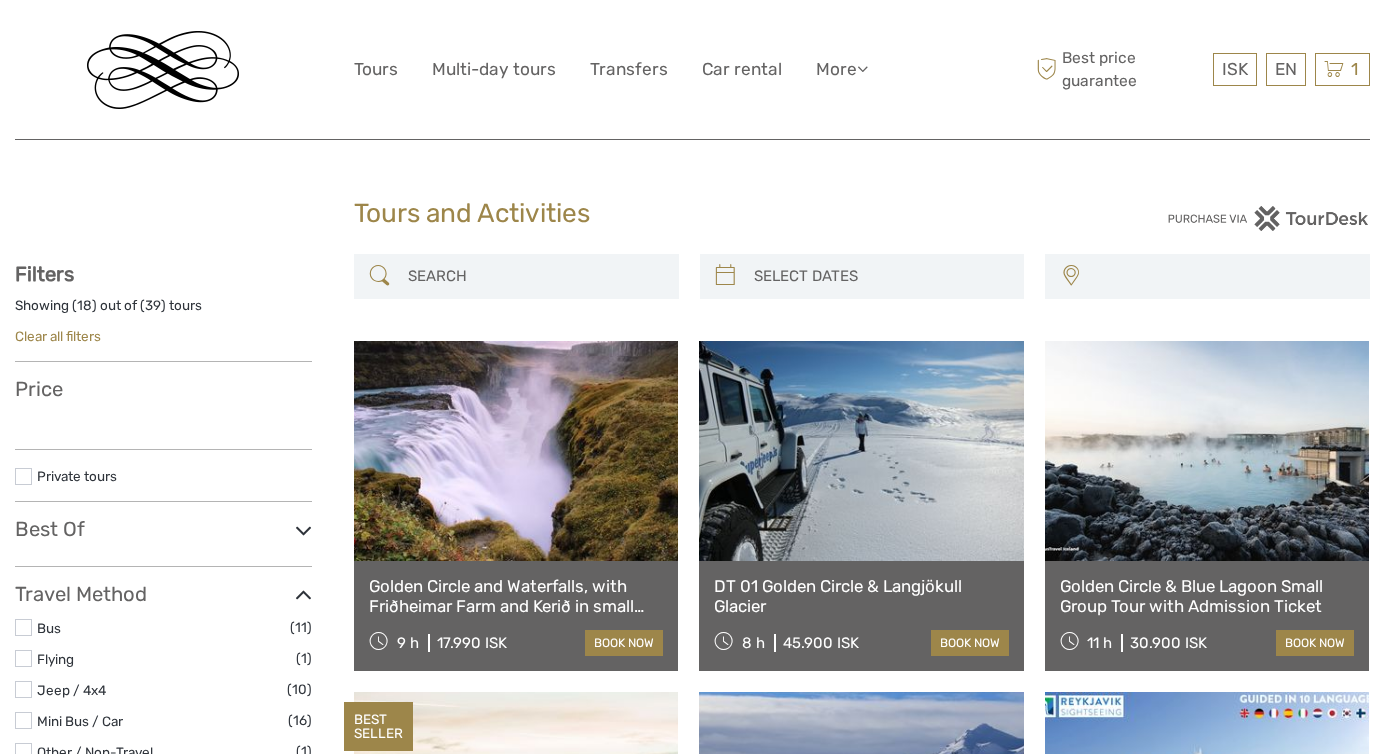 select 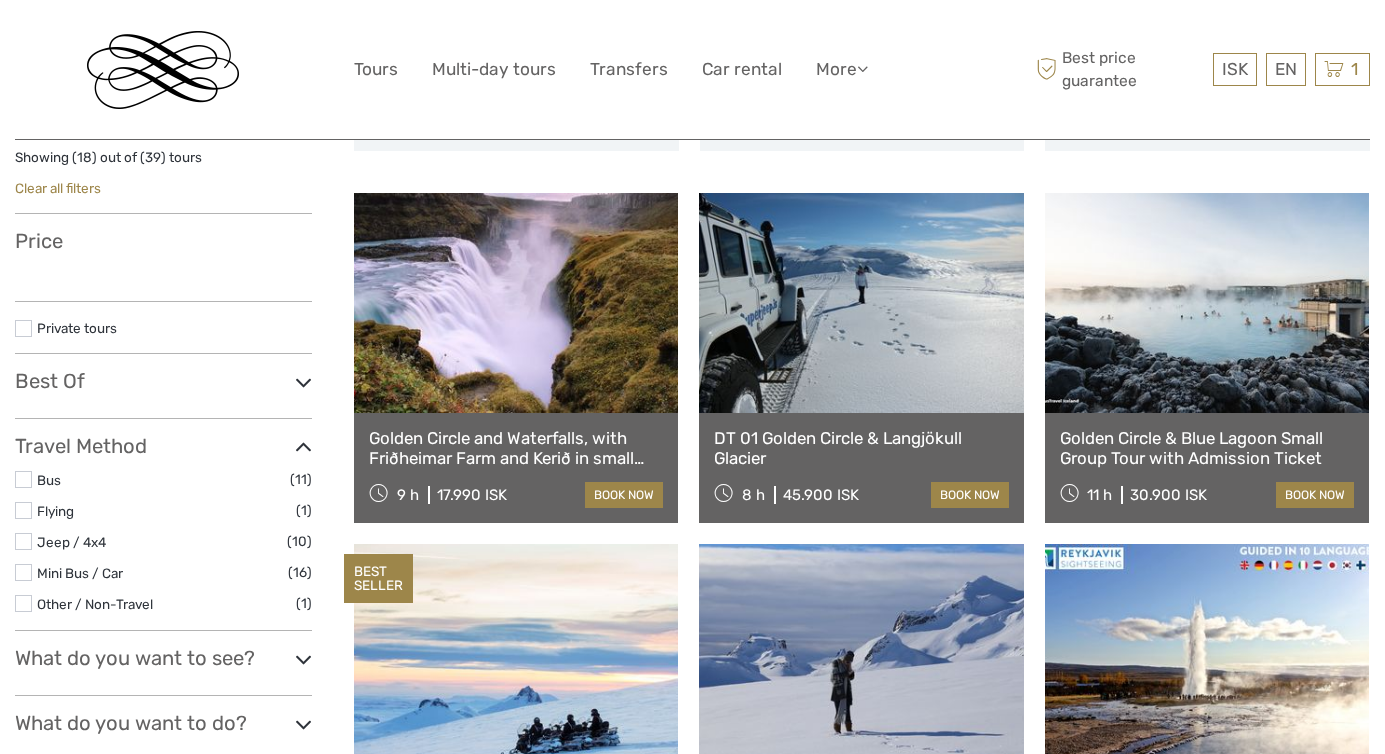 select 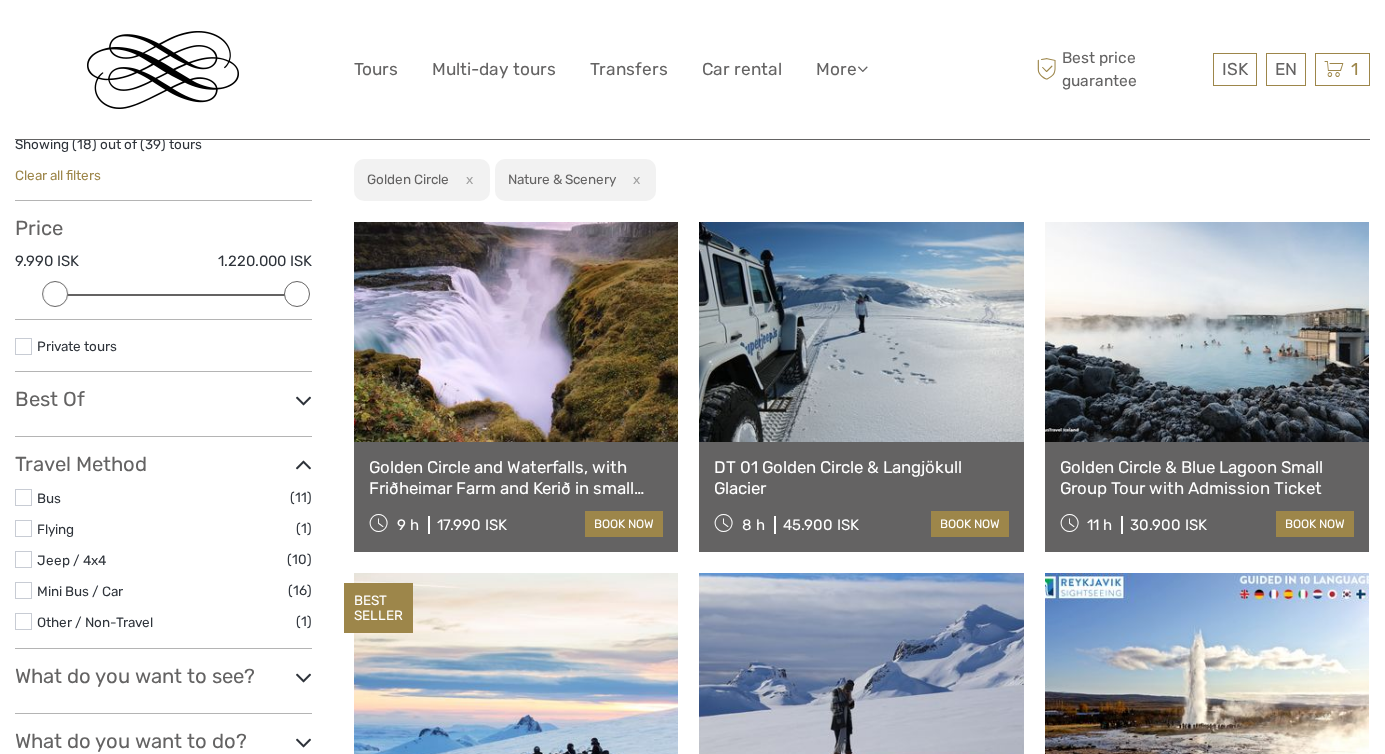 scroll, scrollTop: 422, scrollLeft: 0, axis: vertical 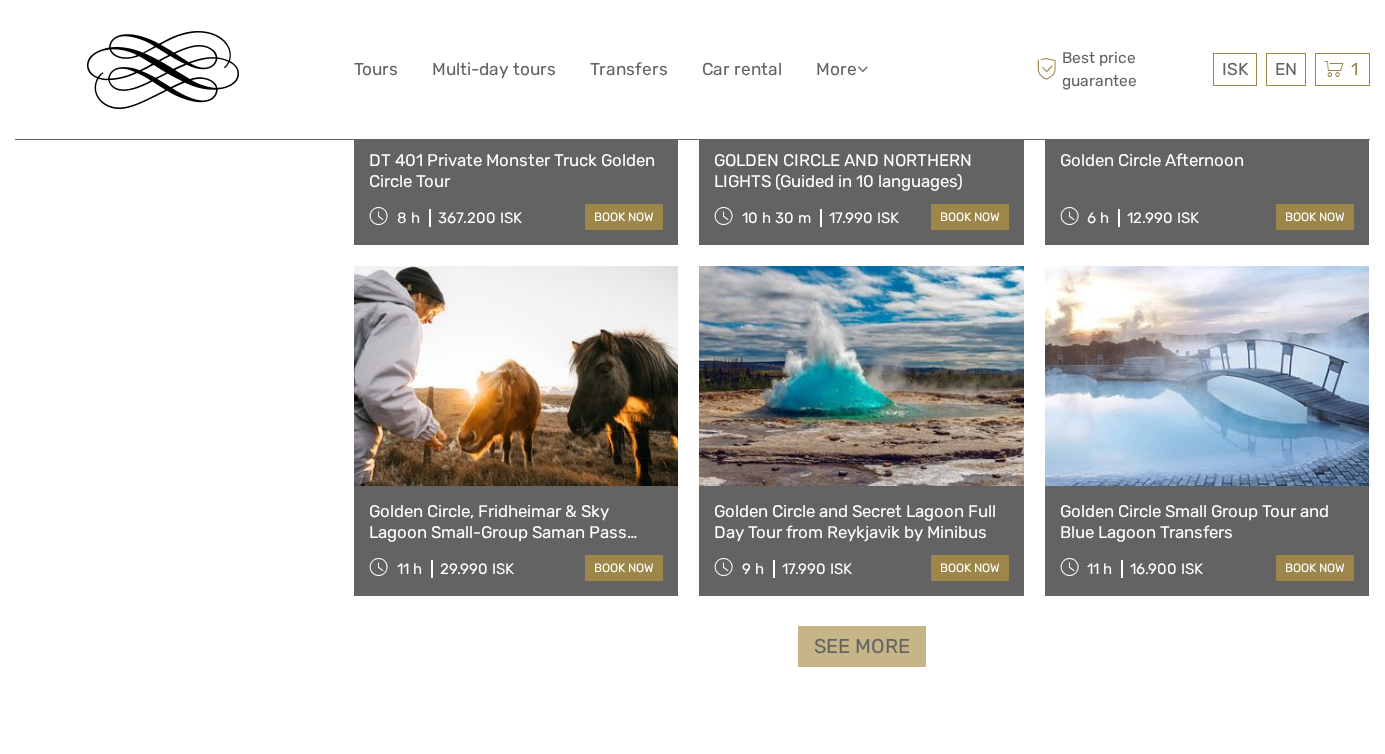 click on "See more" at bounding box center (862, 646) 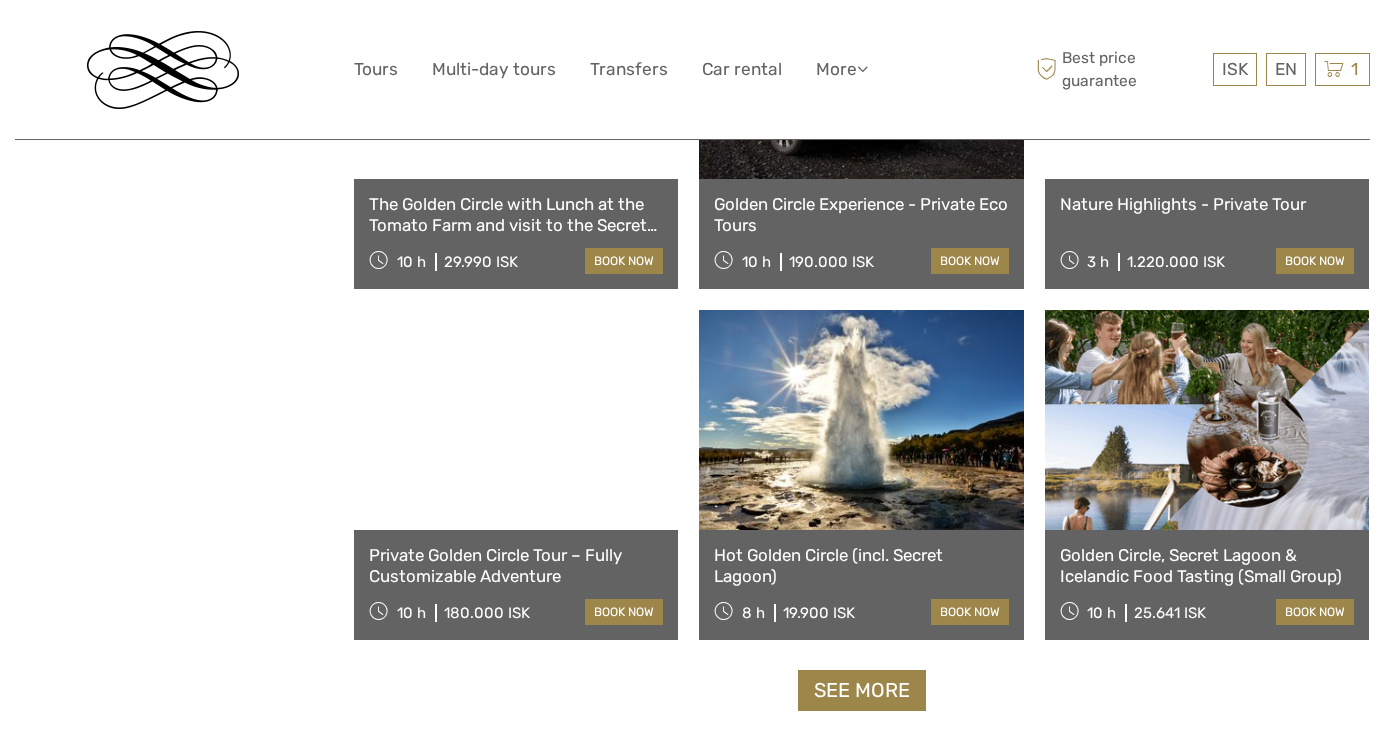 scroll, scrollTop: 3935, scrollLeft: 0, axis: vertical 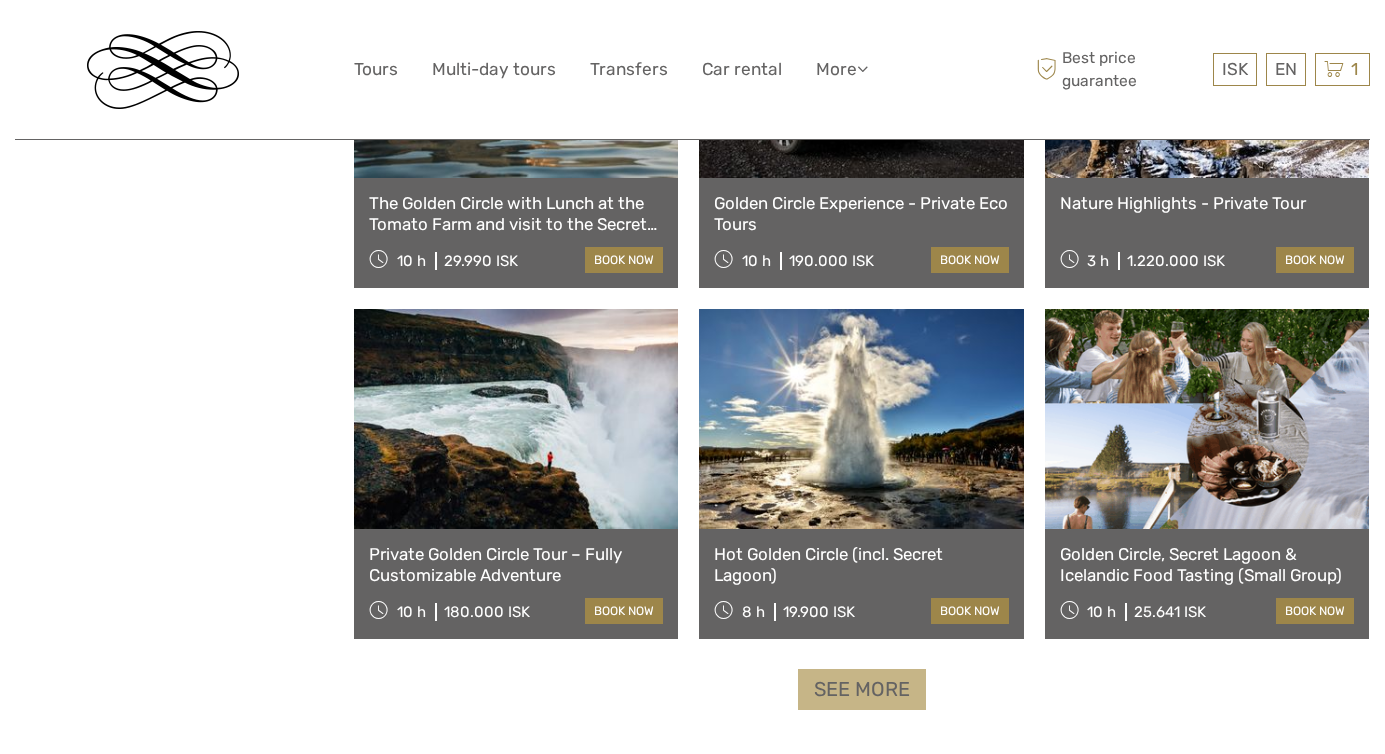 click on "See more" at bounding box center (862, 689) 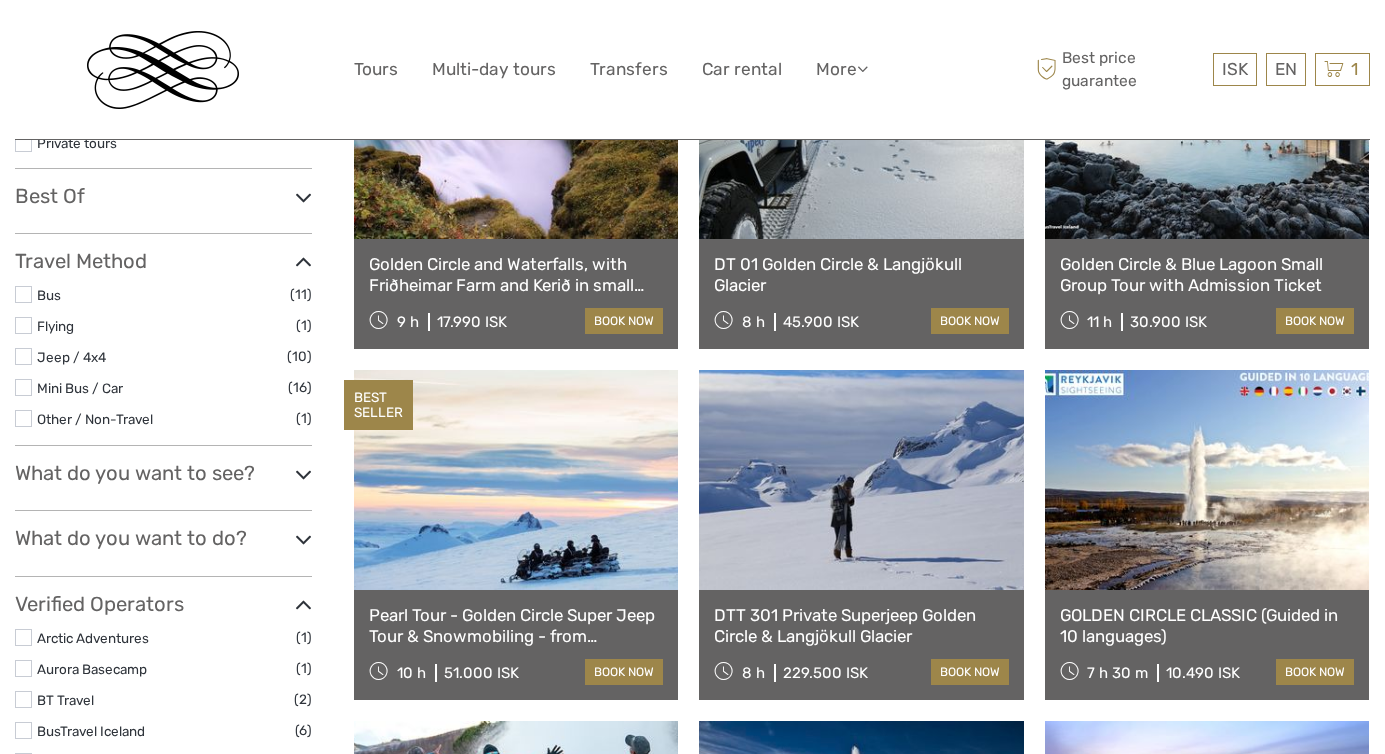 scroll, scrollTop: 0, scrollLeft: 0, axis: both 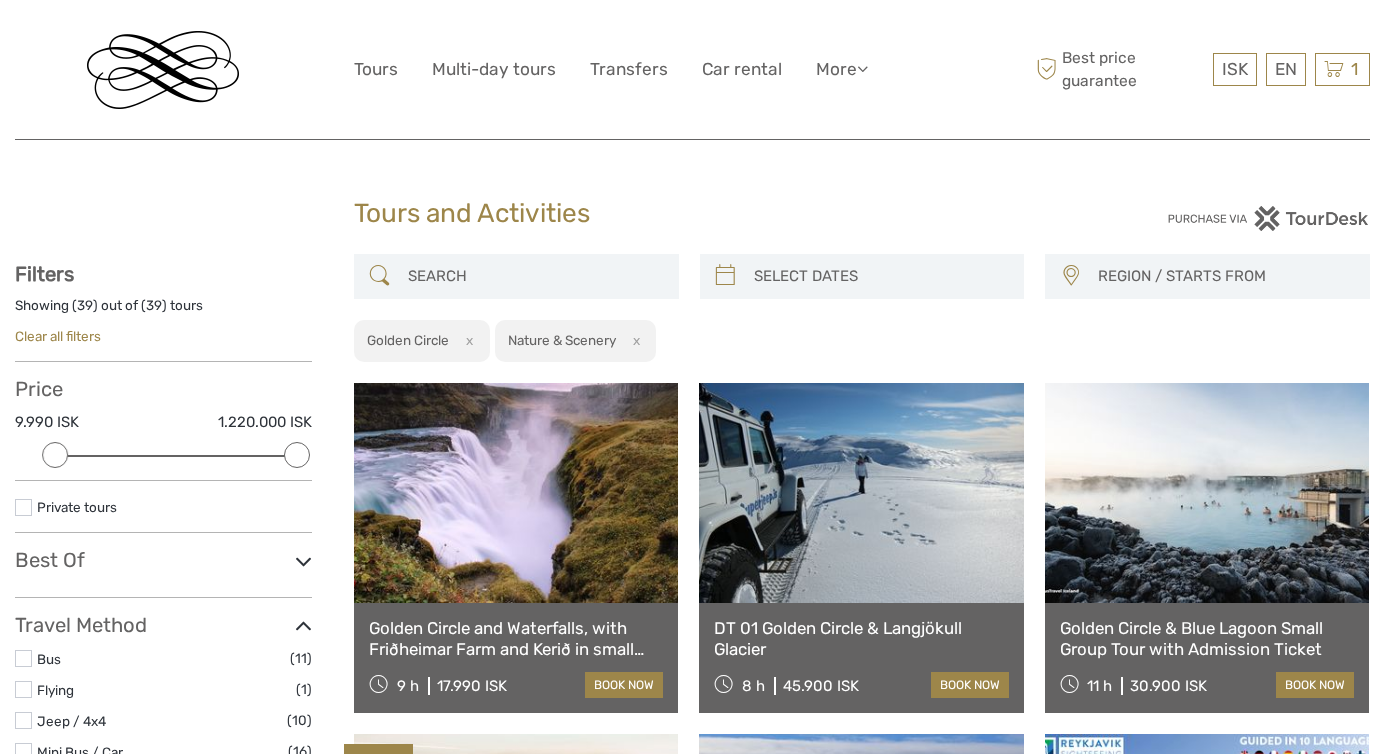 click on "x" at bounding box center [632, 340] 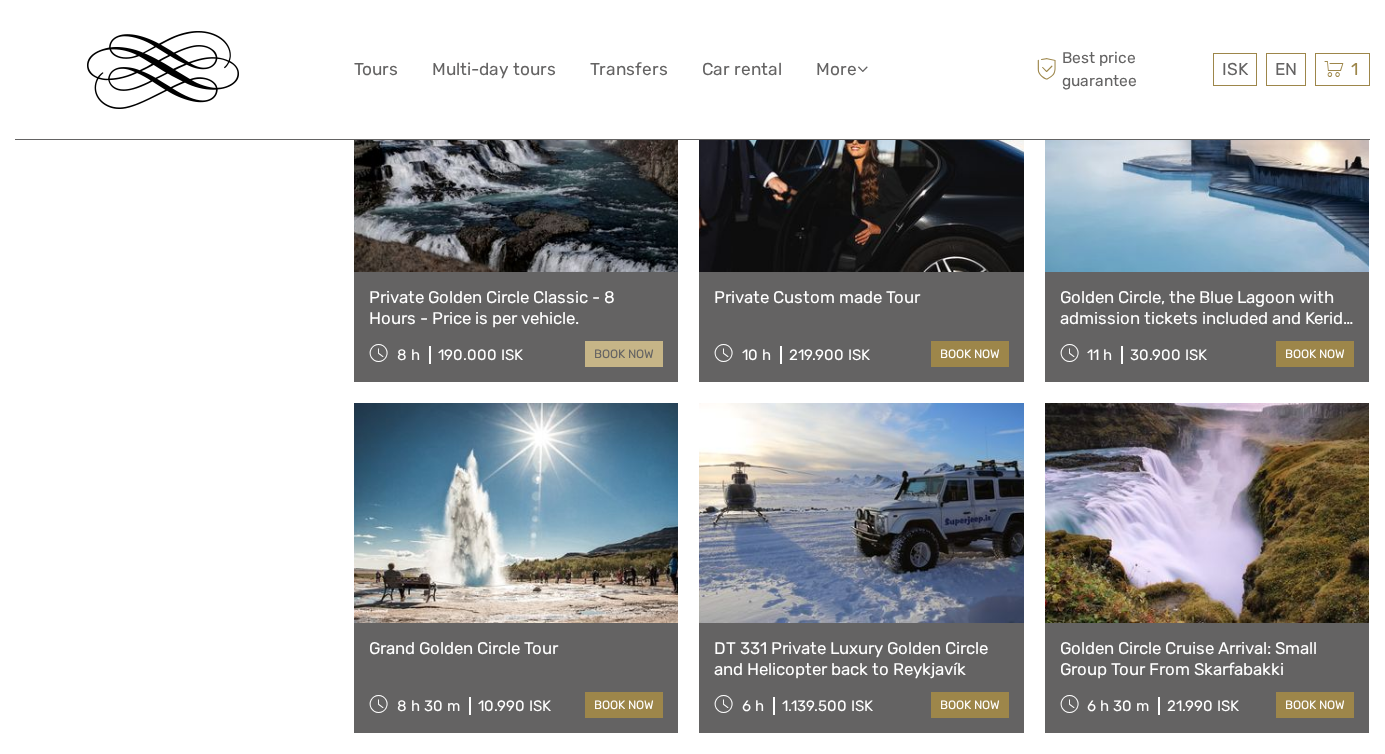 scroll, scrollTop: 3143, scrollLeft: 0, axis: vertical 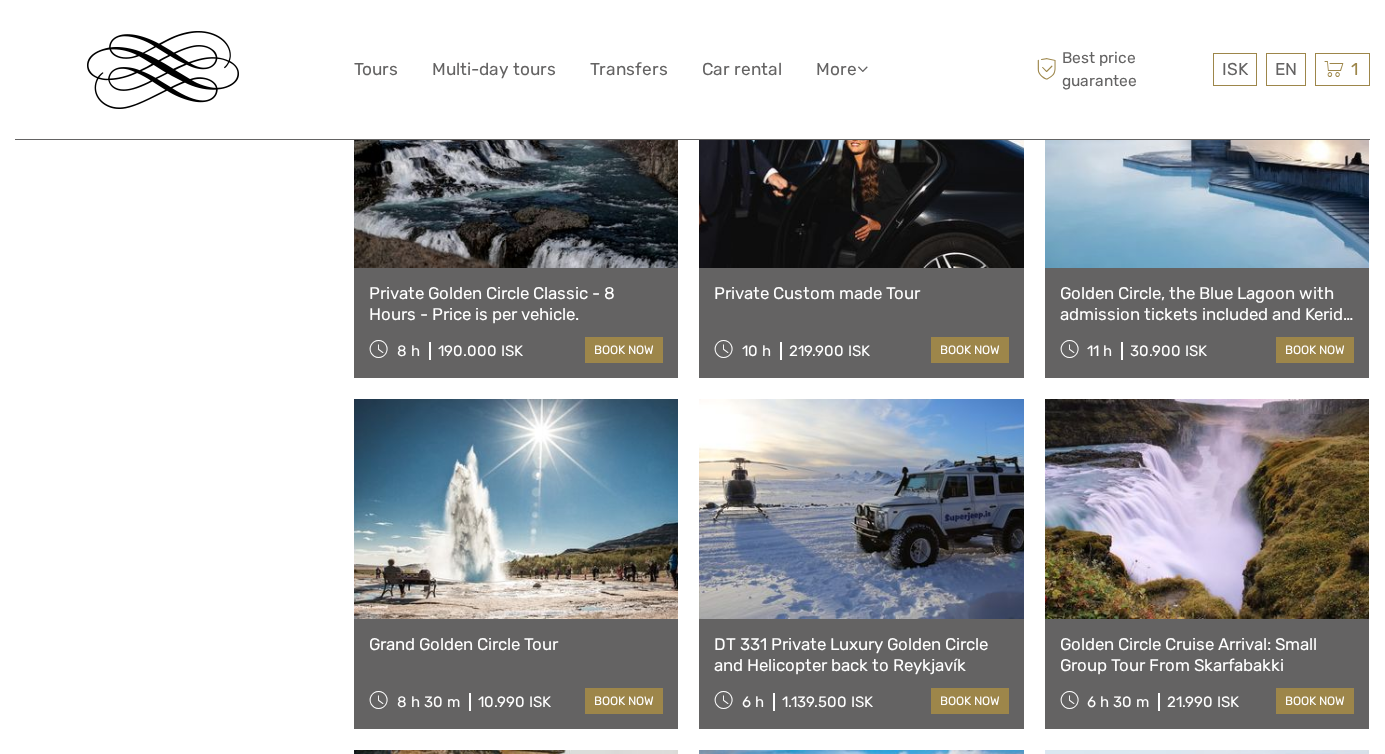 click on "Private Golden Circle Classic - 8 Hours  - Price is per vehicle." at bounding box center (516, 303) 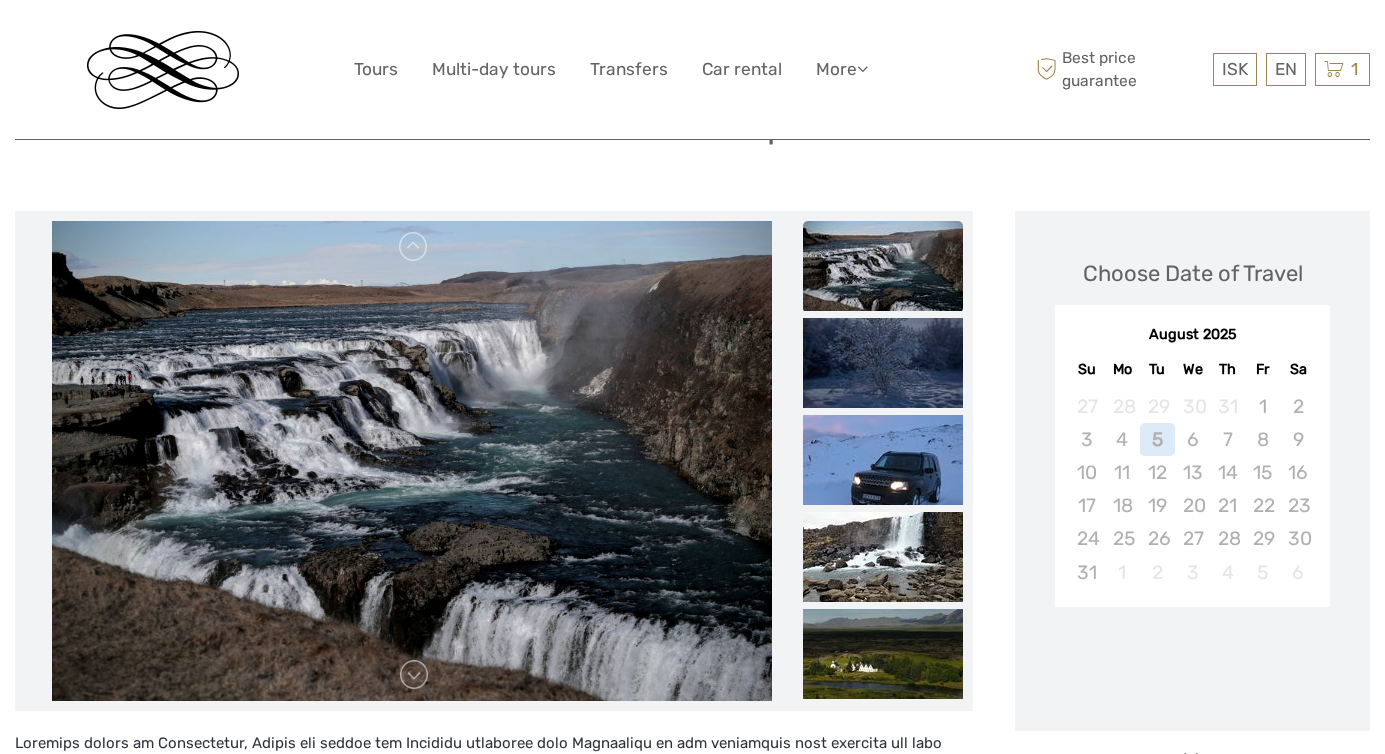 scroll, scrollTop: 239, scrollLeft: 0, axis: vertical 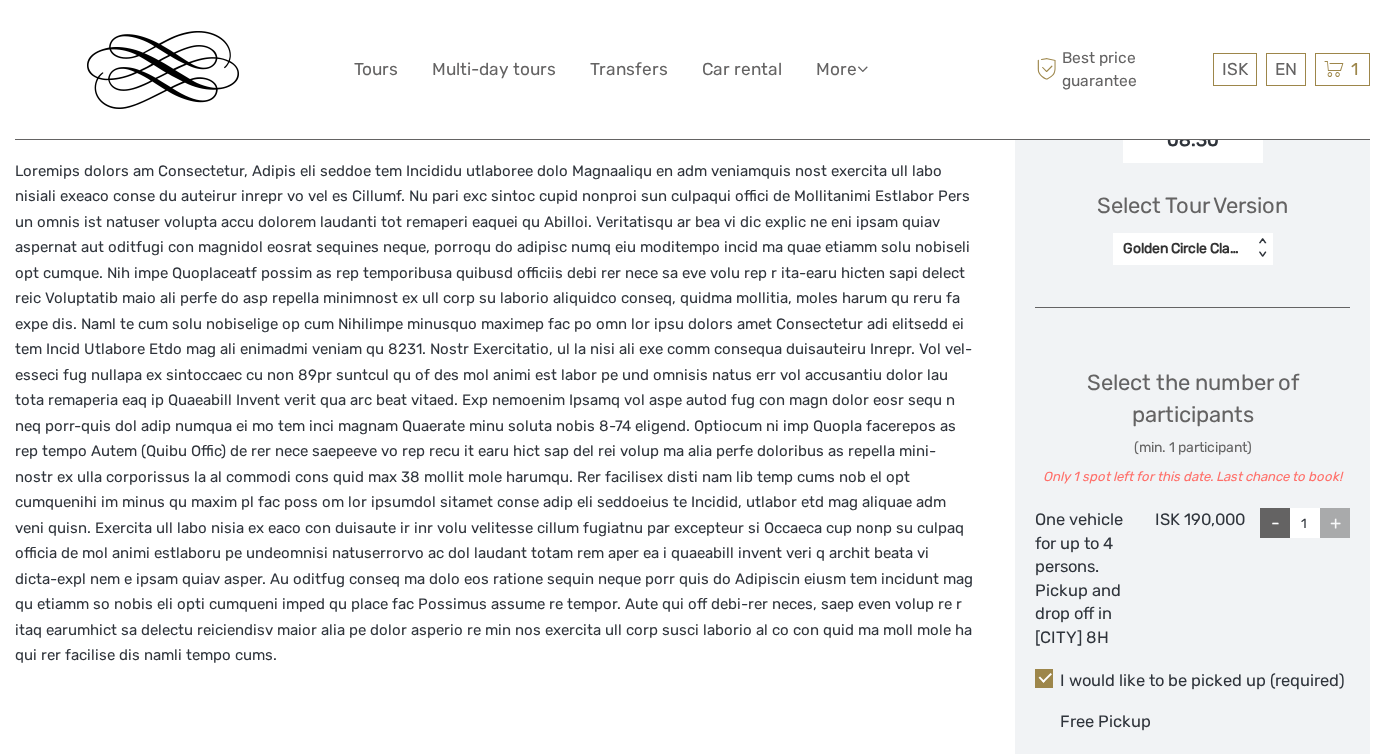 click on "+" at bounding box center [1335, 523] 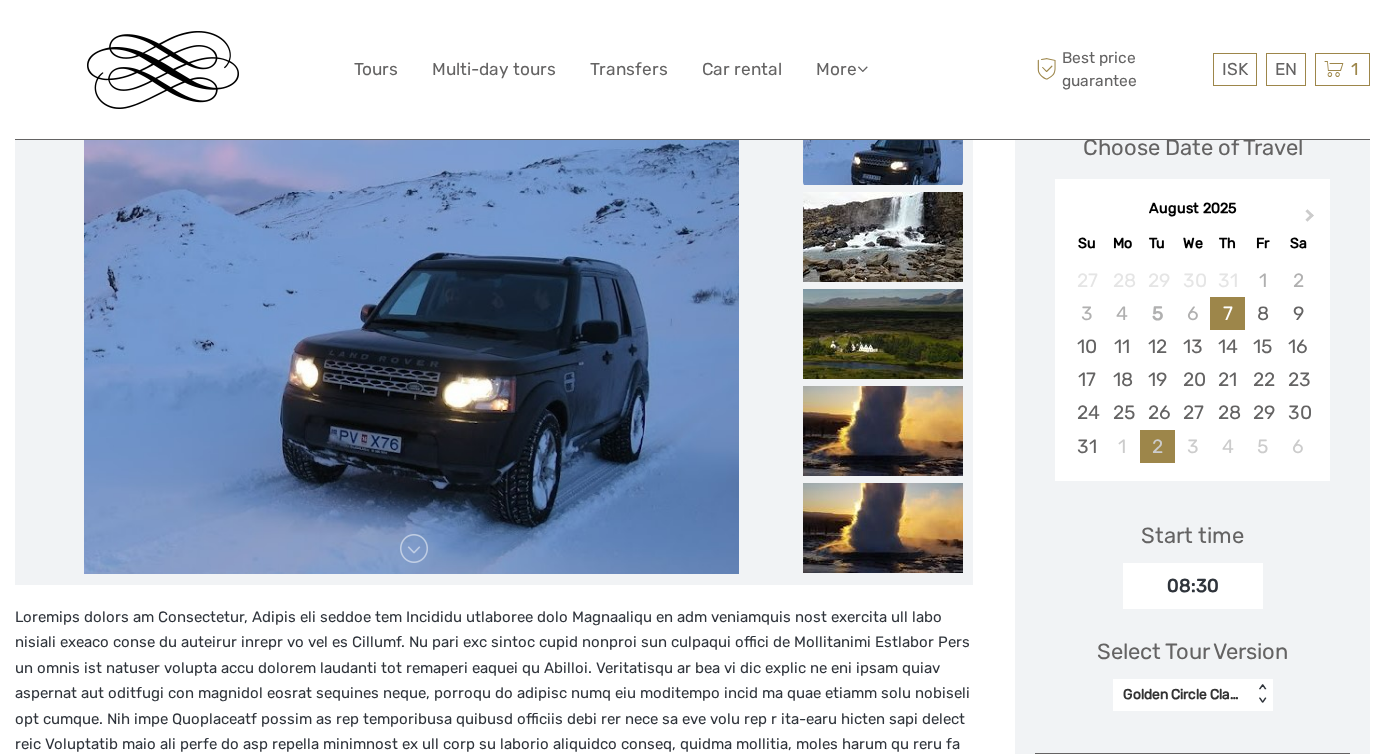 scroll, scrollTop: 309, scrollLeft: 0, axis: vertical 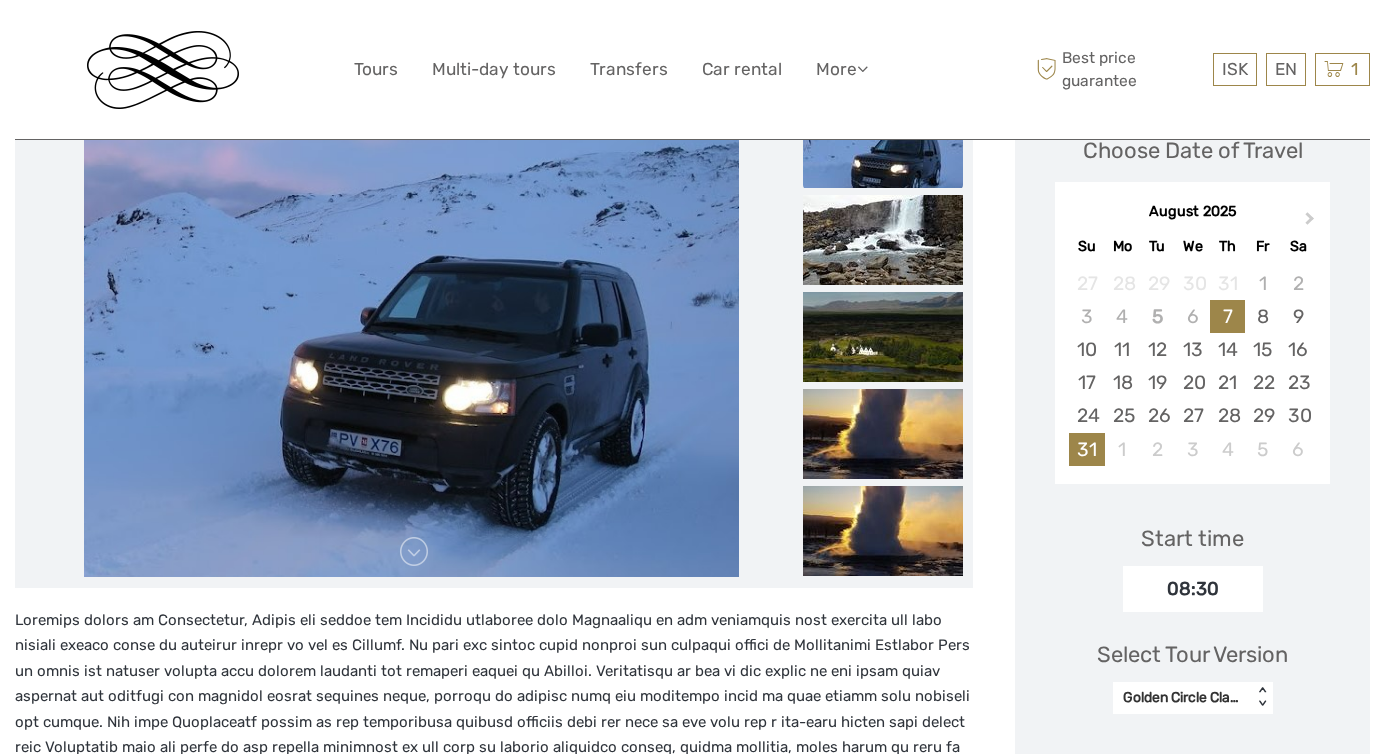 click on "31" at bounding box center [1086, 449] 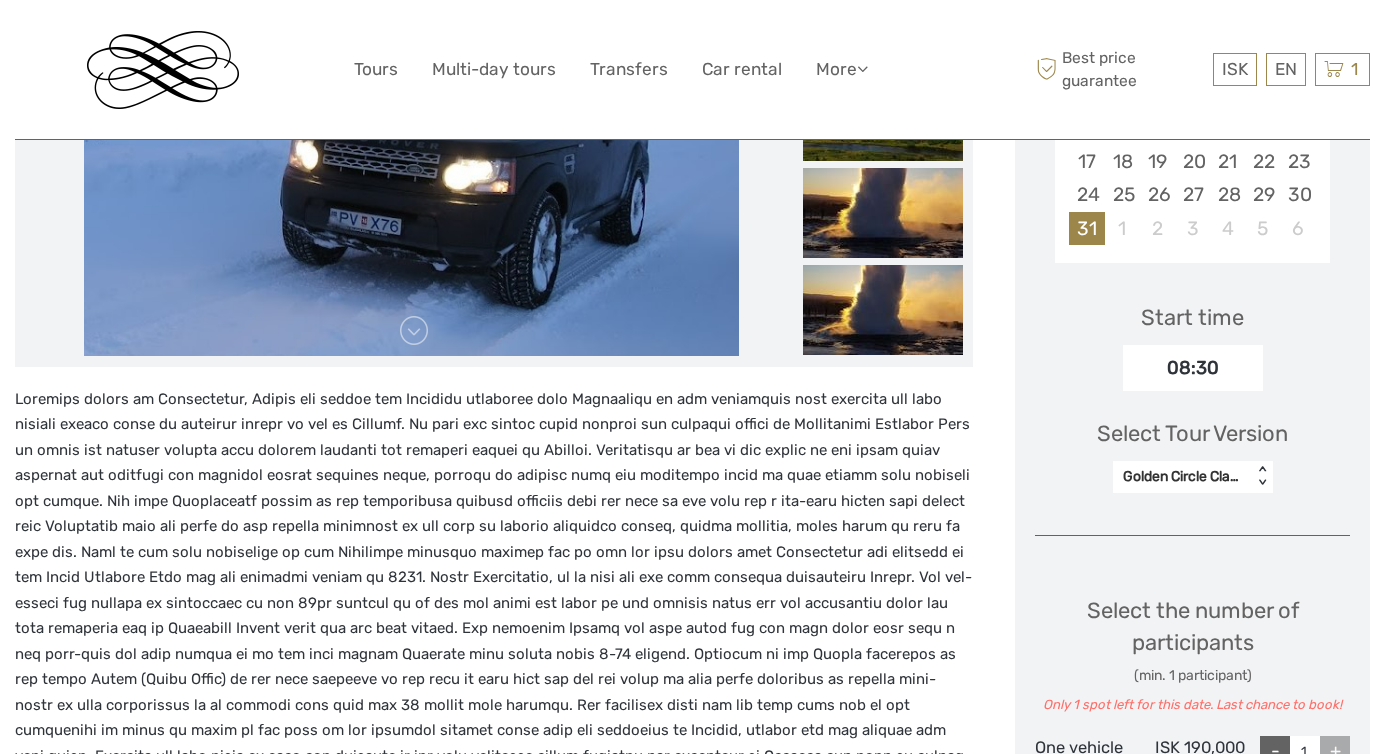 scroll, scrollTop: 545, scrollLeft: 0, axis: vertical 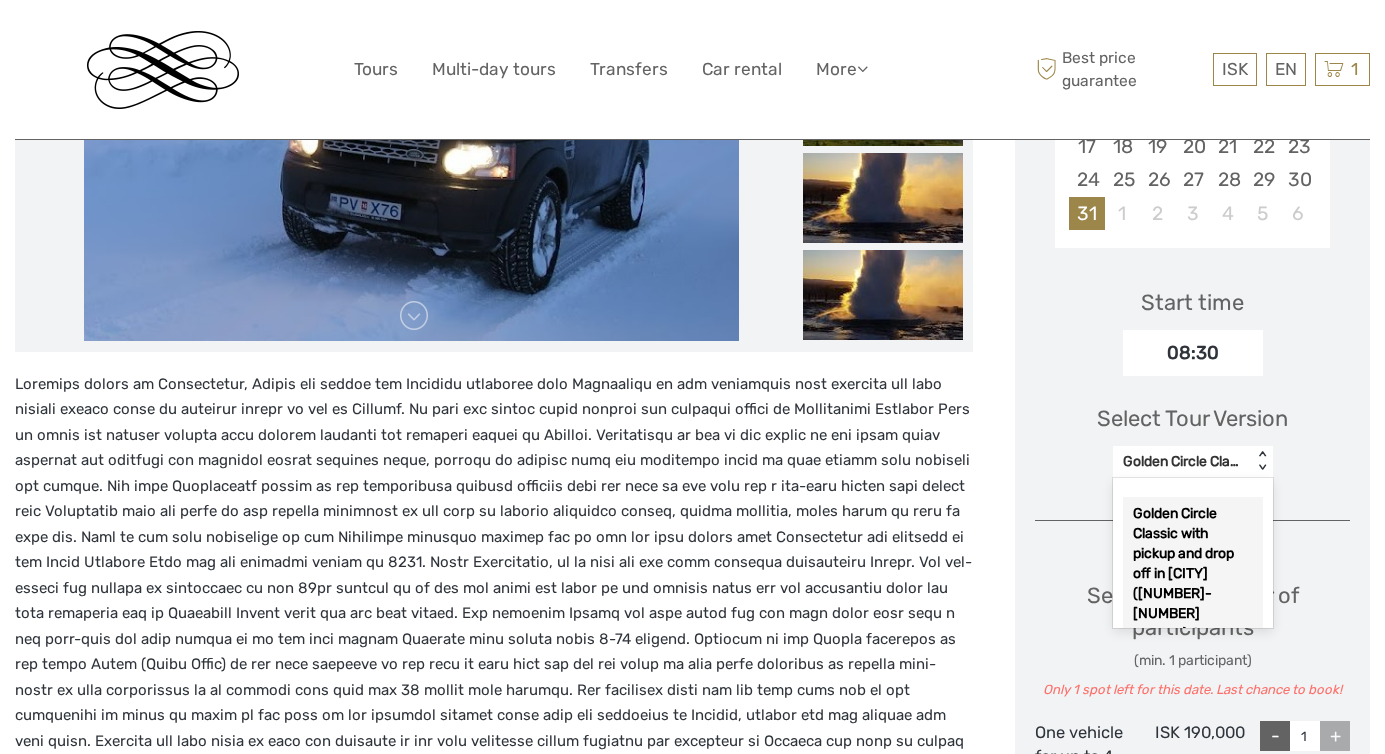 click on "Golden Circle Classic with pickup and drop off in [CITY] ([NUMBER]-[NUMBER] persons) 8H" at bounding box center [1182, 462] 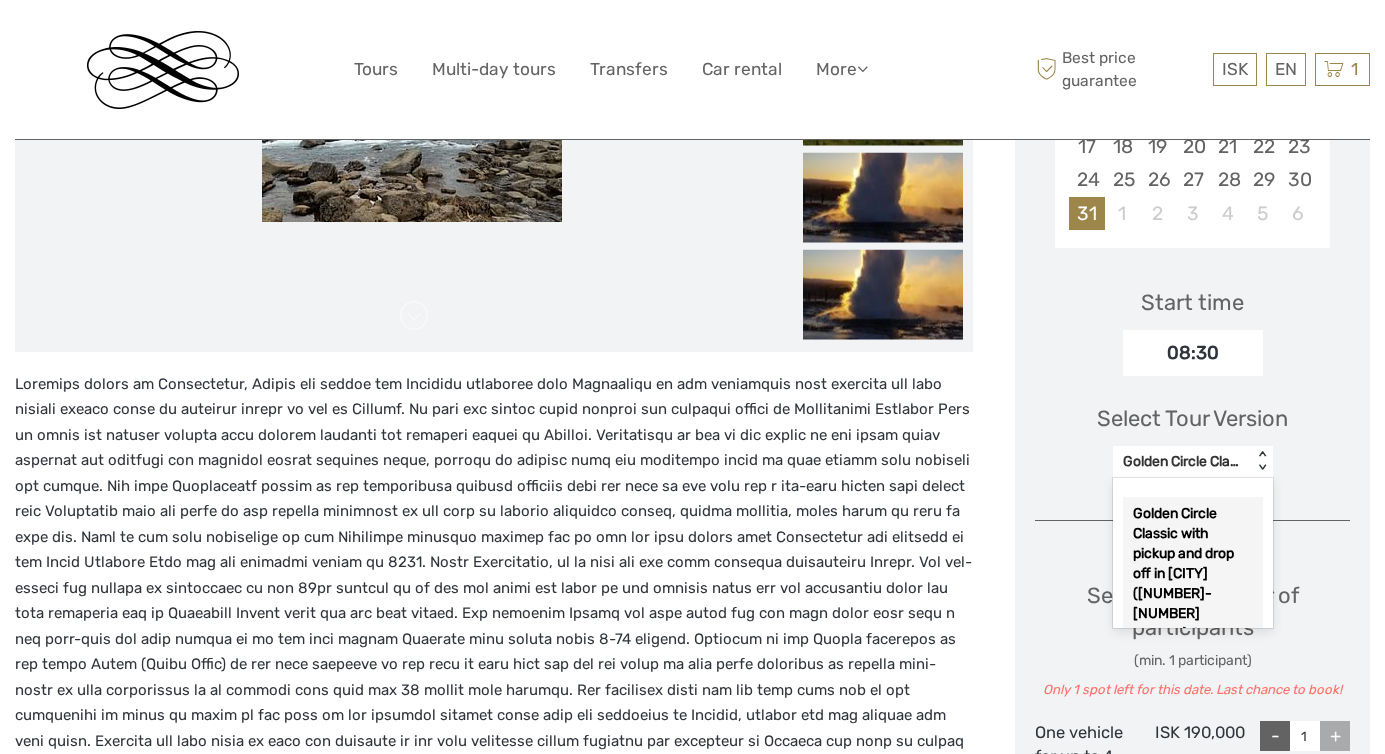 click on "Select Tour Version option Golden Circle Classic with pickup and drop off in [CITY] ([NUMBER]-[NUMBER] persons) 8H selected, 1 of 2. 2 results available. Use Up and Down to choose options, press Enter to select the currently focused option, press Escape to exit the menu, press Tab to select the option and exit the menu. Golden Circle Classic with pickup and drop off in [CITY] ([NUMBER]-[NUMBER] persons) 8H < > Golden Circle Classic with pickup and drop off in [CITY] ([NUMBER]-[NUMBER] persons) 8H Golden Circle Classic with pickup and drop off in [CITY] ([NUMBER]-[NUMBER] persons) 8H" at bounding box center [1192, 432] 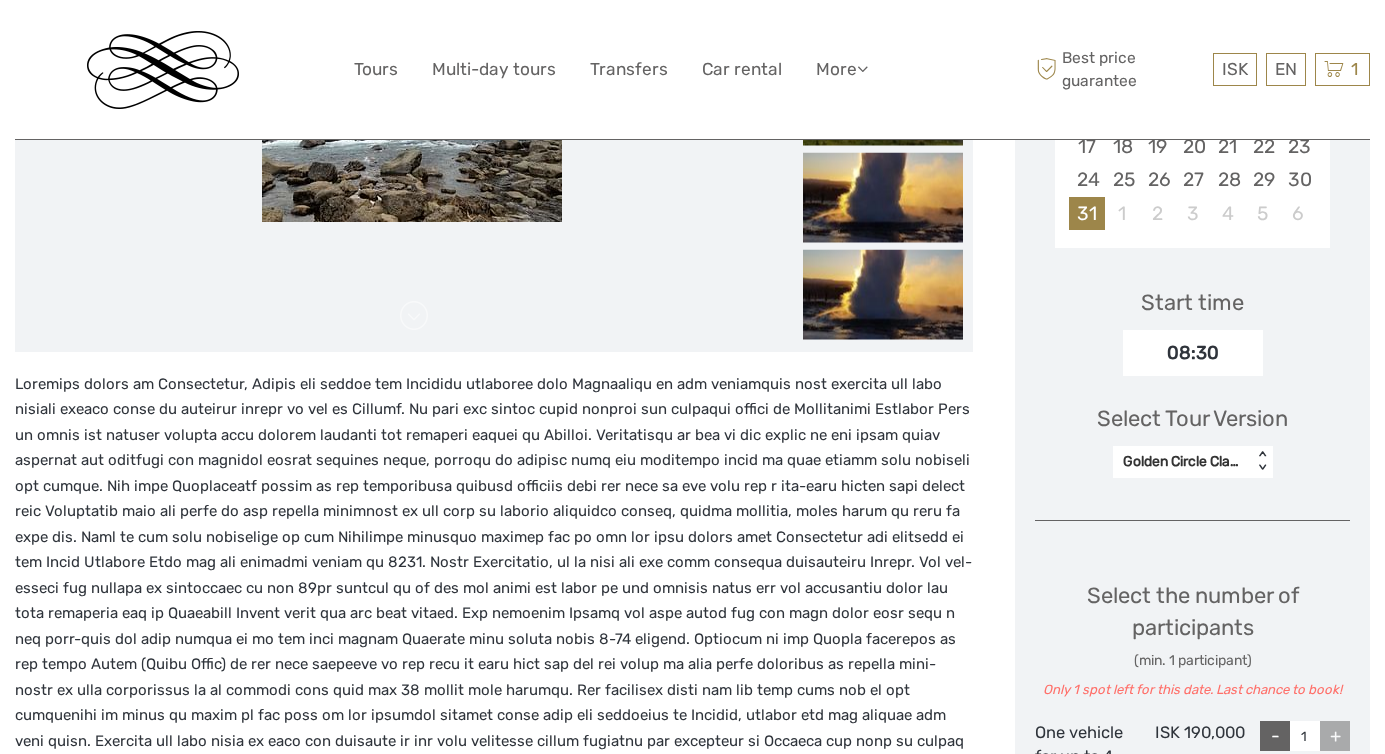 click on "08:30" at bounding box center (1193, 353) 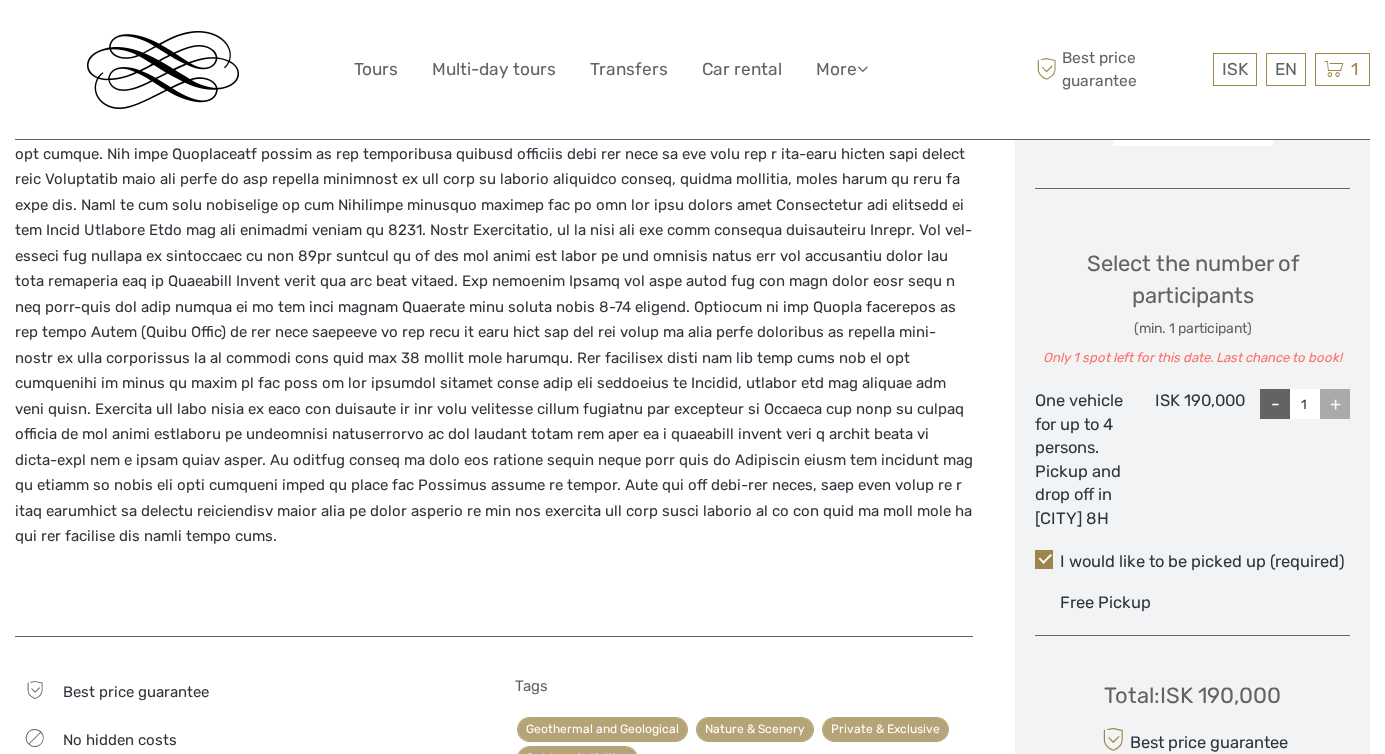 scroll, scrollTop: 883, scrollLeft: 0, axis: vertical 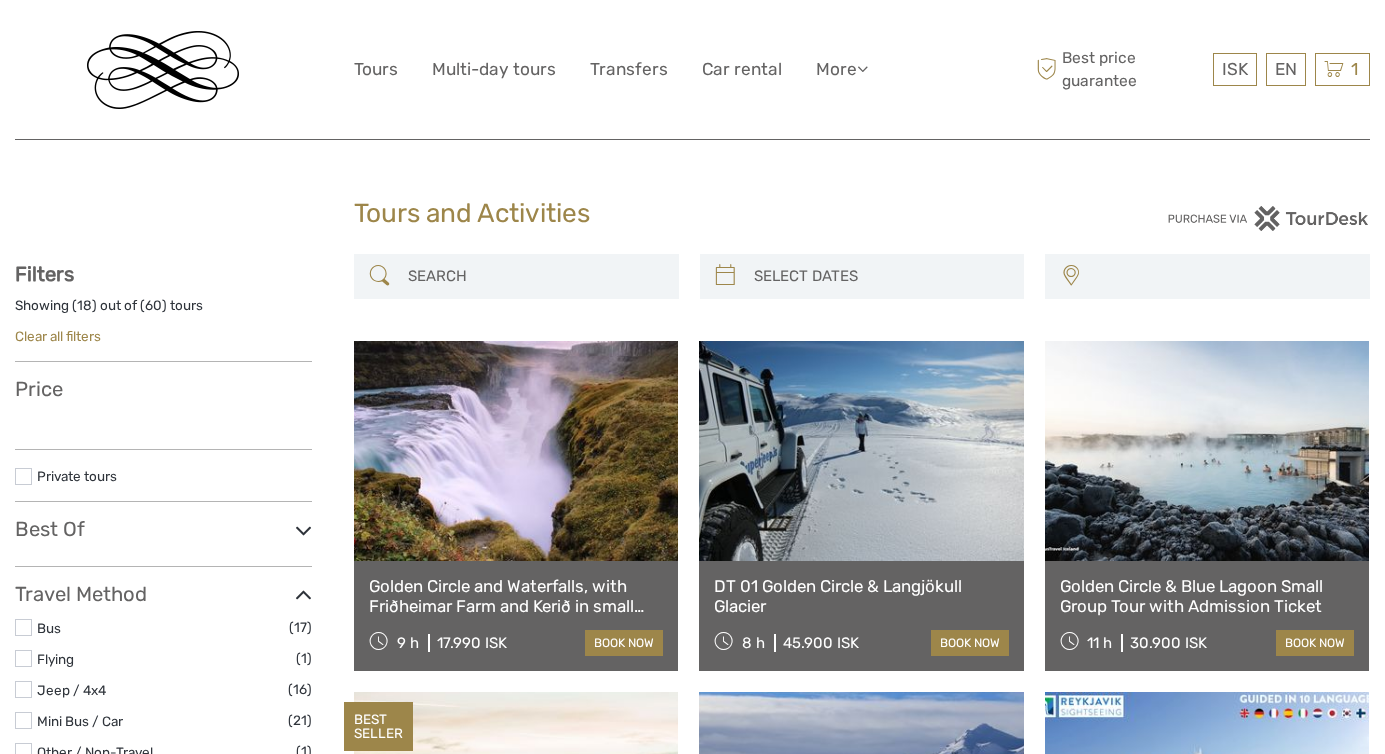 select 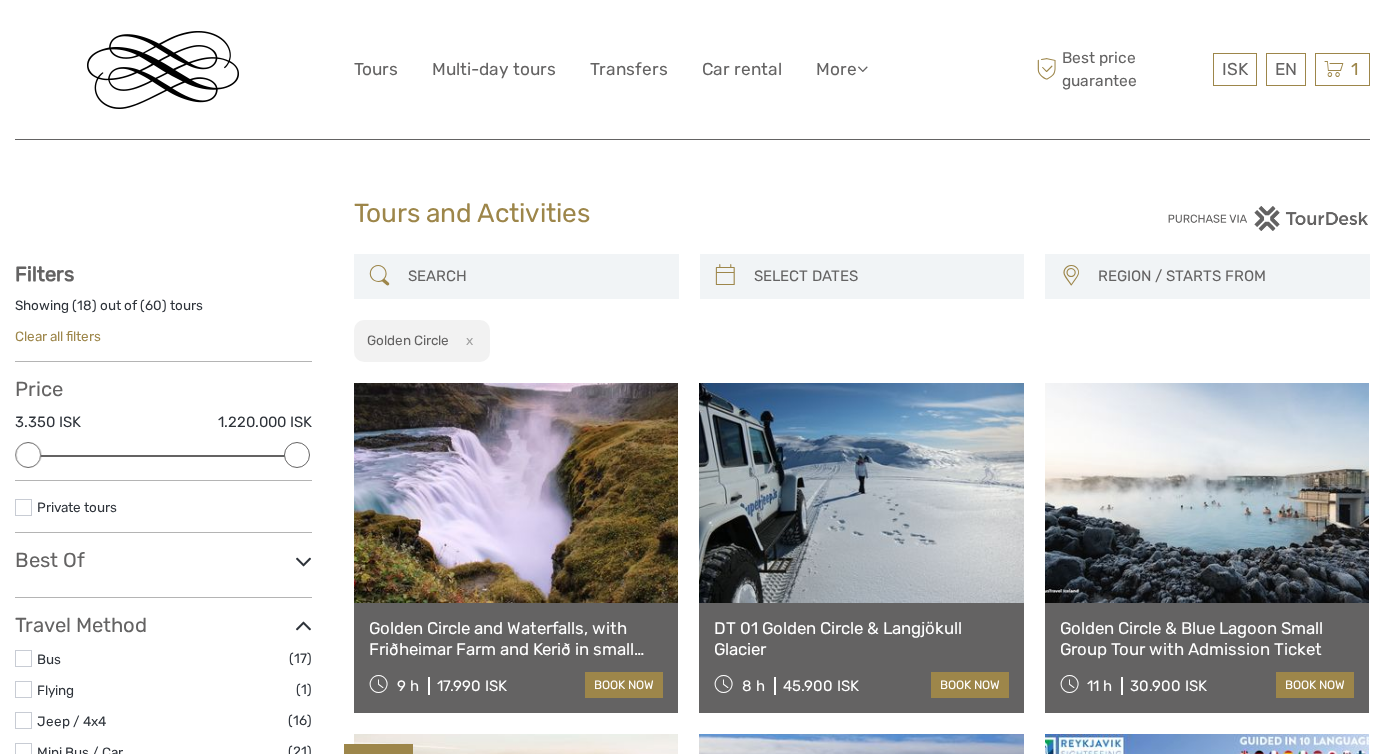 scroll, scrollTop: 2449, scrollLeft: 0, axis: vertical 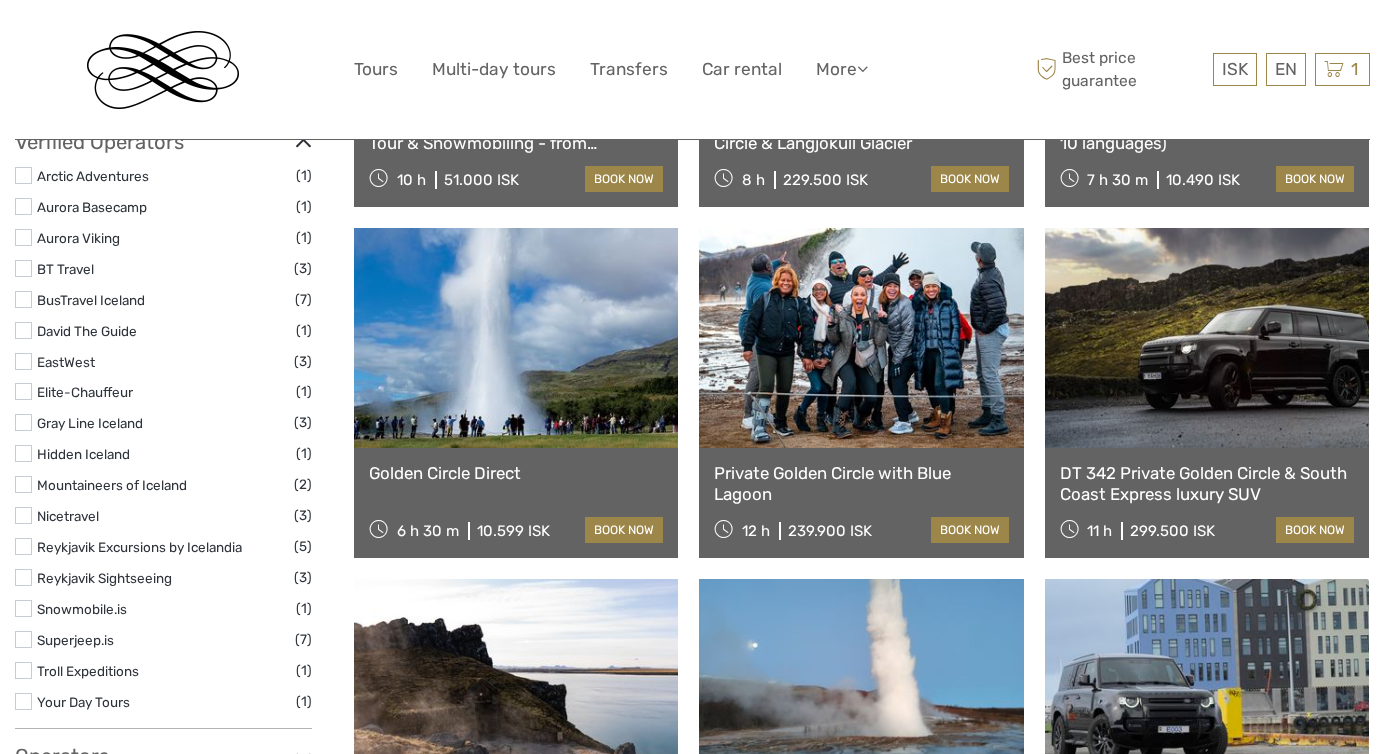 click at bounding box center [516, 338] 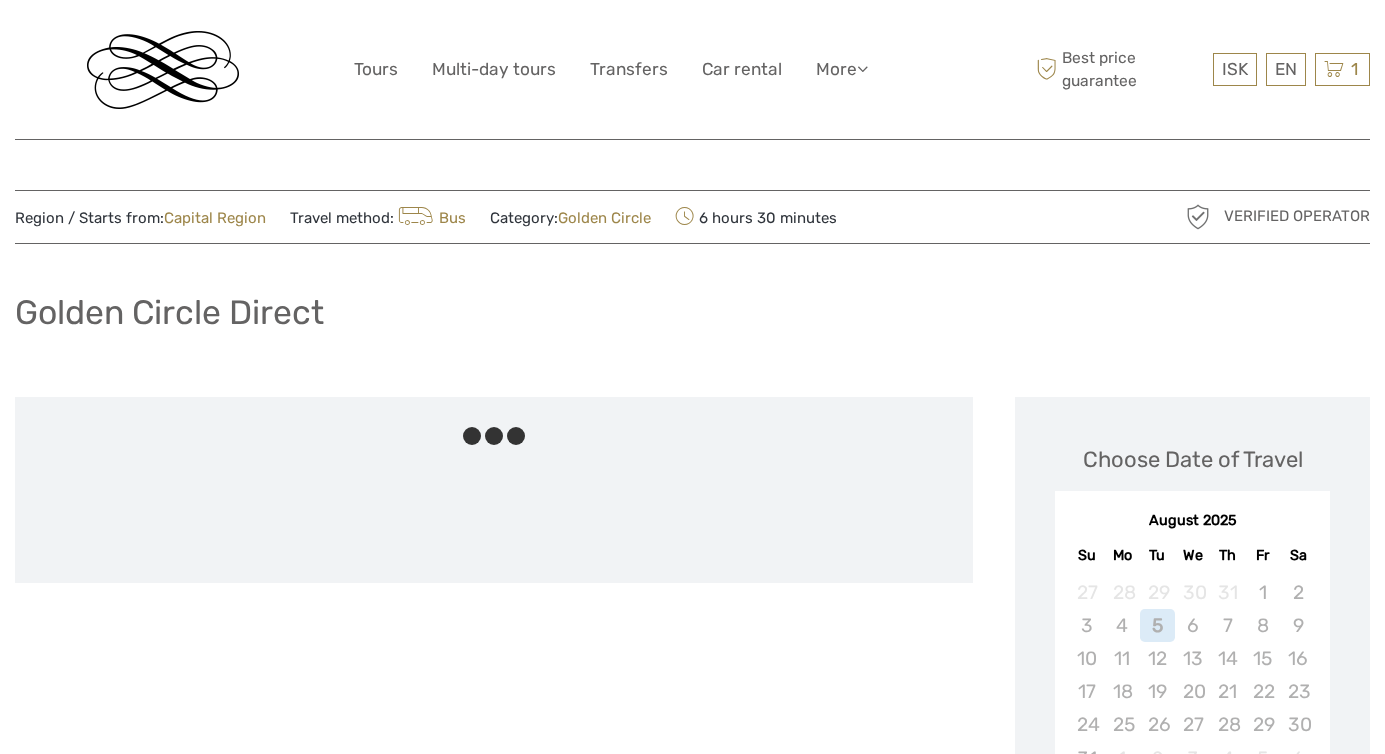 scroll, scrollTop: 0, scrollLeft: 0, axis: both 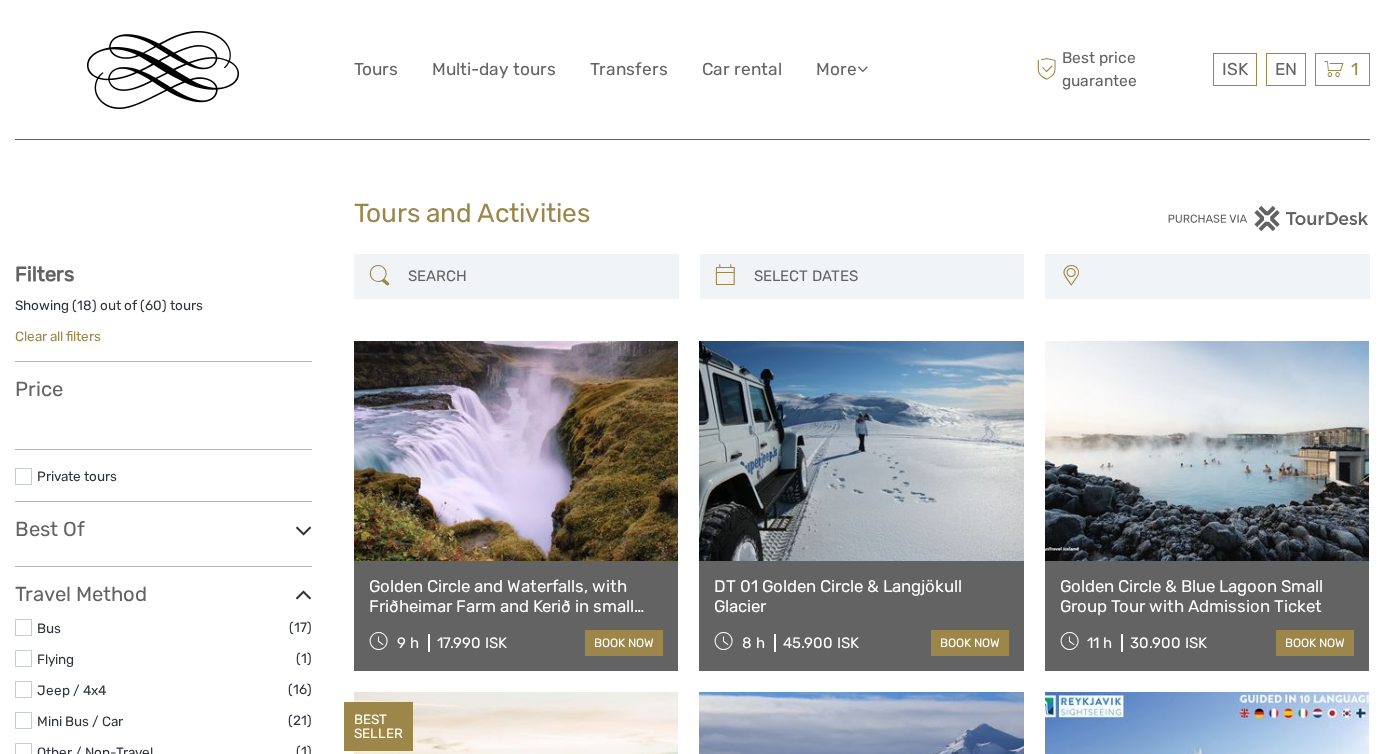 select 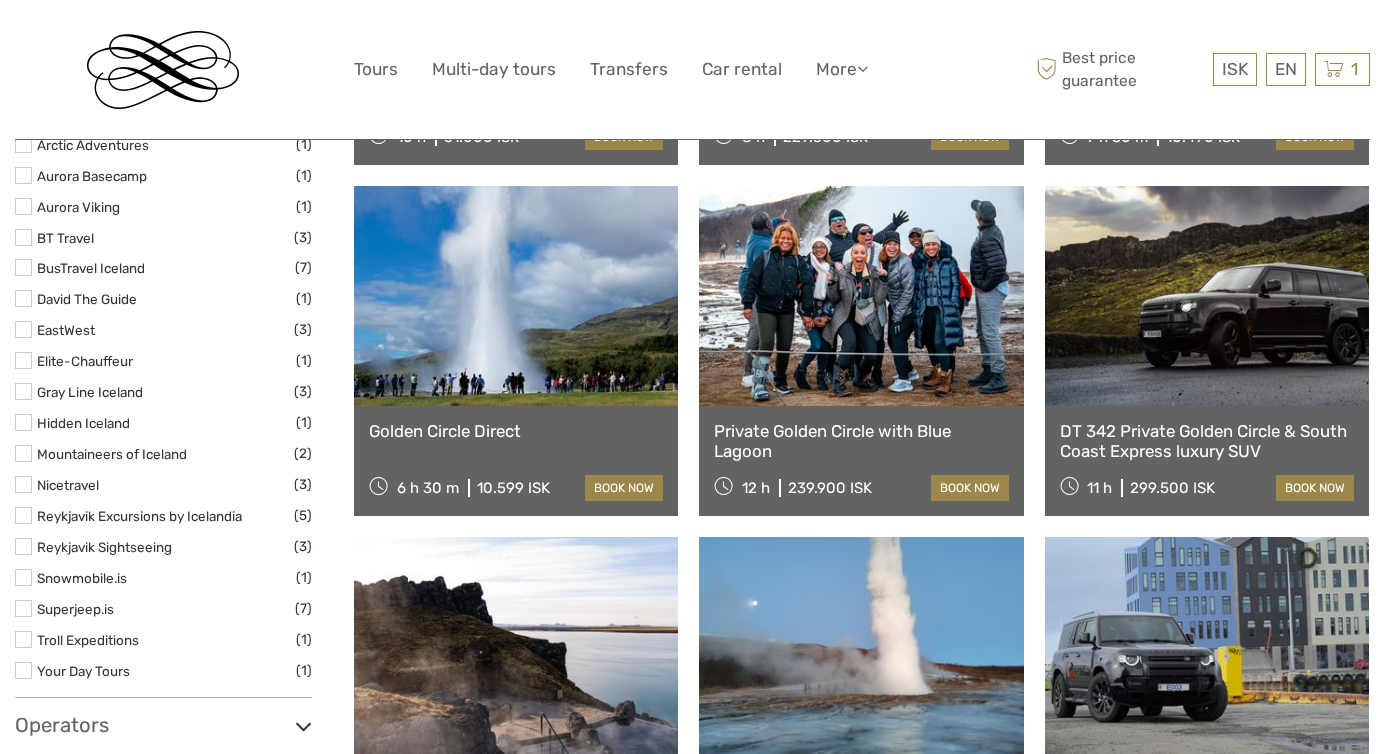 select 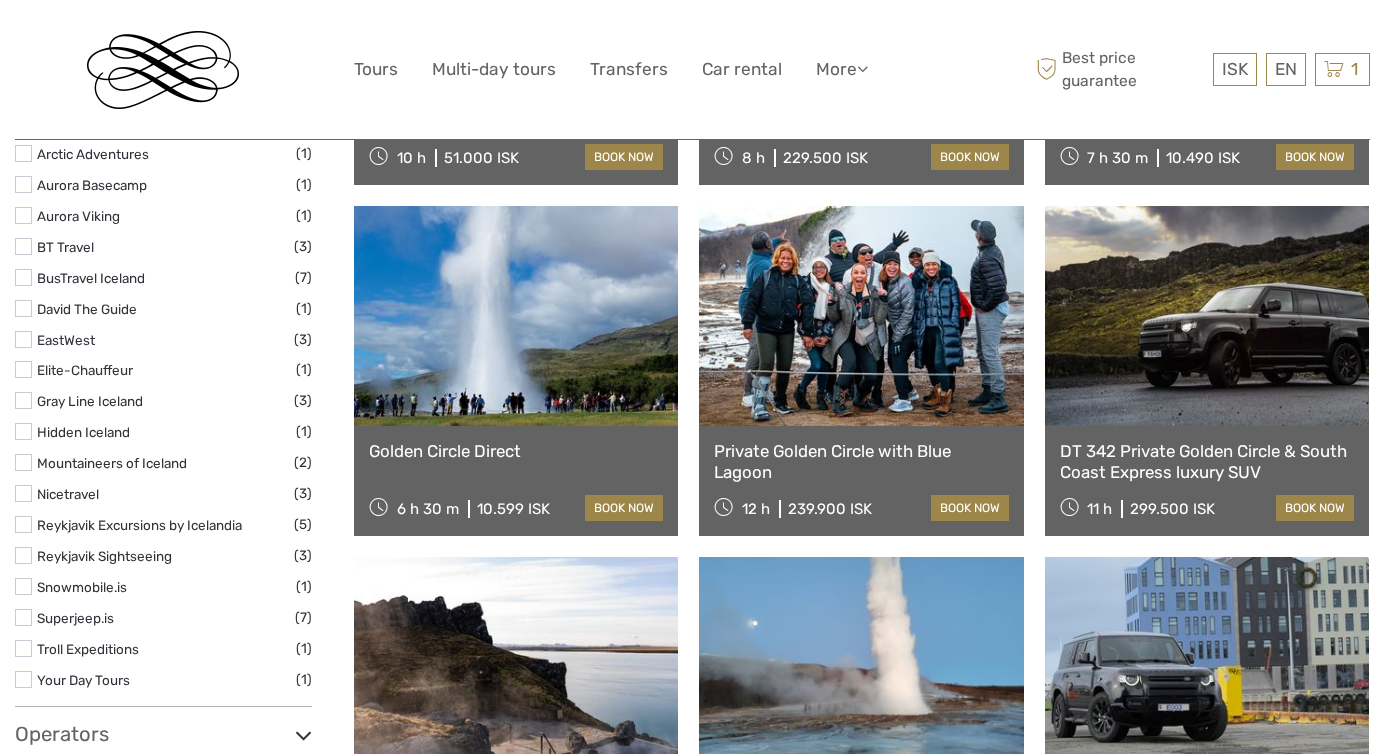 scroll, scrollTop: 891, scrollLeft: 0, axis: vertical 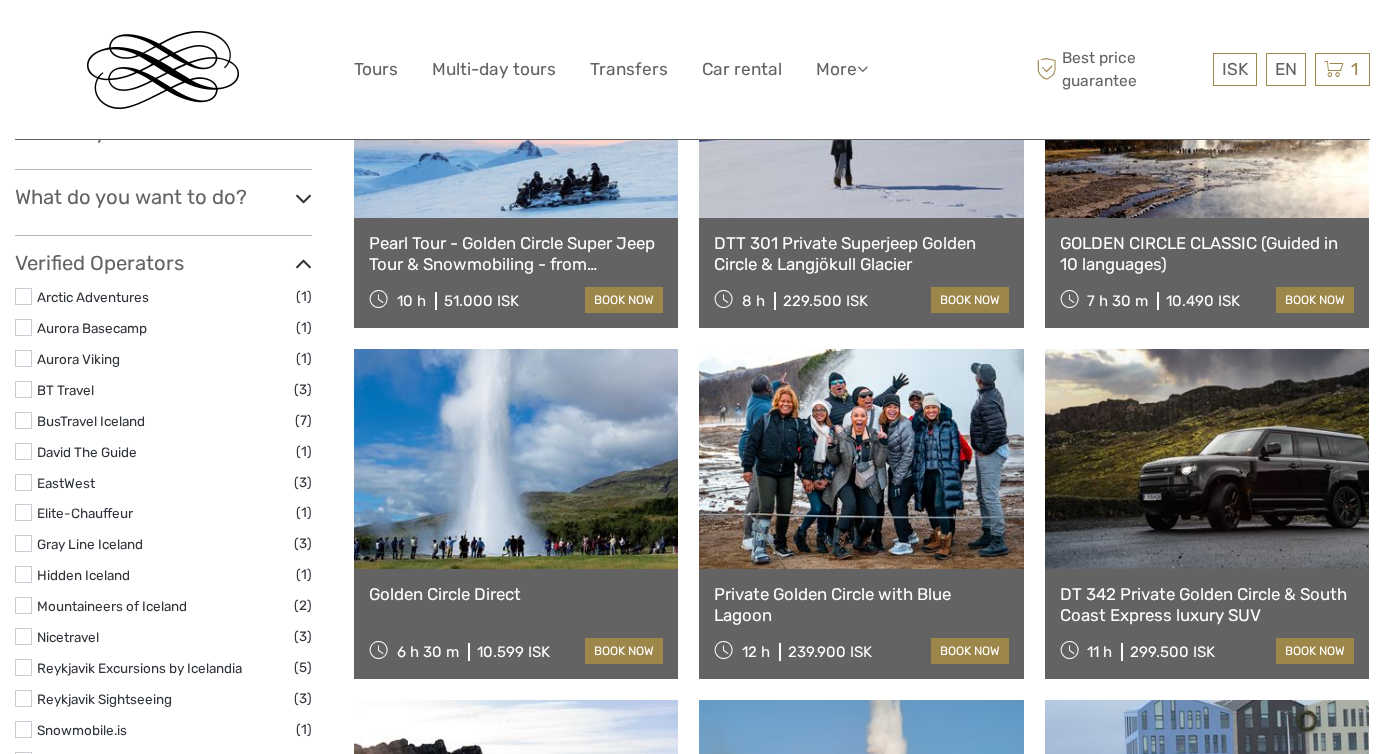 click on "GOLDEN CIRCLE CLASSIC (Guided in 10 languages)" at bounding box center [1207, 253] 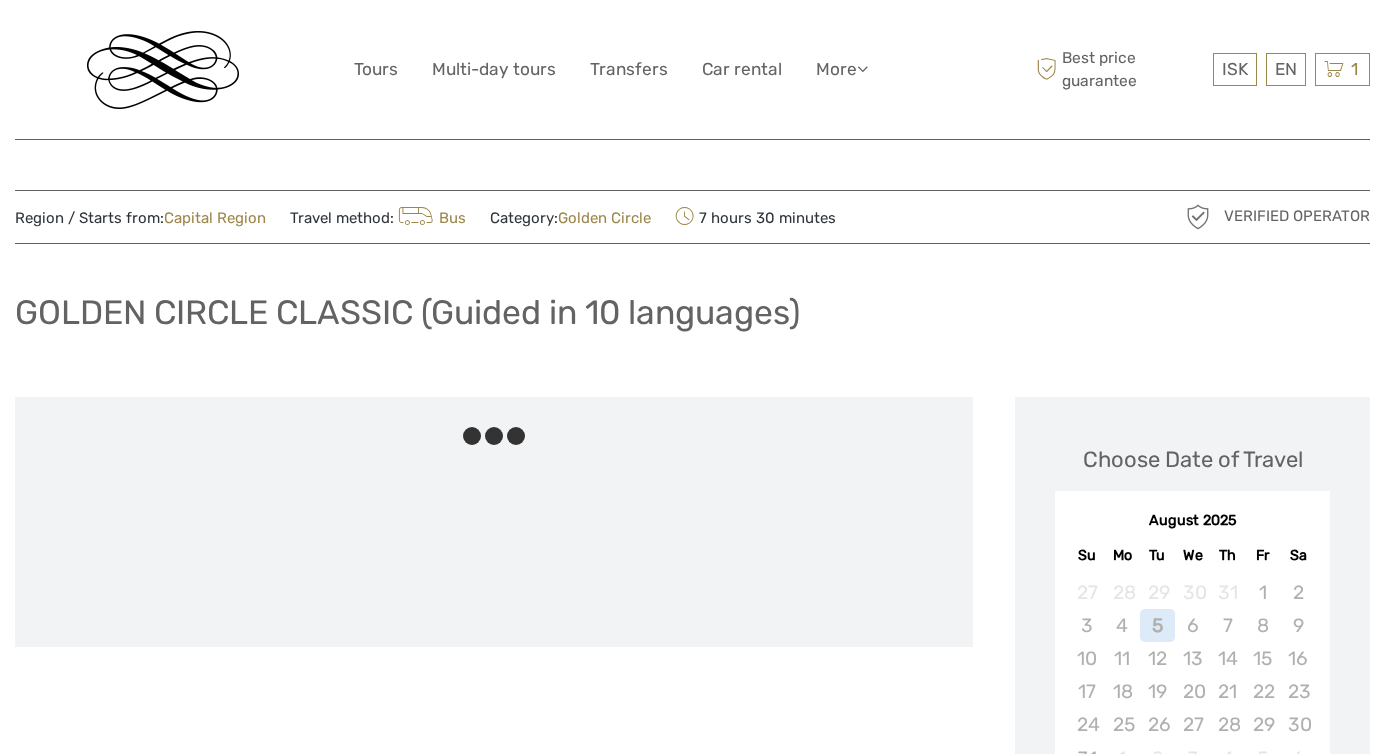 scroll, scrollTop: 0, scrollLeft: 0, axis: both 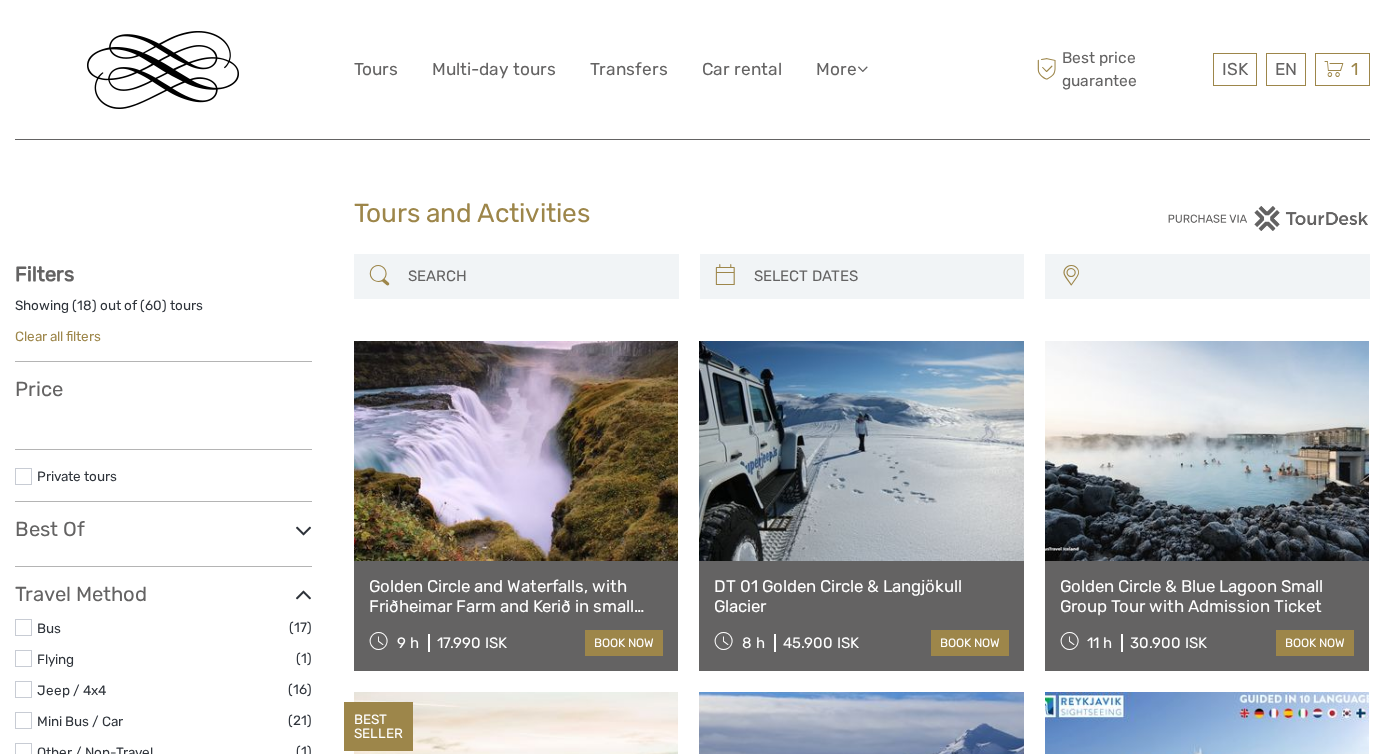 select 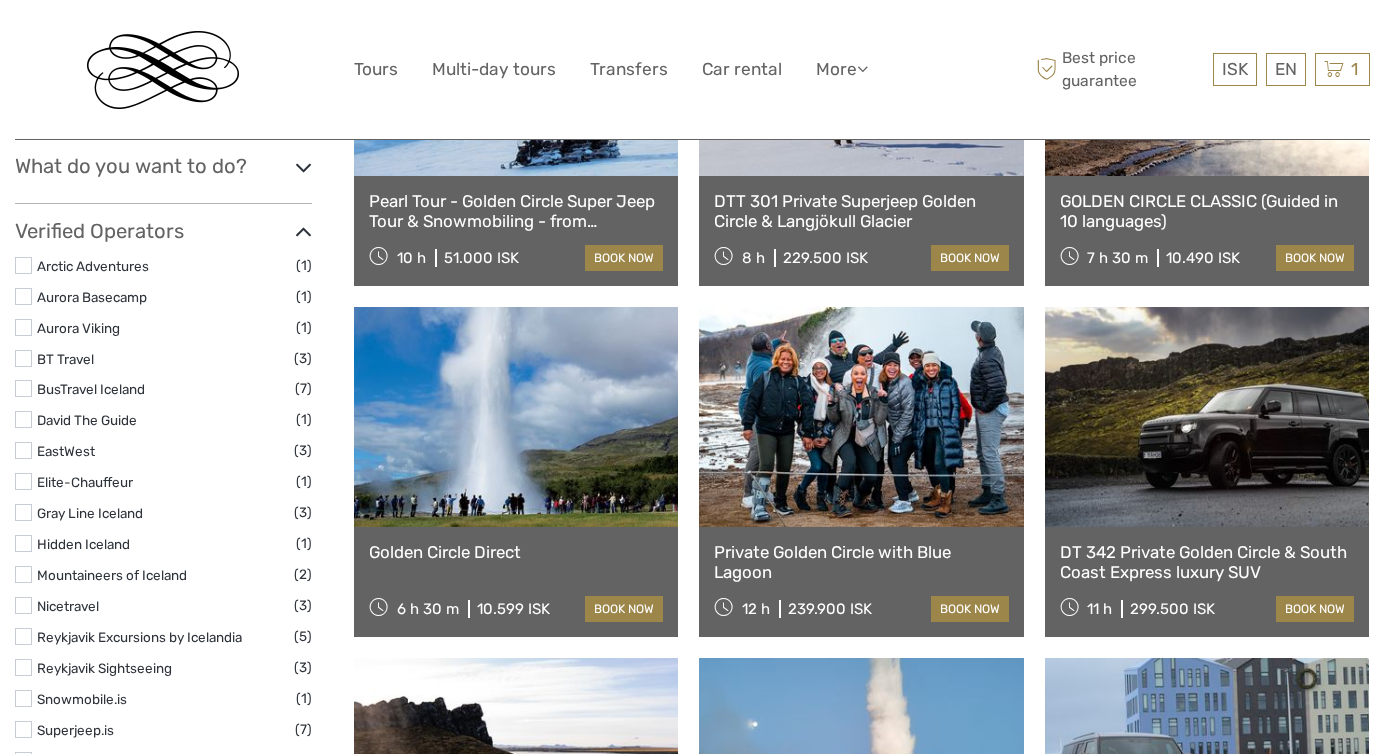 select 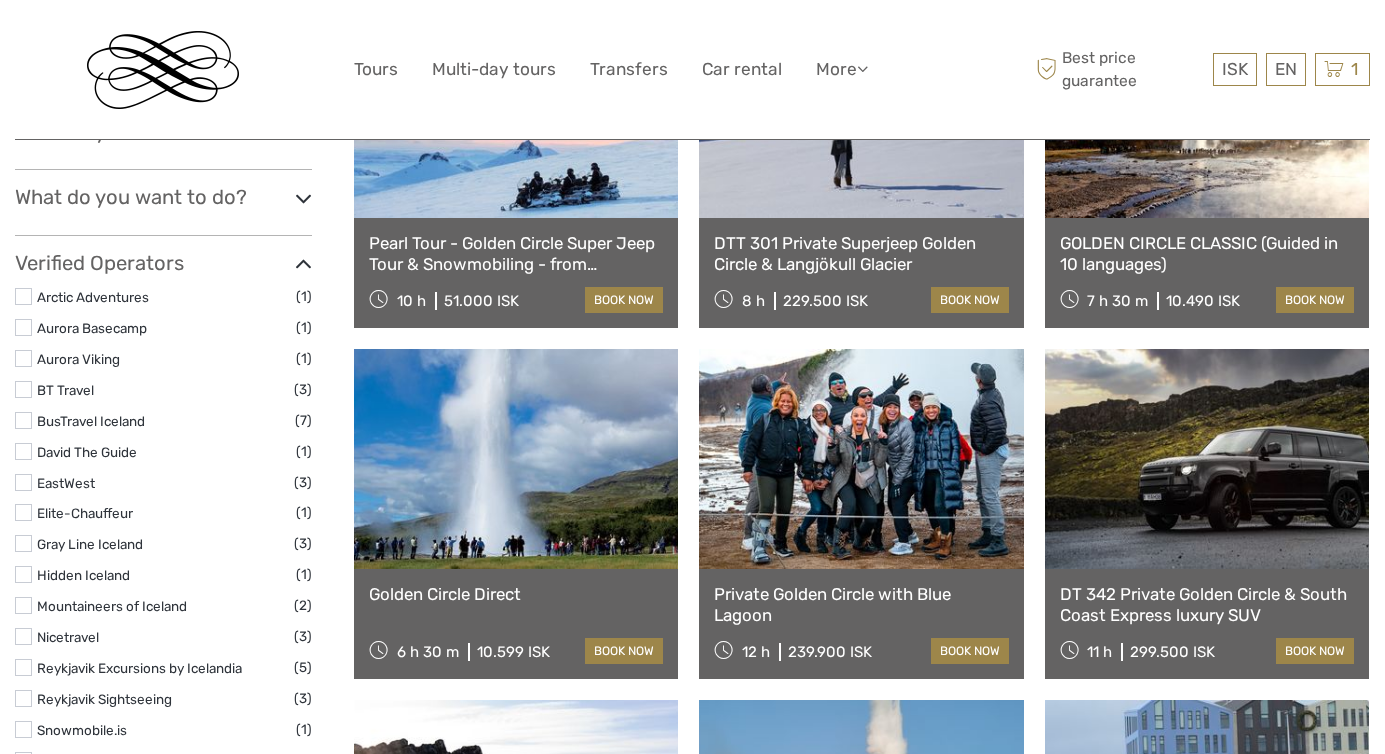 scroll, scrollTop: 0, scrollLeft: 0, axis: both 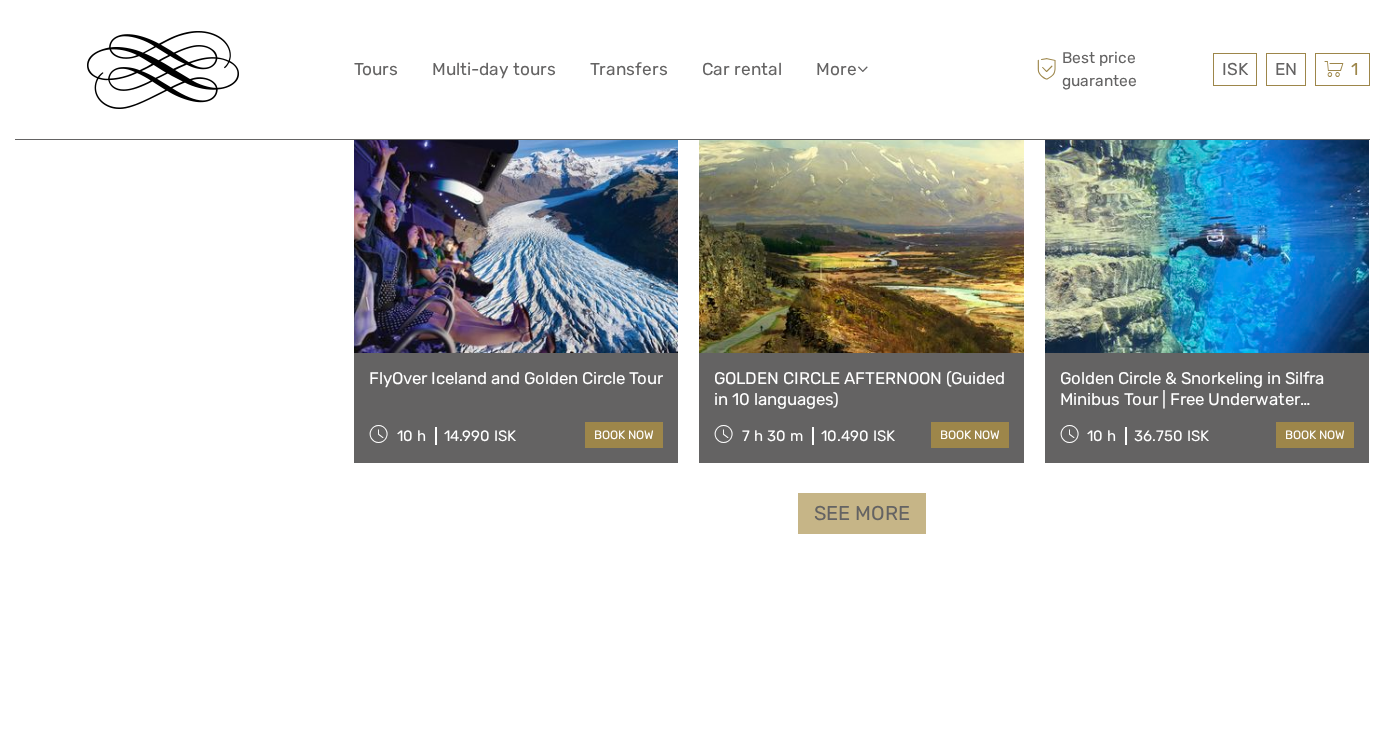 click on "See more" at bounding box center [862, 513] 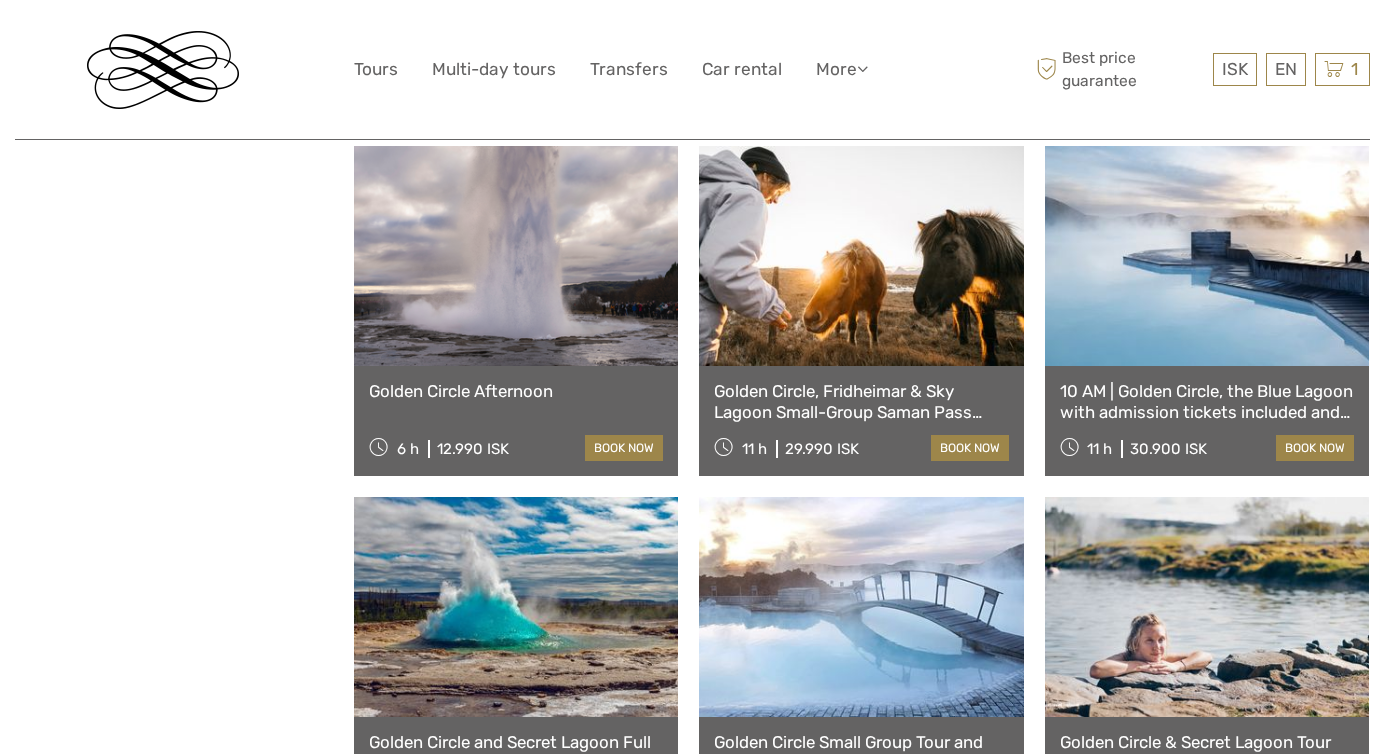 scroll, scrollTop: 3074, scrollLeft: 0, axis: vertical 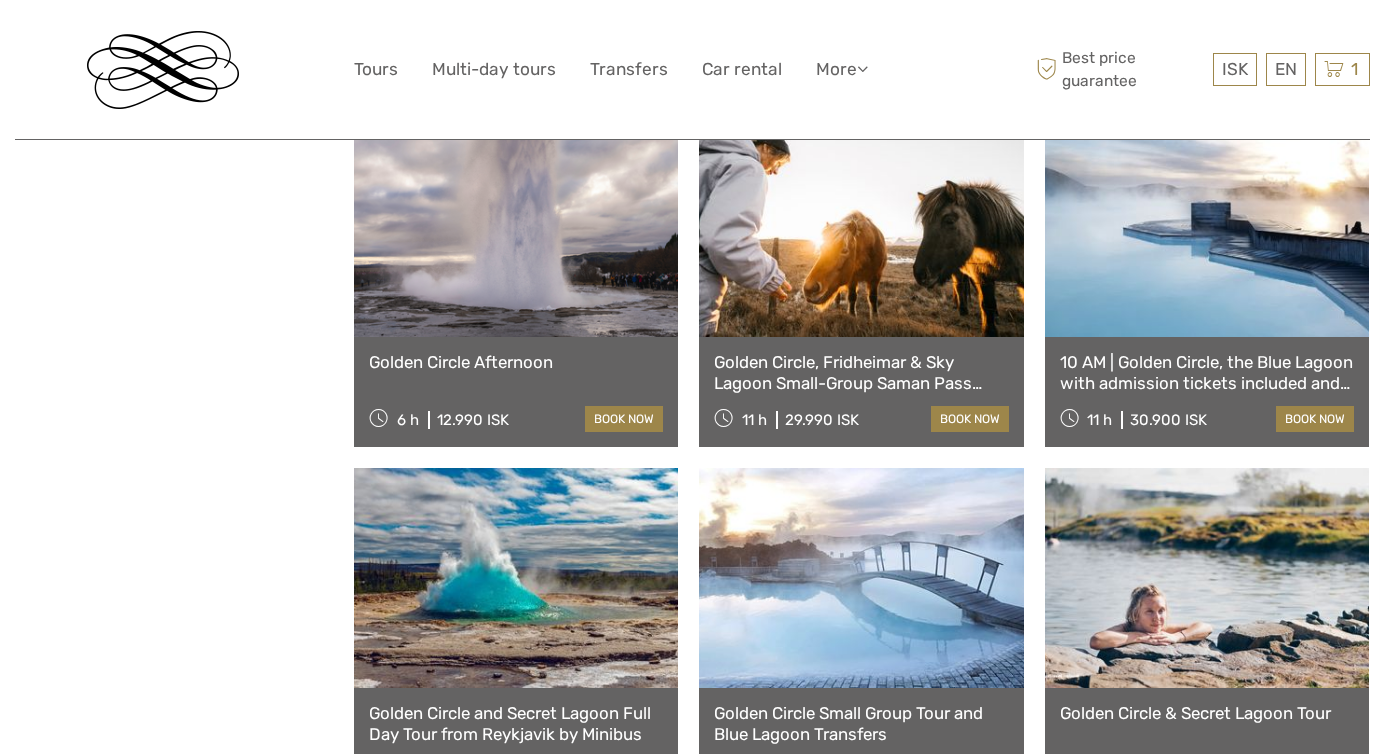 click on "Golden Circle Afternoon" at bounding box center (516, 362) 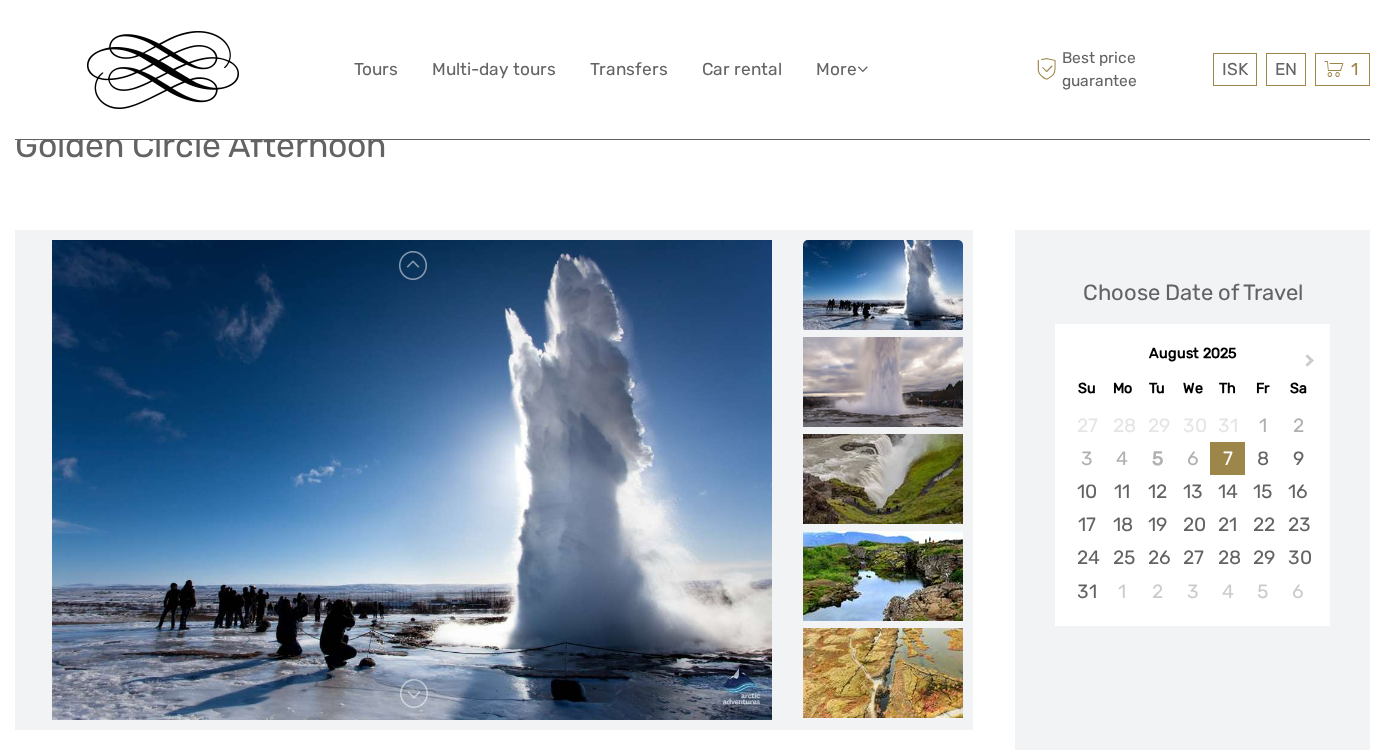 scroll, scrollTop: 169, scrollLeft: 0, axis: vertical 